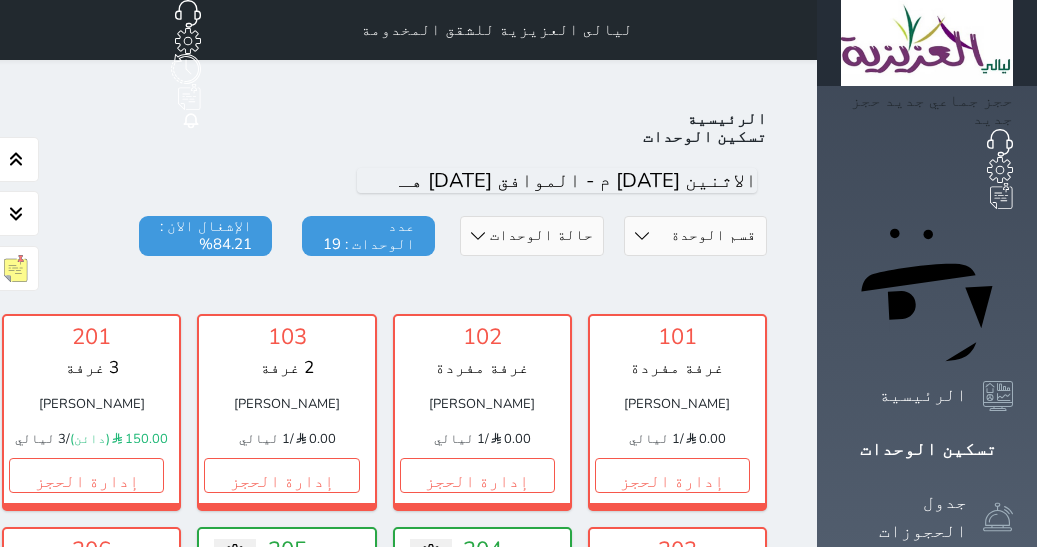 scroll, scrollTop: 78, scrollLeft: 0, axis: vertical 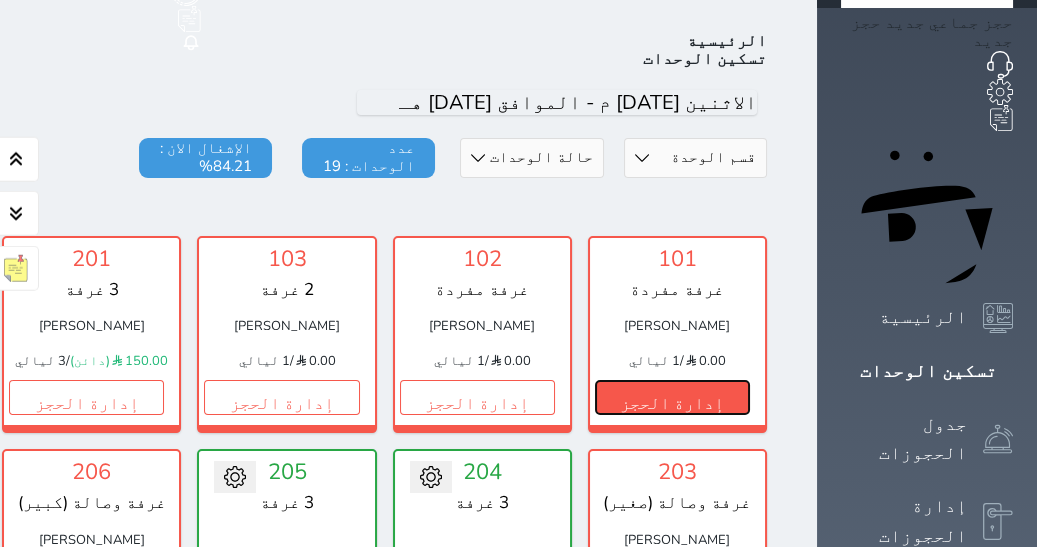 click on "إدارة الحجز" at bounding box center [672, 397] 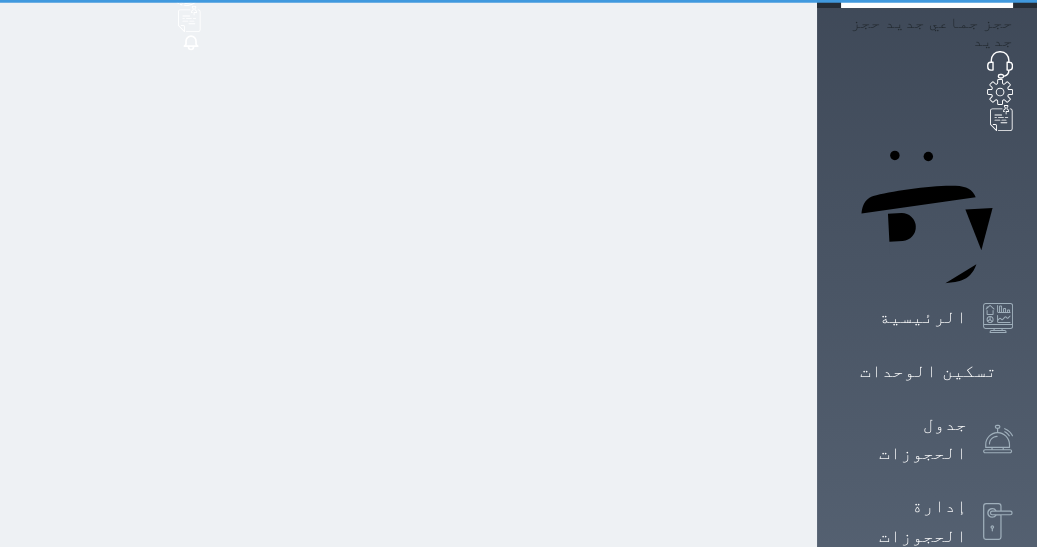 scroll, scrollTop: 0, scrollLeft: 0, axis: both 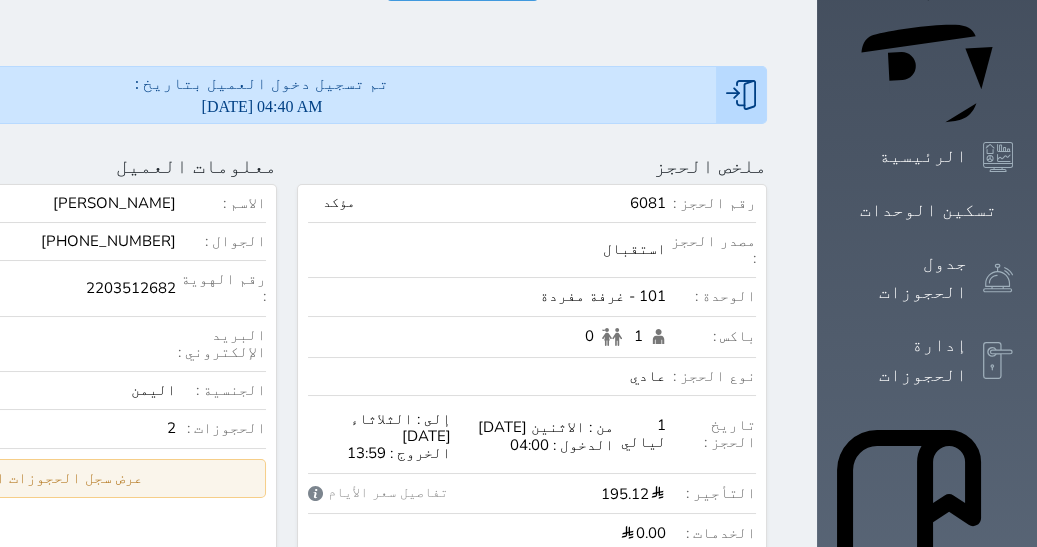 click on "عرض سجل الحجوزات السابقة" at bounding box center (42, 478) 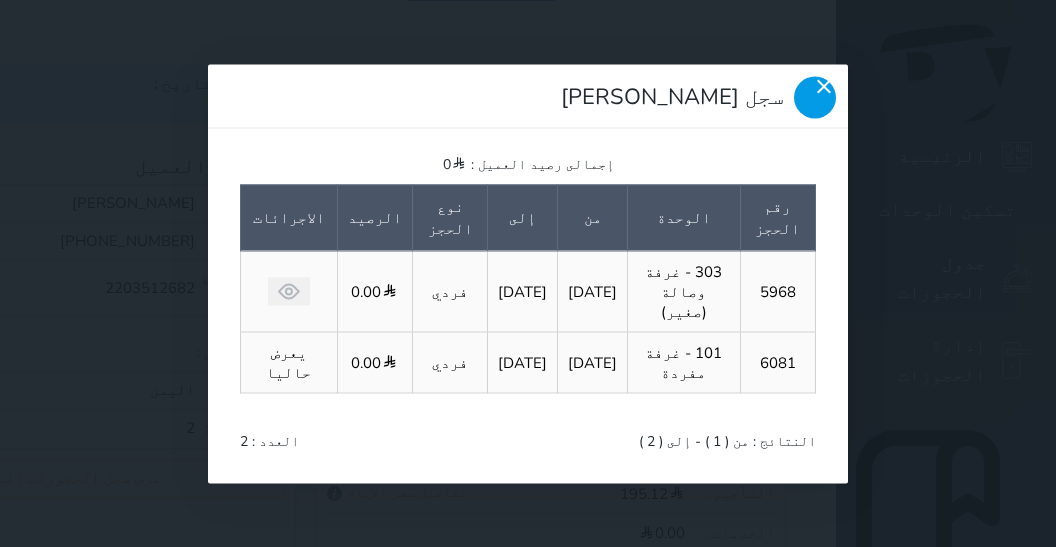 click 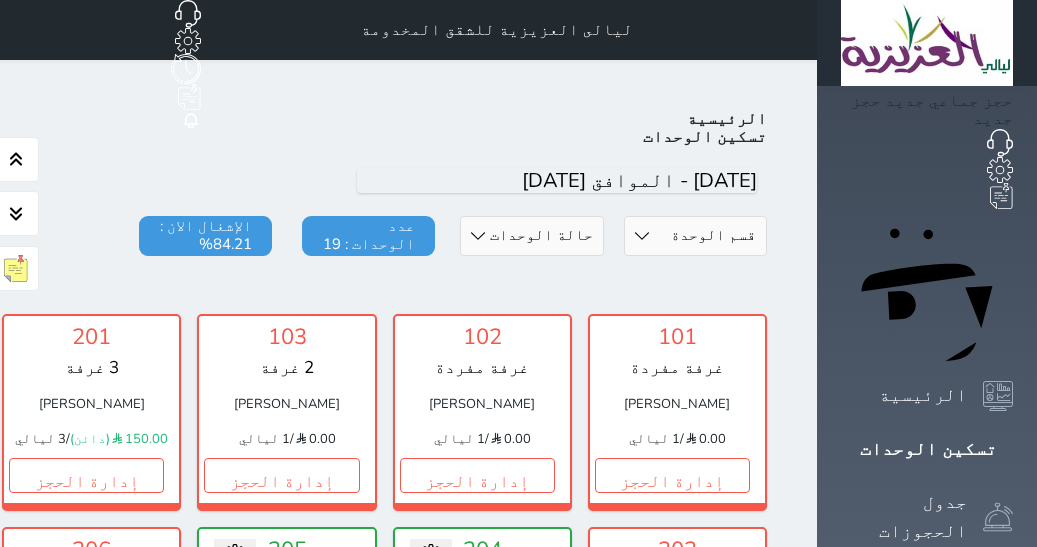 scroll, scrollTop: 0, scrollLeft: 0, axis: both 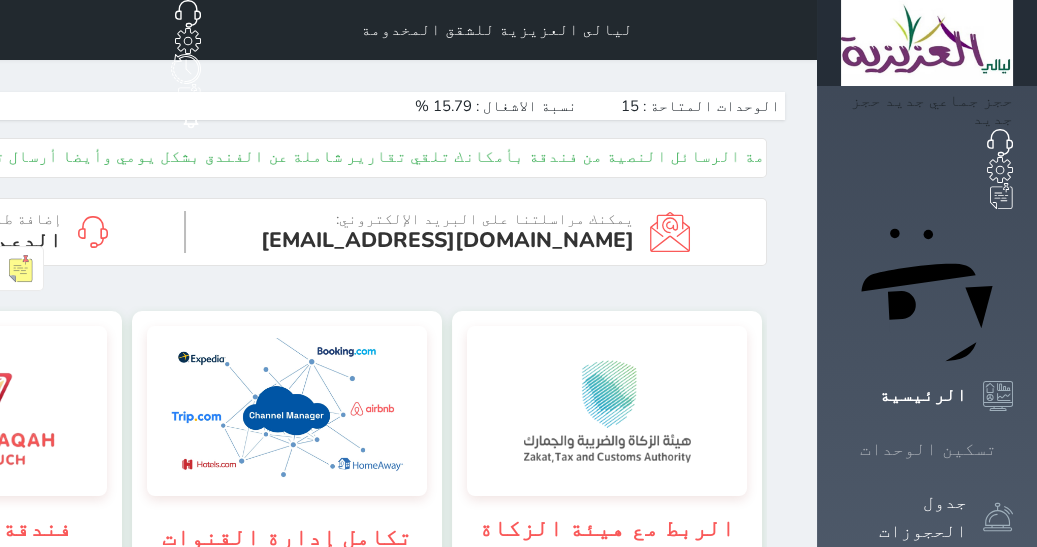click 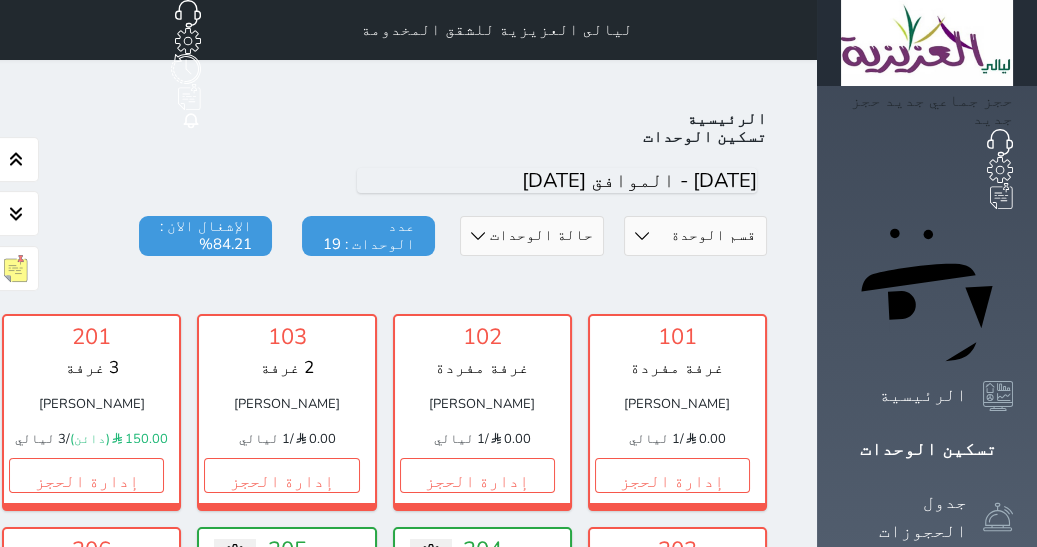 scroll, scrollTop: 9, scrollLeft: 0, axis: vertical 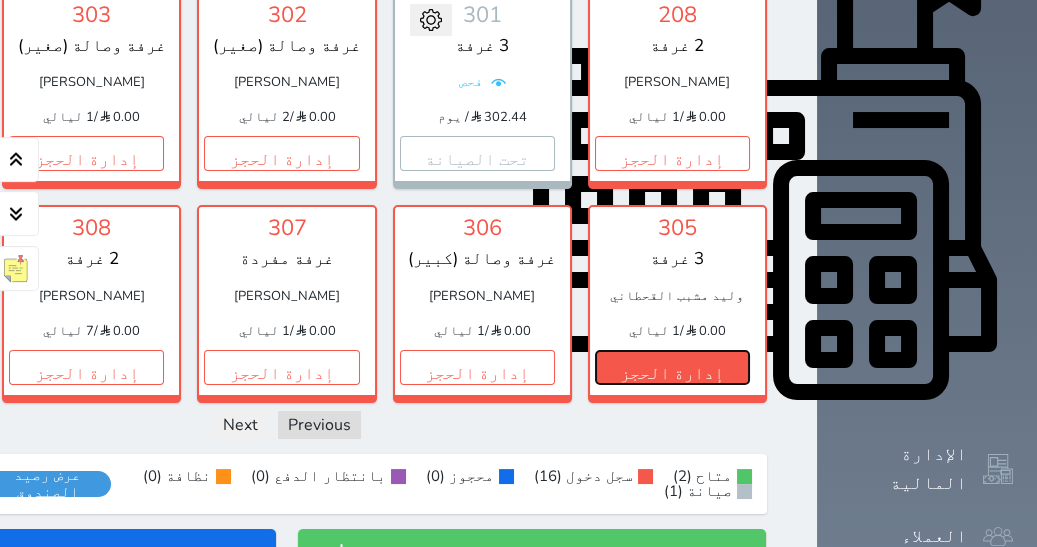 click on "إدارة الحجز" at bounding box center (672, 367) 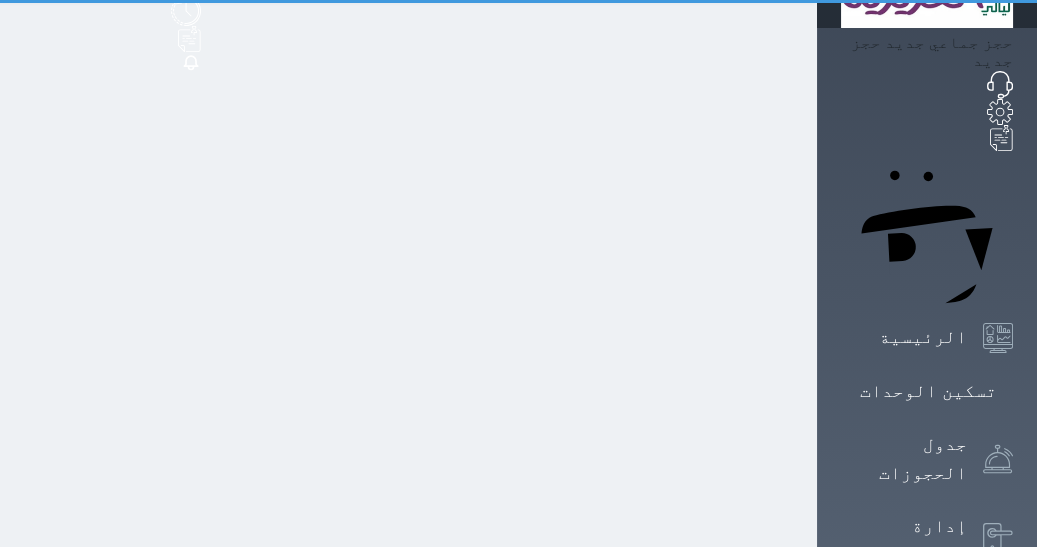 scroll, scrollTop: 0, scrollLeft: 0, axis: both 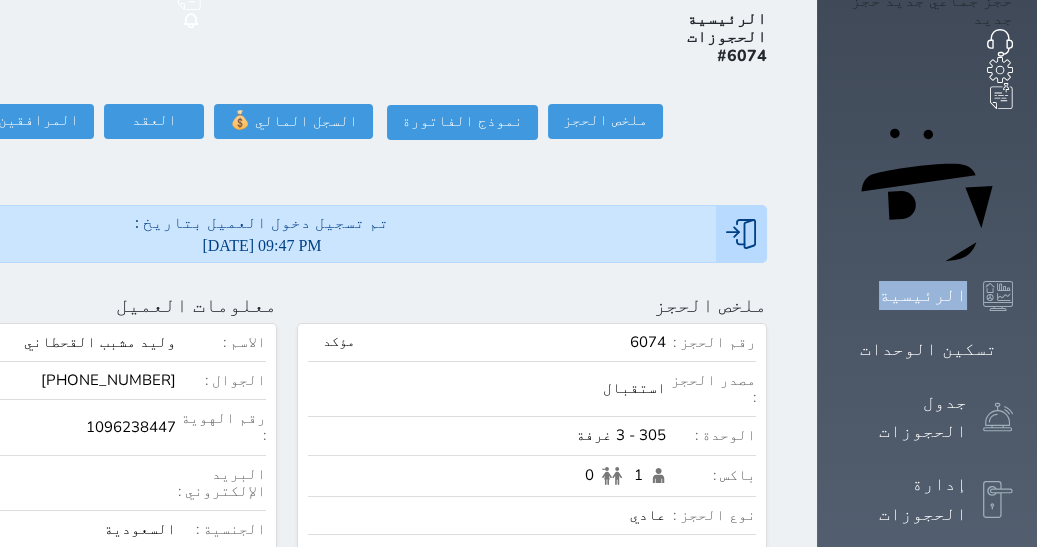 drag, startPoint x: 1030, startPoint y: 83, endPoint x: 1044, endPoint y: 73, distance: 17.20465 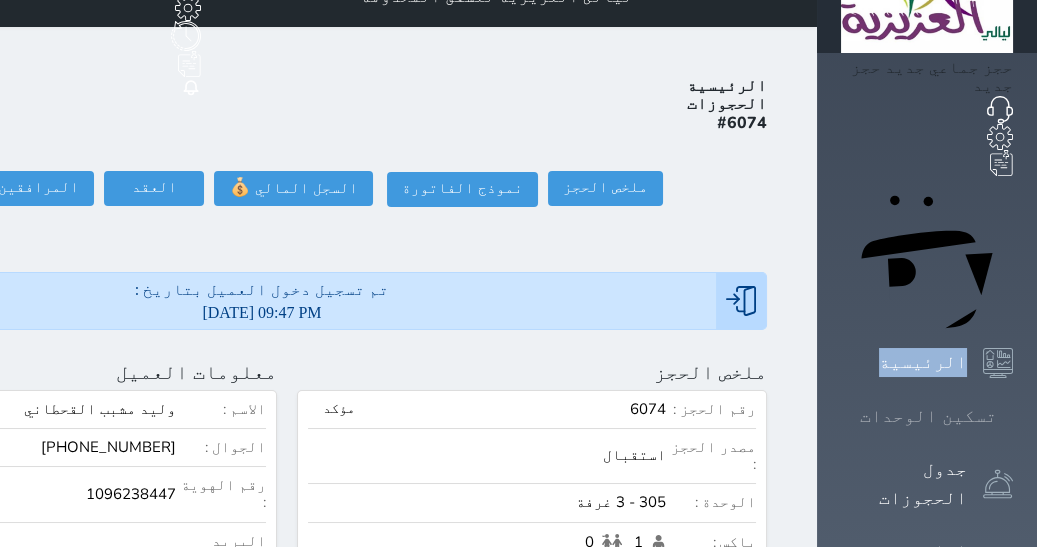 click on "تسكين الوحدات" at bounding box center [928, 416] 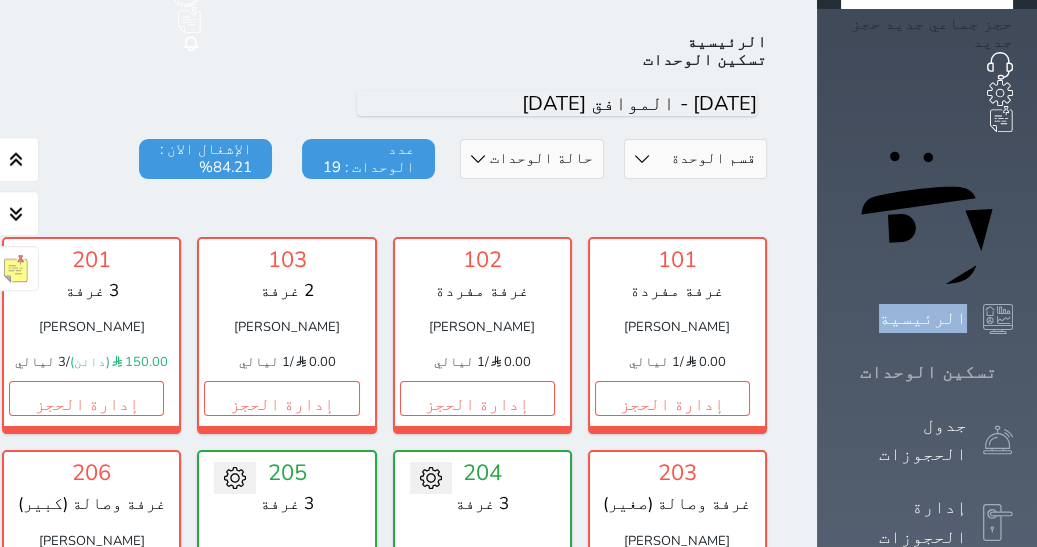 scroll, scrollTop: 77, scrollLeft: 0, axis: vertical 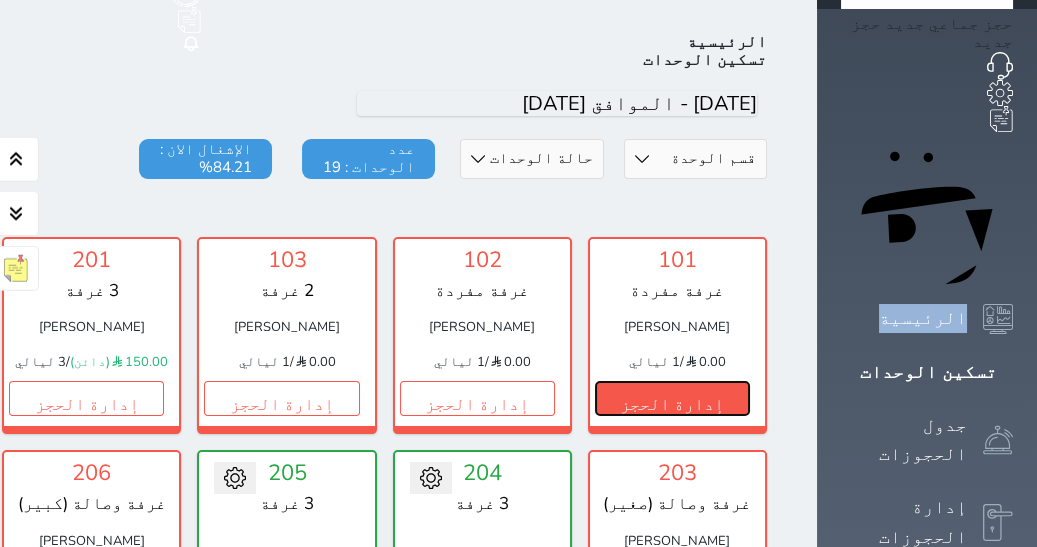 click on "إدارة الحجز" at bounding box center [672, 398] 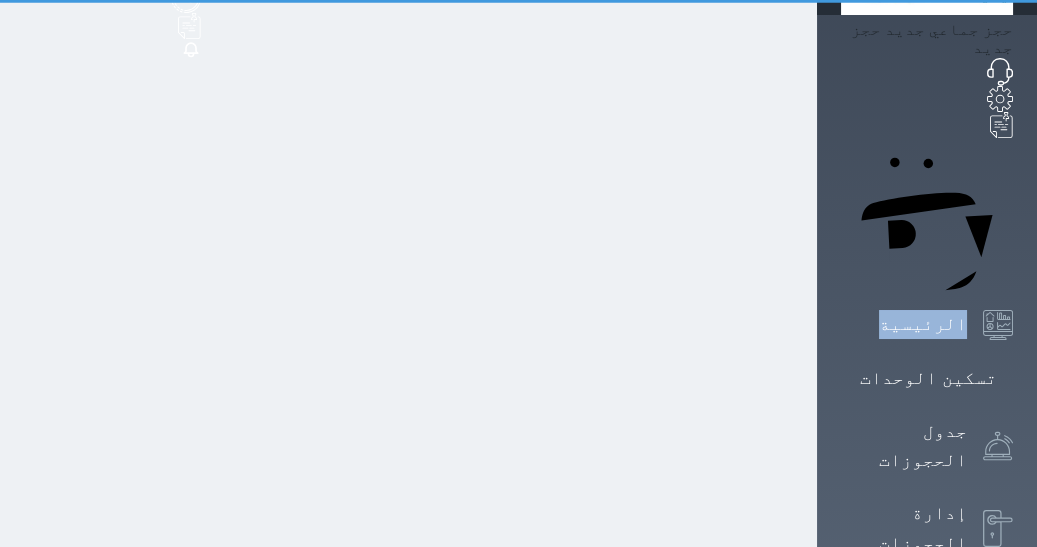 scroll, scrollTop: 0, scrollLeft: 0, axis: both 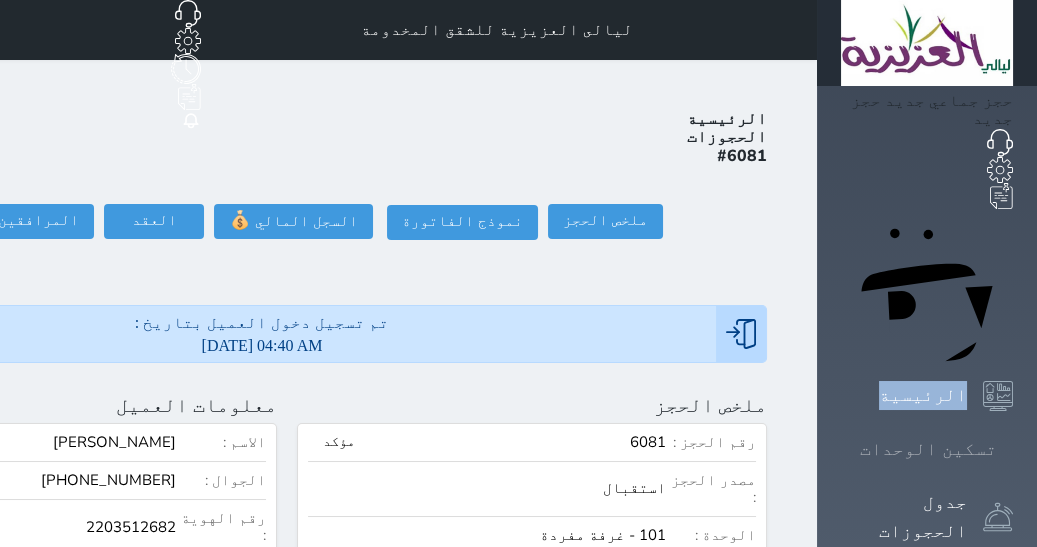 click on "تسكين الوحدات" at bounding box center [927, 449] 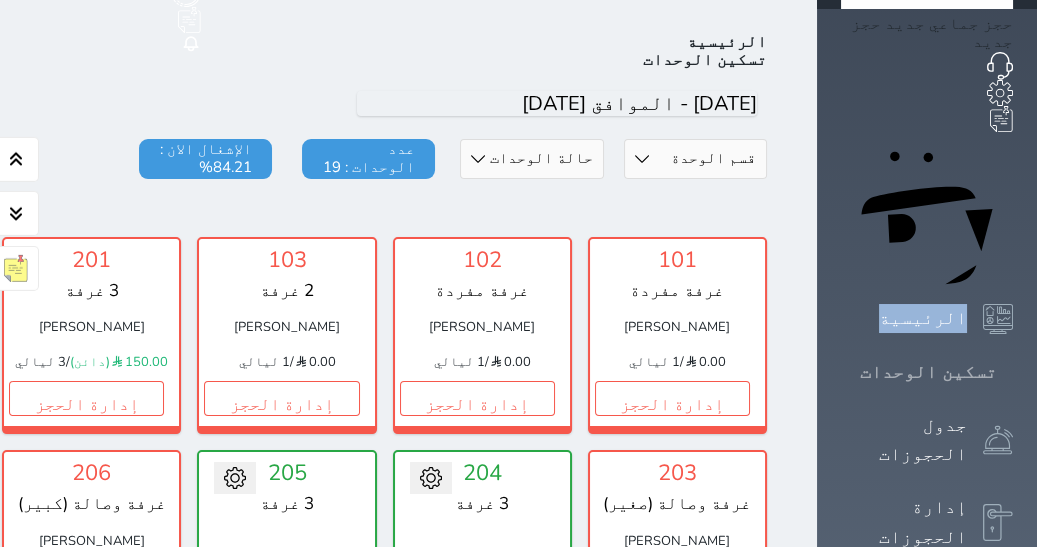 scroll, scrollTop: 77, scrollLeft: 0, axis: vertical 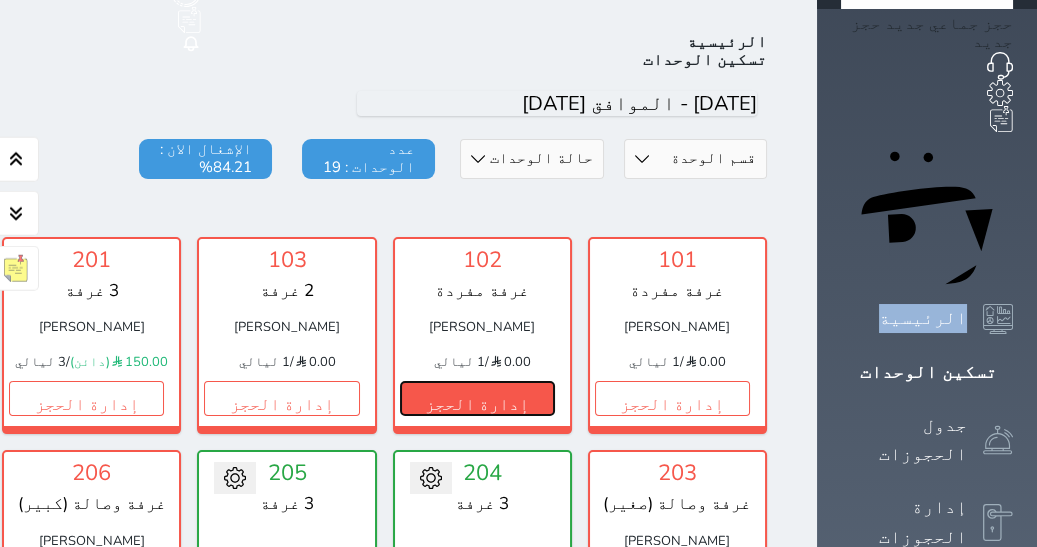 click on "إدارة الحجز" at bounding box center [477, 398] 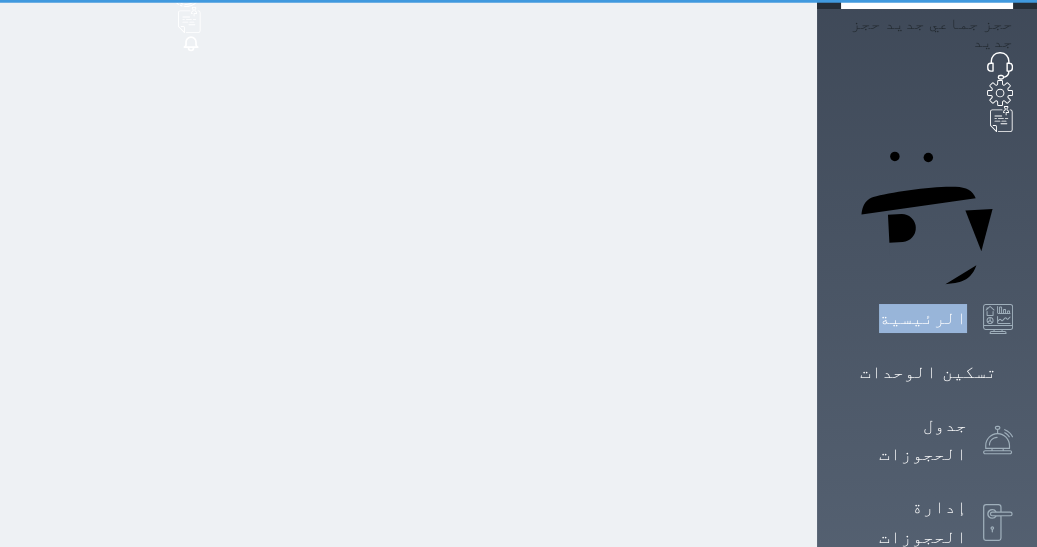 scroll, scrollTop: 0, scrollLeft: 0, axis: both 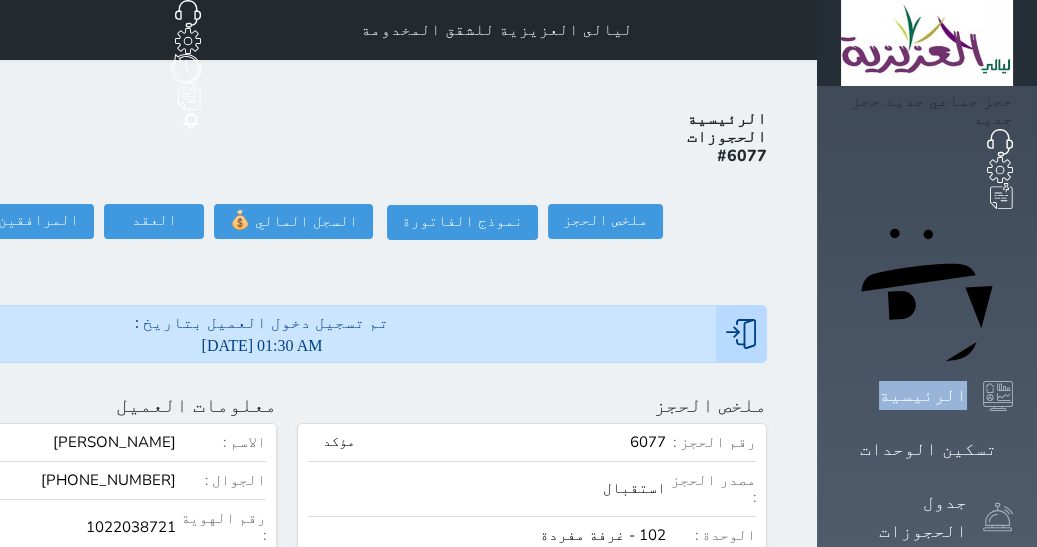 drag, startPoint x: 1031, startPoint y: 174, endPoint x: 1035, endPoint y: 210, distance: 36.221542 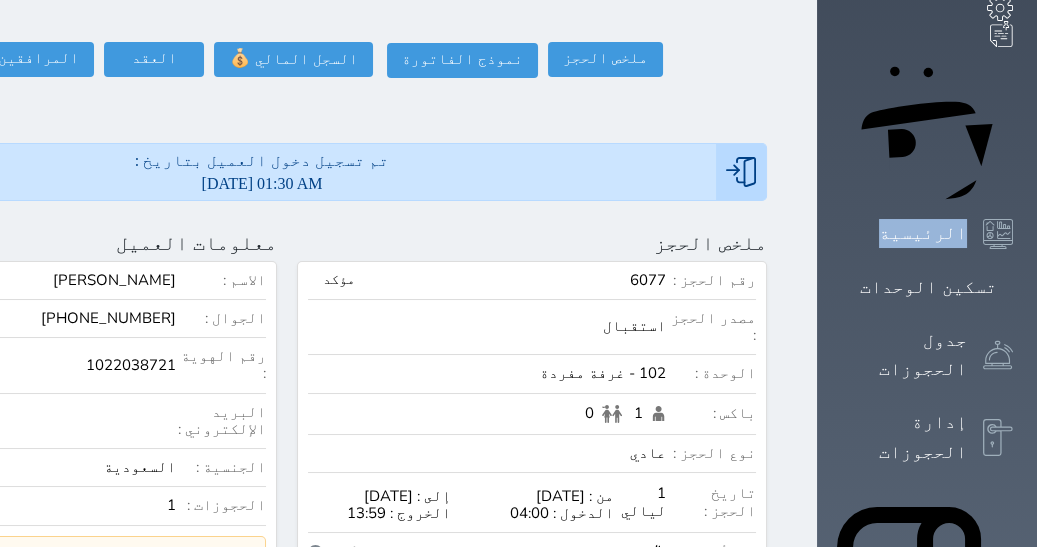 scroll, scrollTop: 167, scrollLeft: 0, axis: vertical 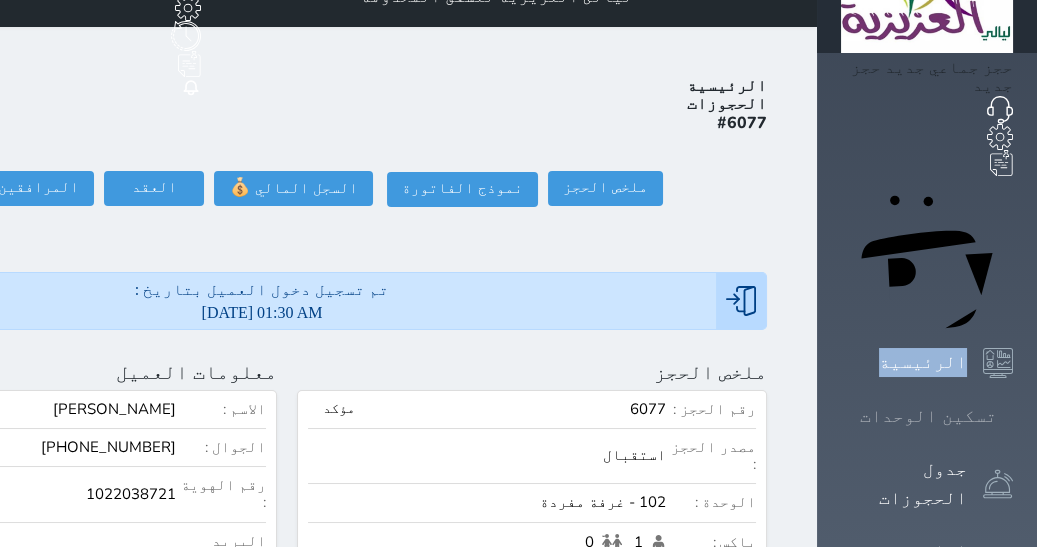 click on "تسكين الوحدات" at bounding box center [928, 416] 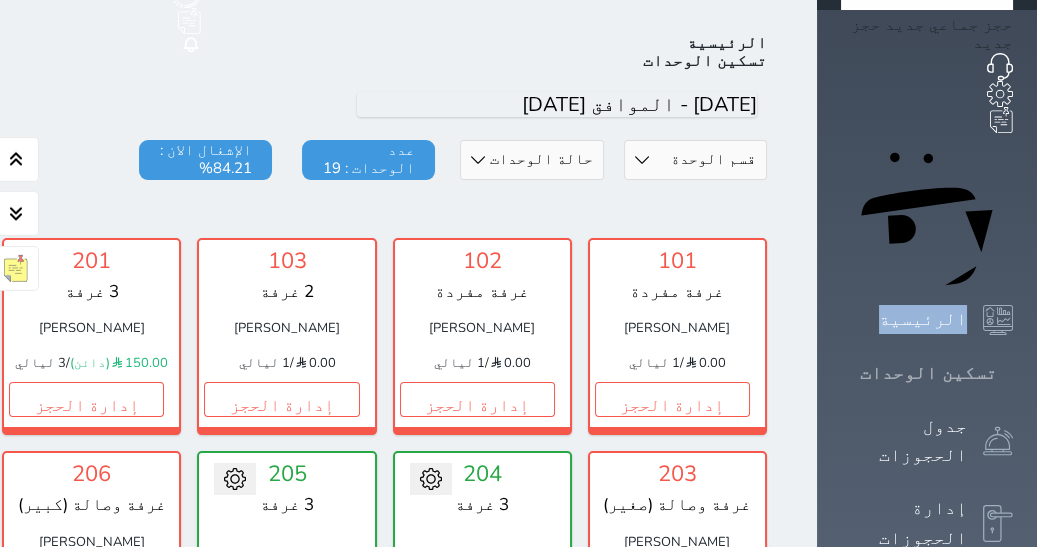 scroll, scrollTop: 77, scrollLeft: 0, axis: vertical 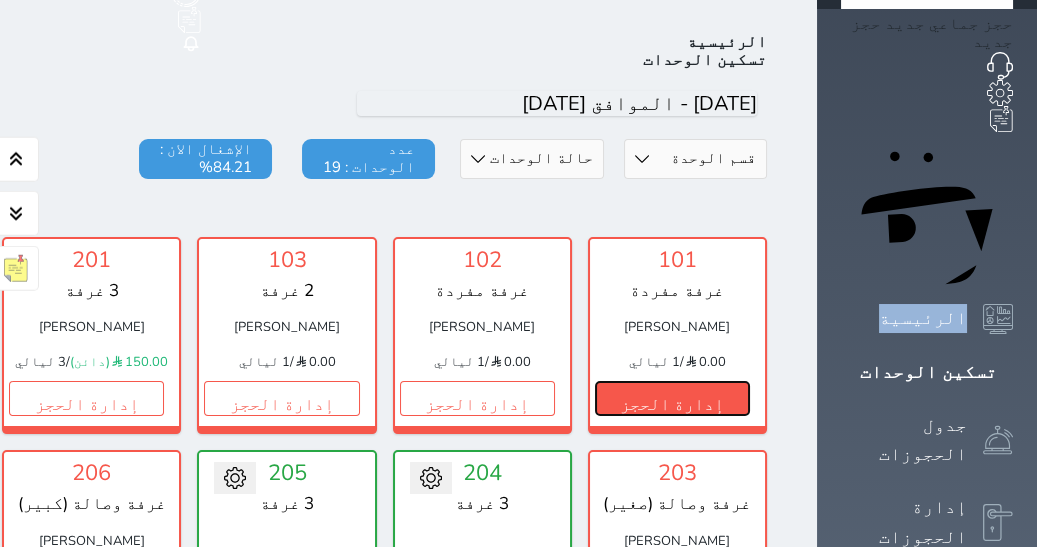 click on "إدارة الحجز" at bounding box center (672, 398) 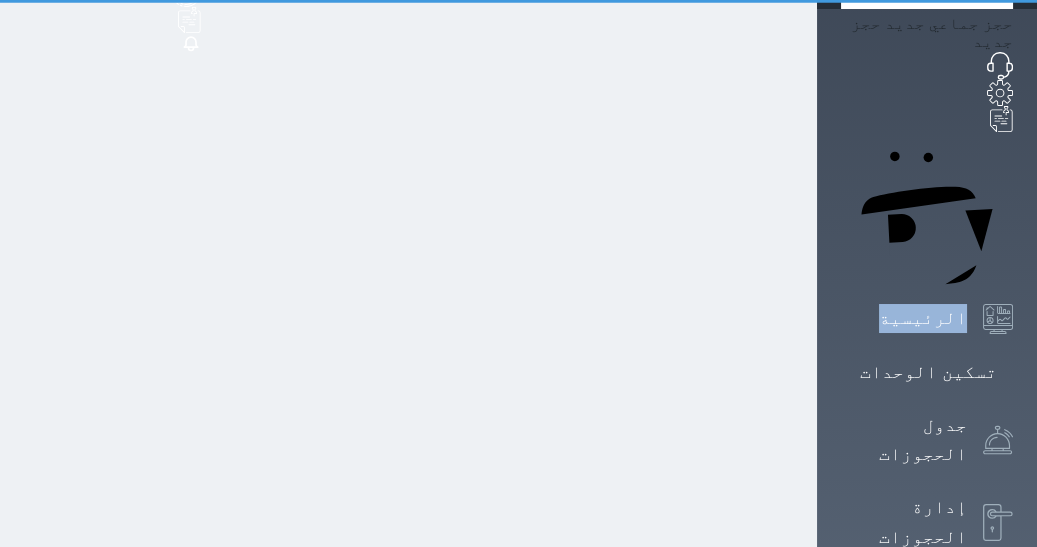 scroll, scrollTop: 0, scrollLeft: 0, axis: both 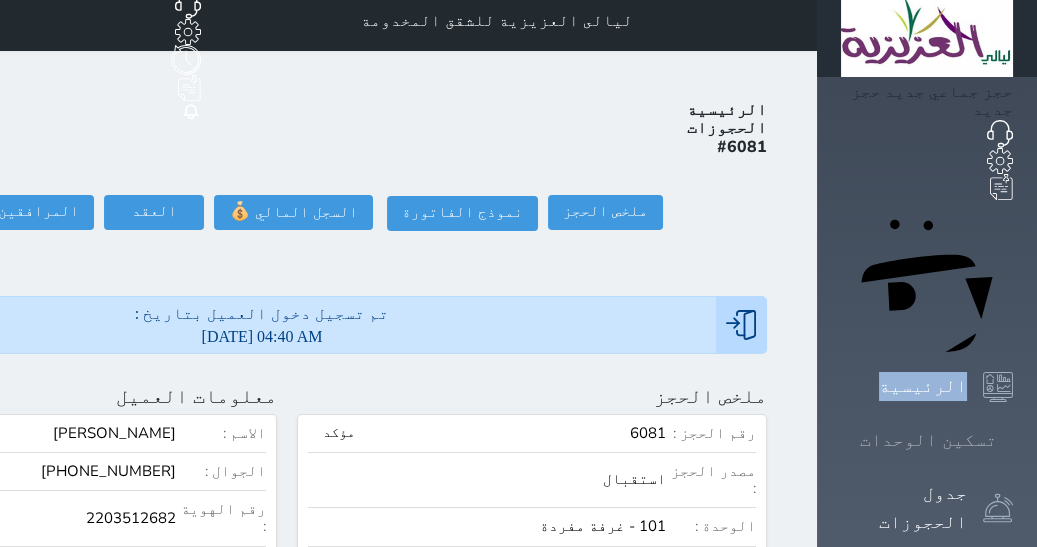 click on "تسكين الوحدات" at bounding box center (928, 440) 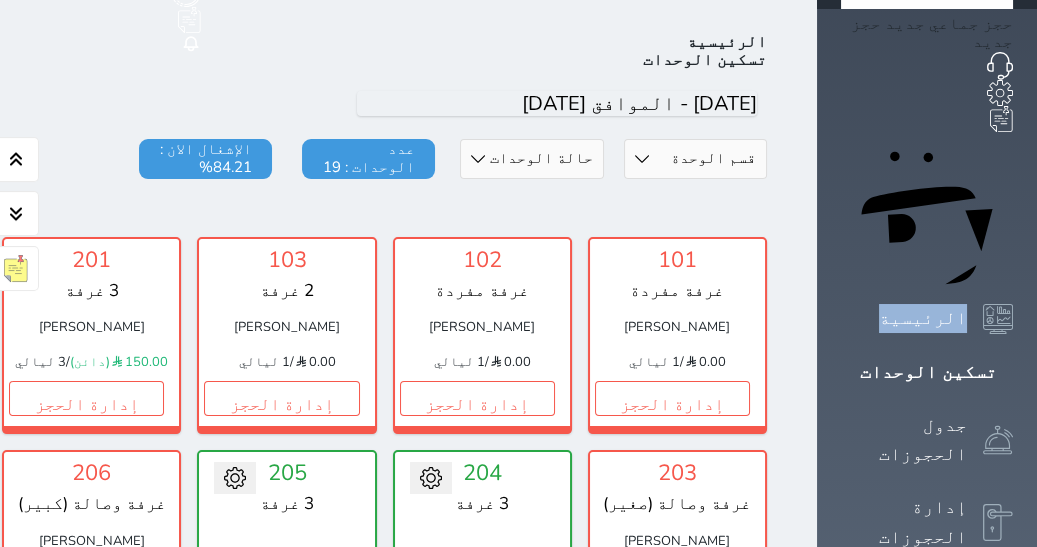 scroll, scrollTop: 77, scrollLeft: 0, axis: vertical 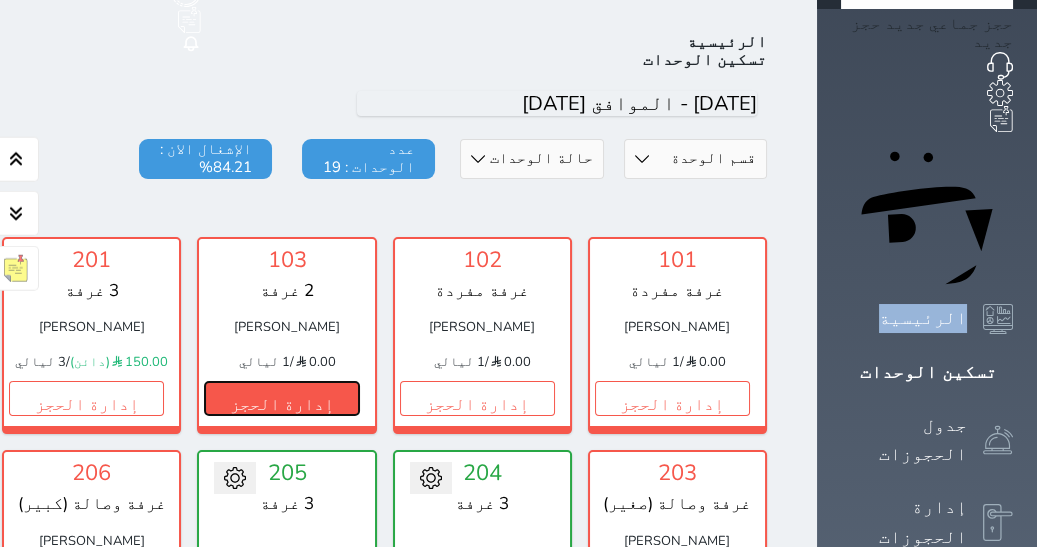 click on "إدارة الحجز" at bounding box center (281, 398) 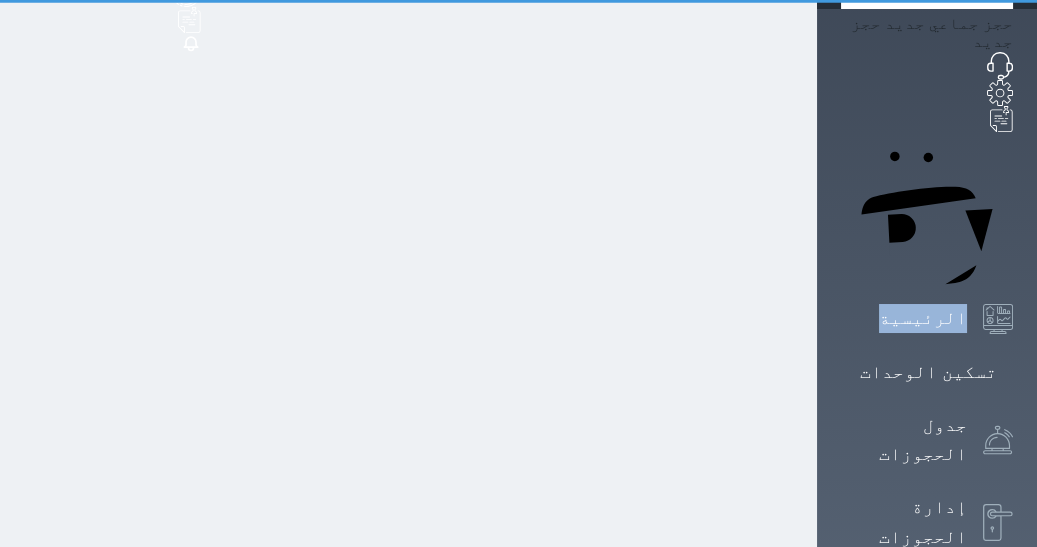 scroll, scrollTop: 0, scrollLeft: 0, axis: both 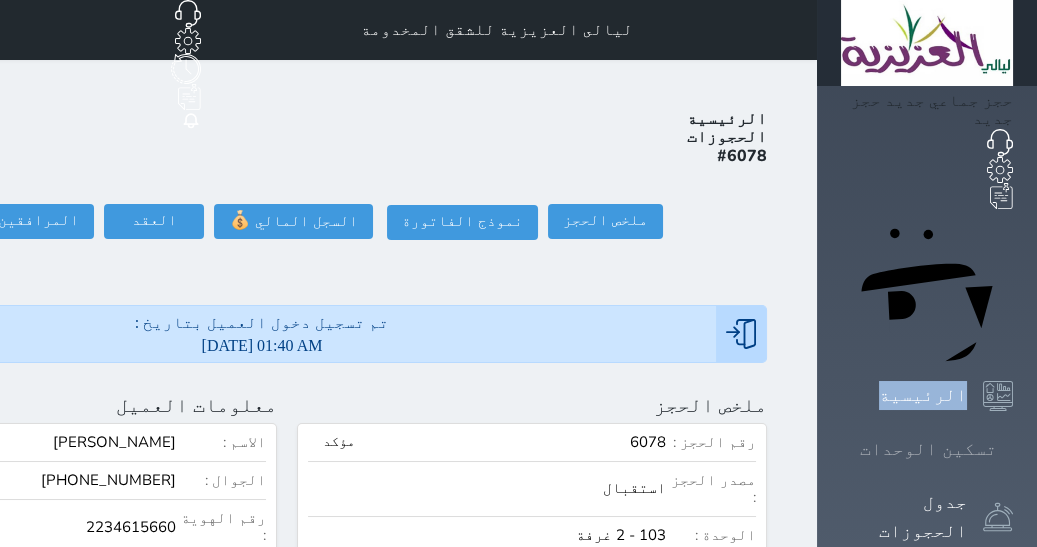 click 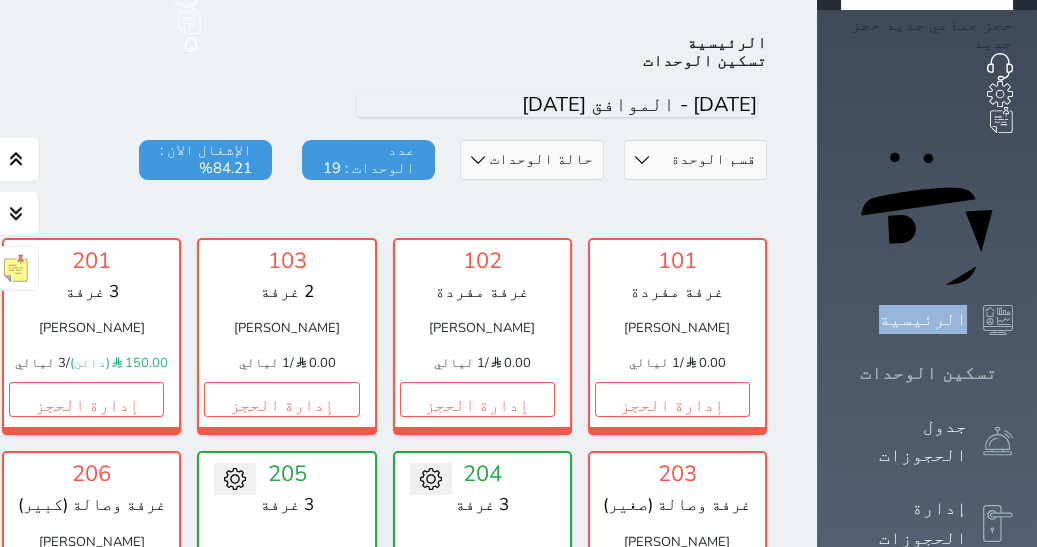 scroll, scrollTop: 77, scrollLeft: 0, axis: vertical 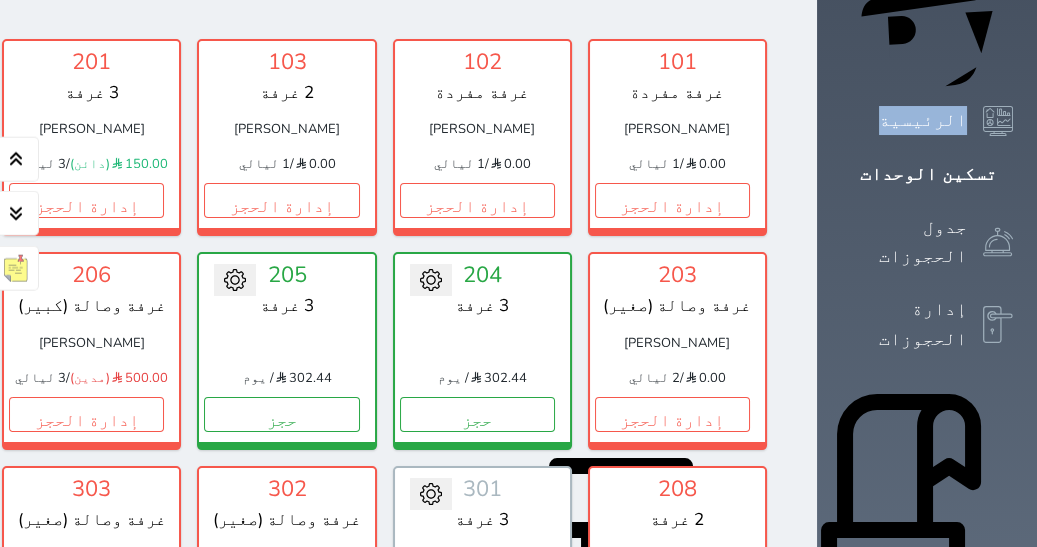 click on "إدارة الحجز" at bounding box center (-109, 200) 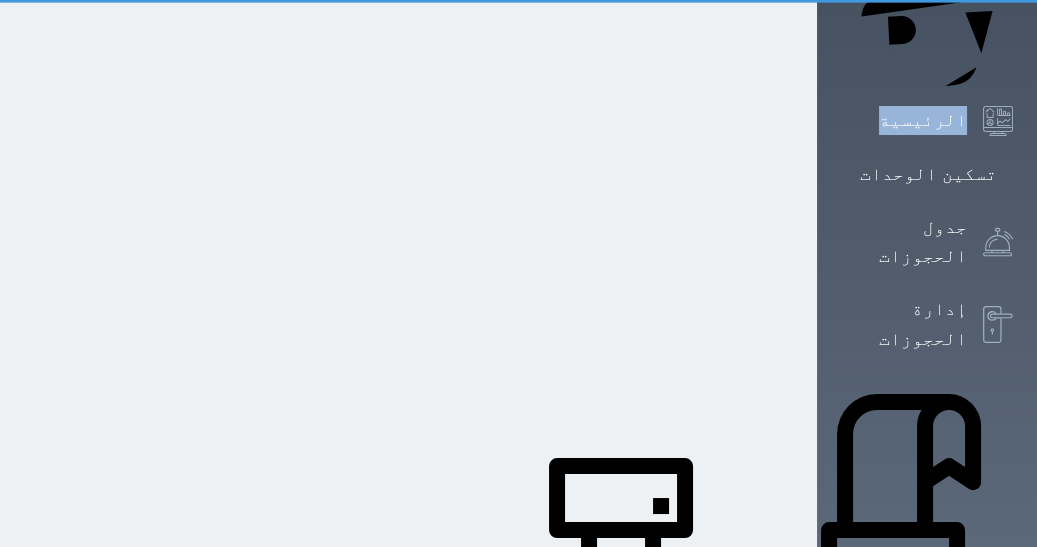 scroll, scrollTop: 0, scrollLeft: 0, axis: both 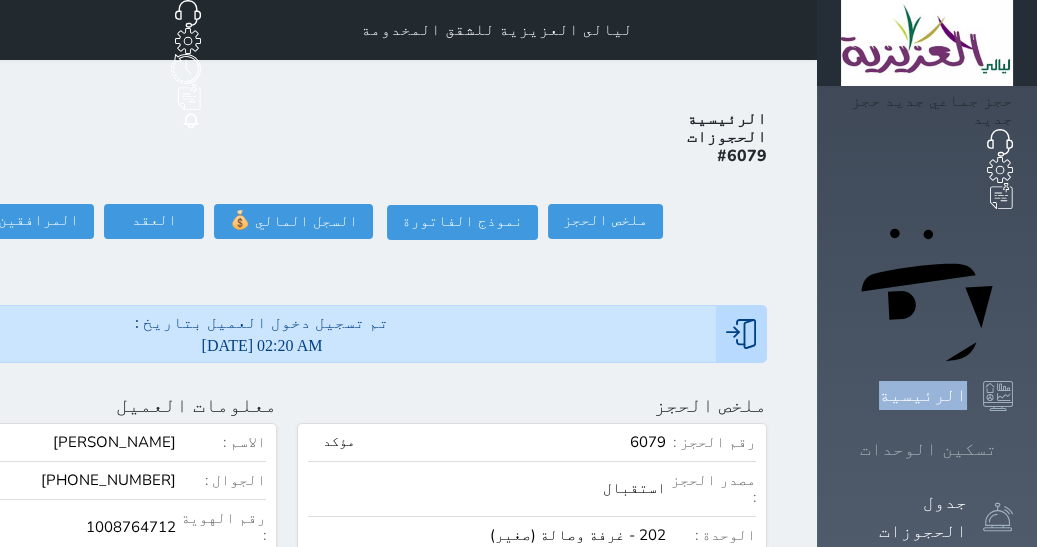 click on "تسكين الوحدات" at bounding box center (928, 449) 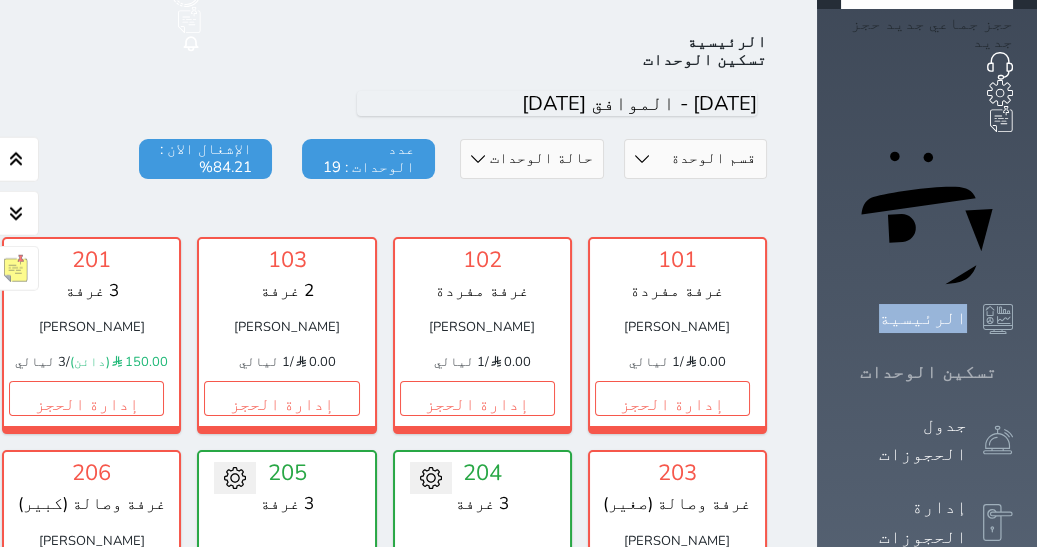 scroll, scrollTop: 77, scrollLeft: 0, axis: vertical 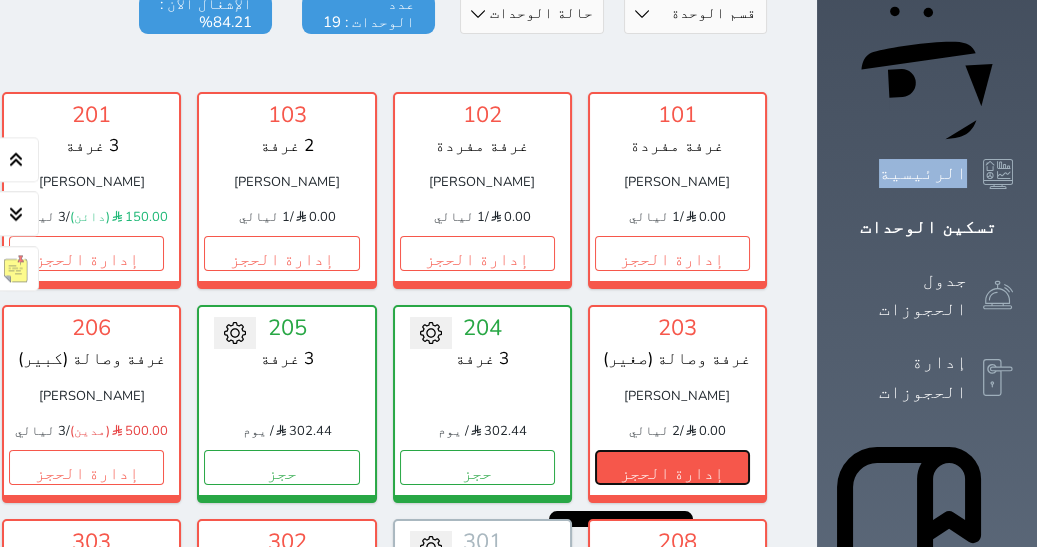 click on "إدارة الحجز" at bounding box center [672, 467] 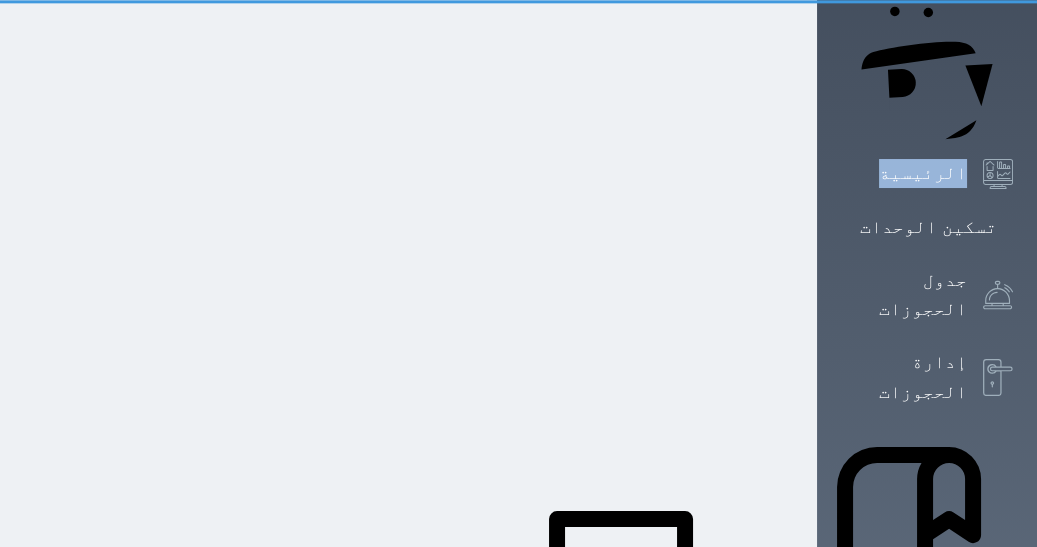 scroll, scrollTop: 0, scrollLeft: 0, axis: both 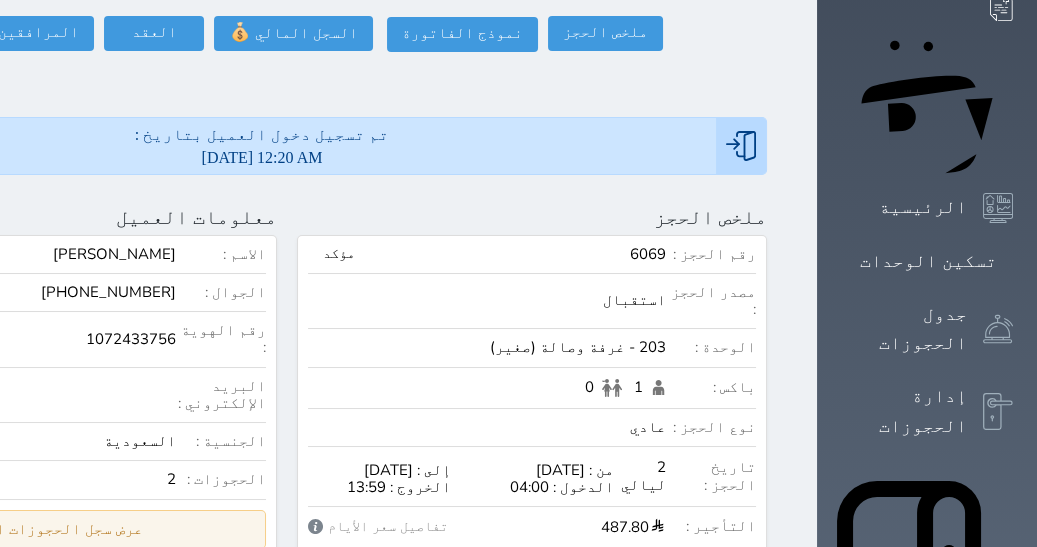 click on "عرض سجل الحجوزات السابقة" at bounding box center (42, 529) 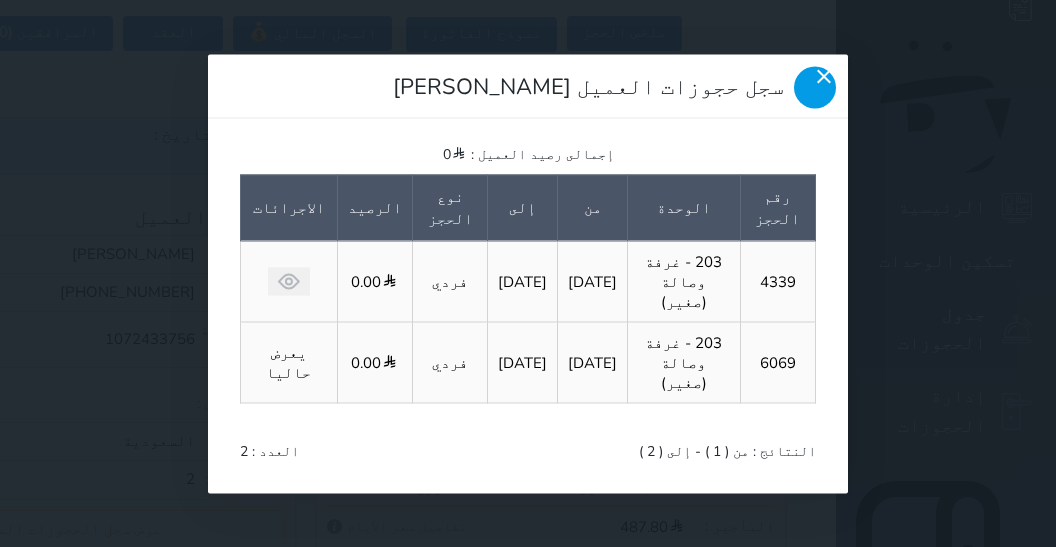 click 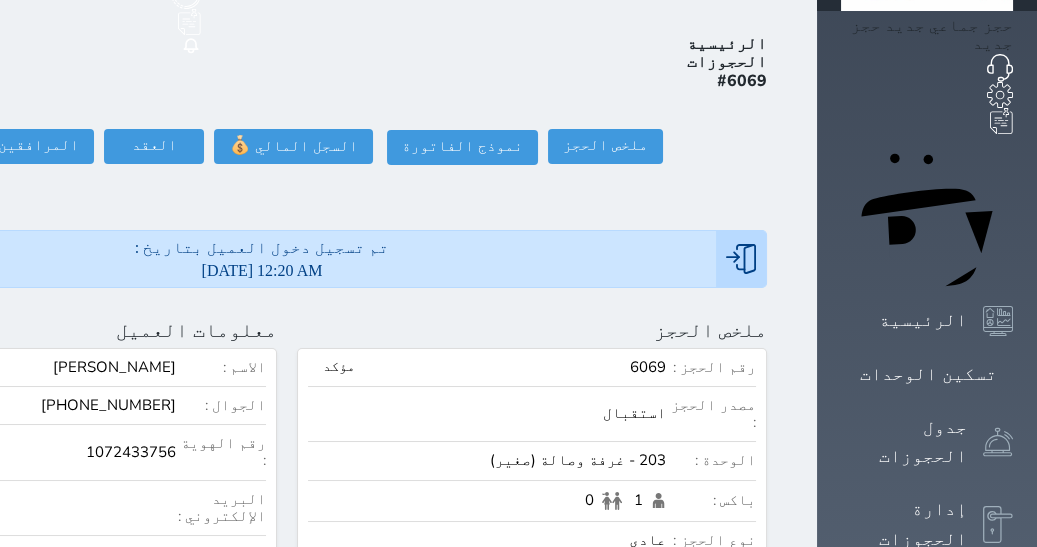 scroll, scrollTop: 0, scrollLeft: 0, axis: both 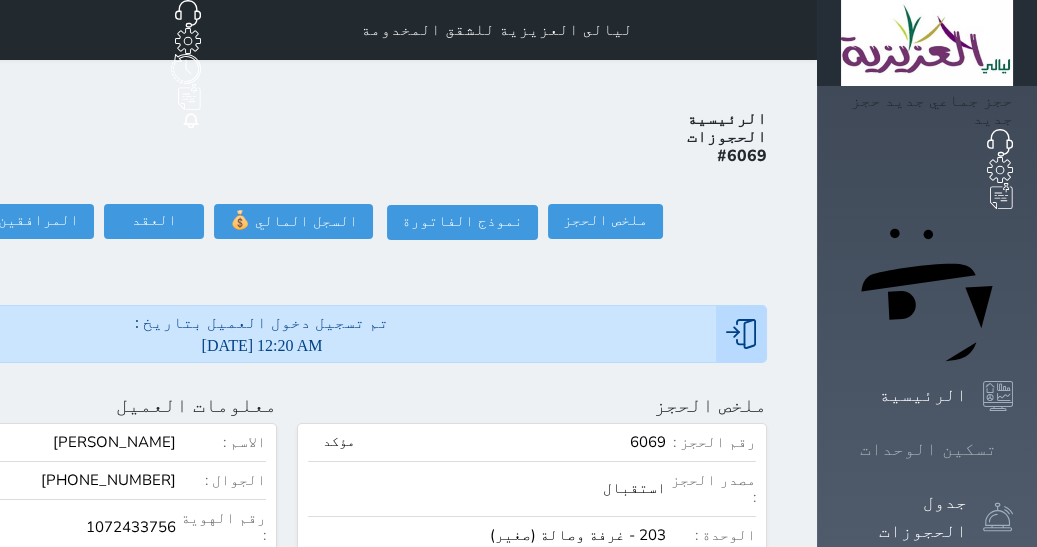 click on "تسكين الوحدات" at bounding box center [928, 449] 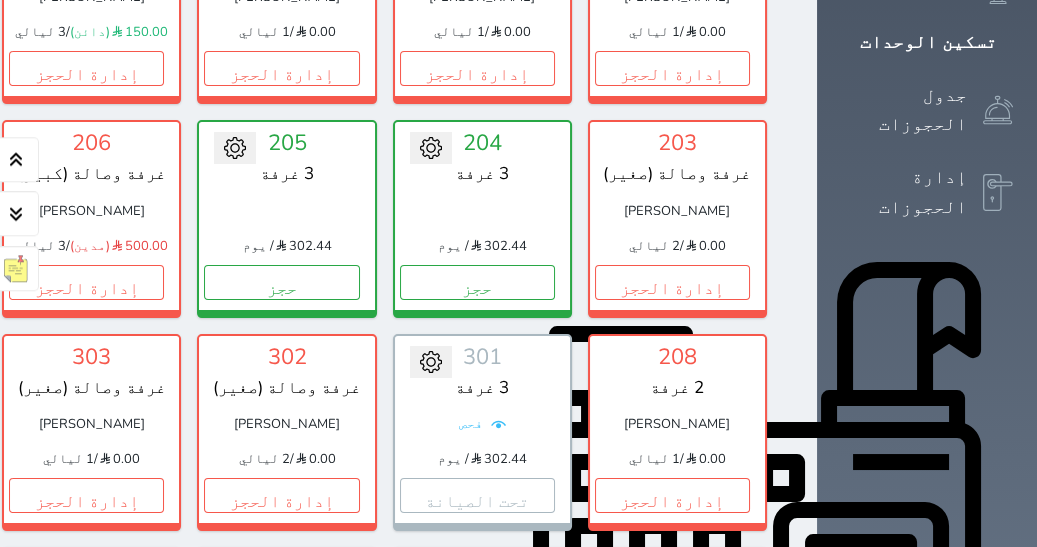 scroll, scrollTop: 421, scrollLeft: 0, axis: vertical 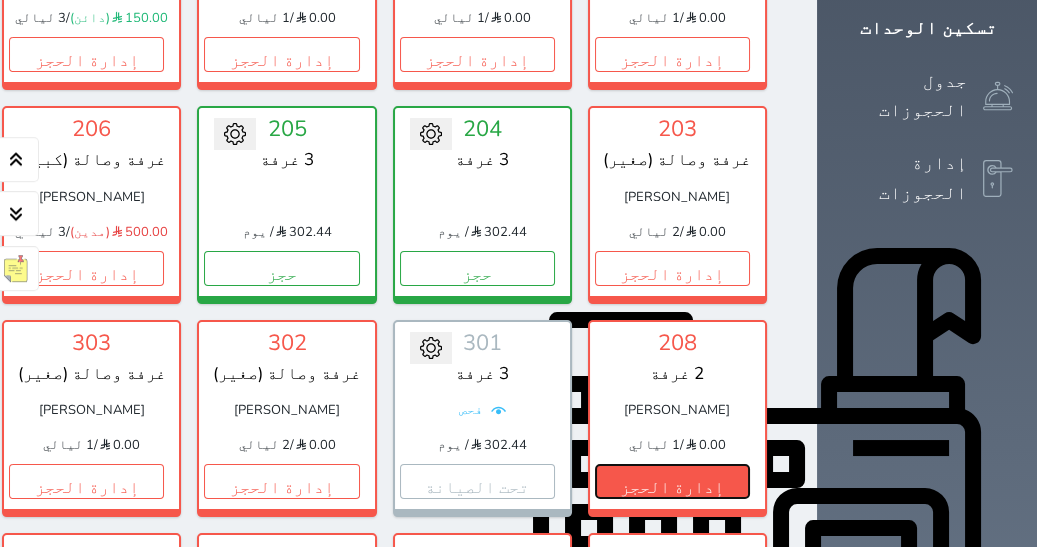 click on "إدارة الحجز" at bounding box center [672, 481] 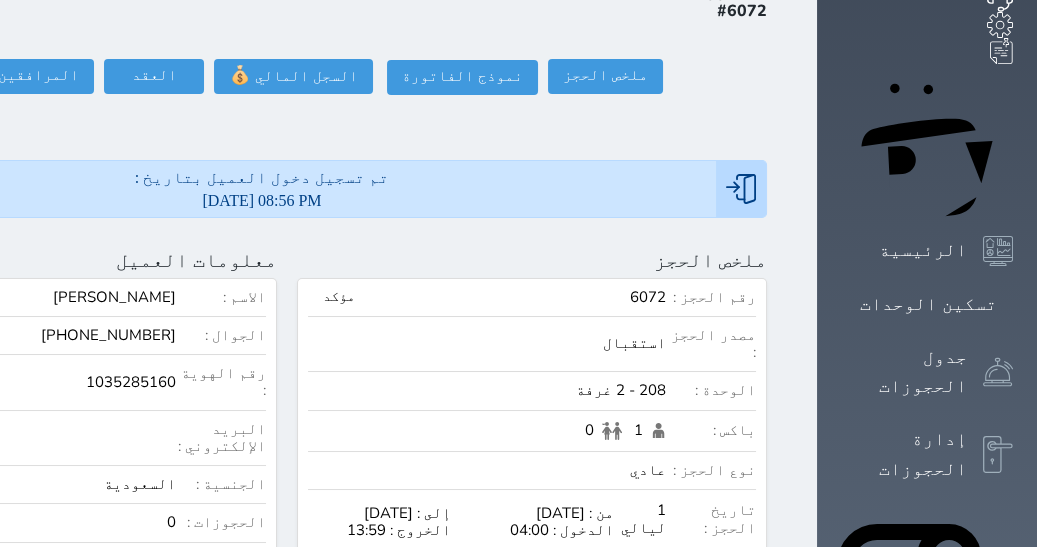 scroll, scrollTop: 0, scrollLeft: 0, axis: both 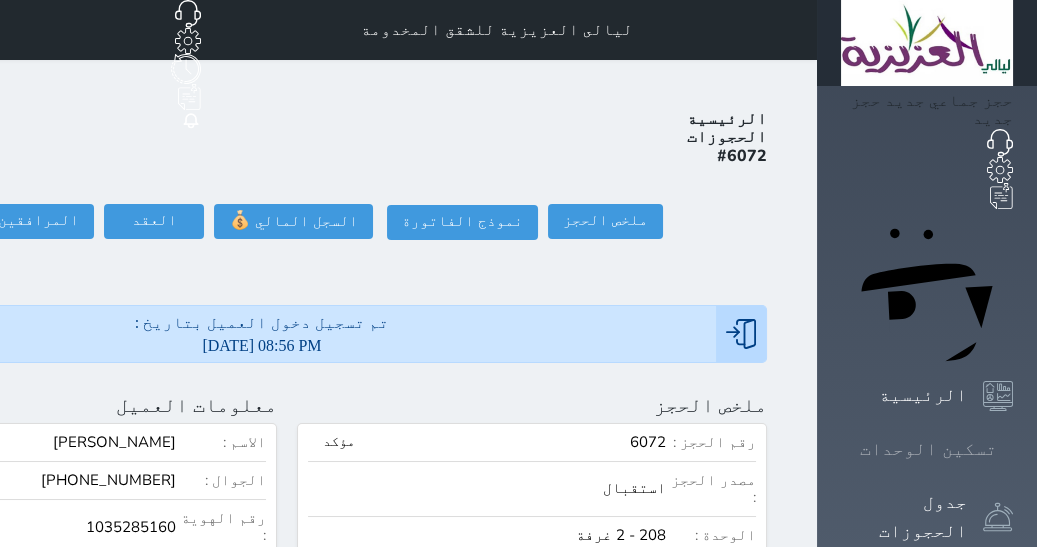 click on "تسكين الوحدات" at bounding box center [928, 449] 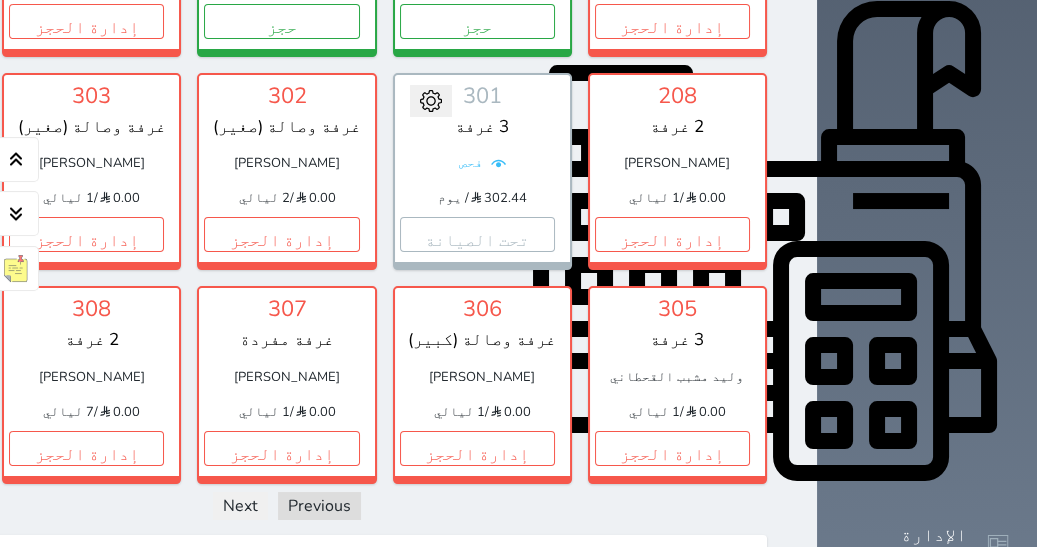 scroll, scrollTop: 670, scrollLeft: 0, axis: vertical 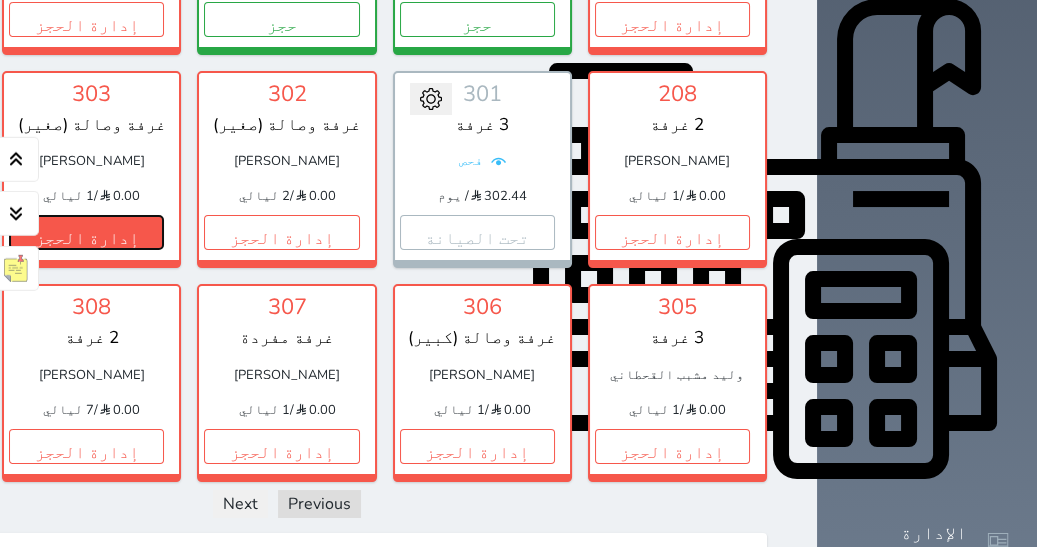 click on "إدارة الحجز" at bounding box center (86, 232) 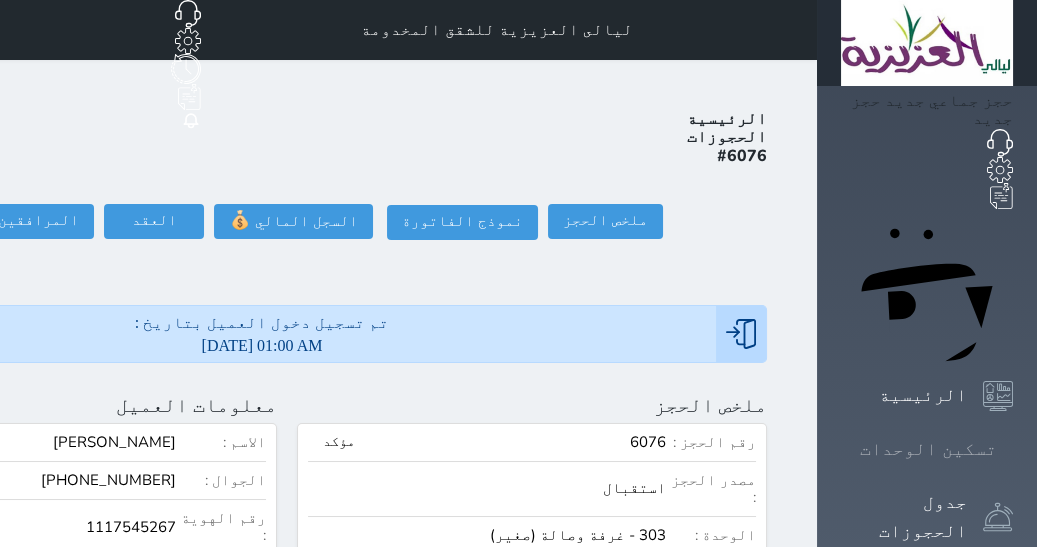 scroll, scrollTop: 11, scrollLeft: 0, axis: vertical 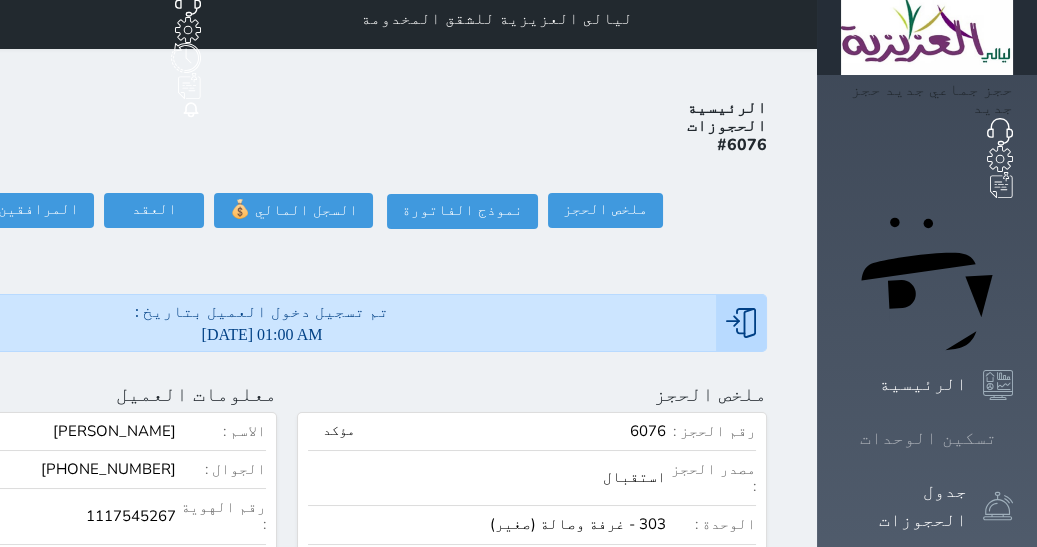 click 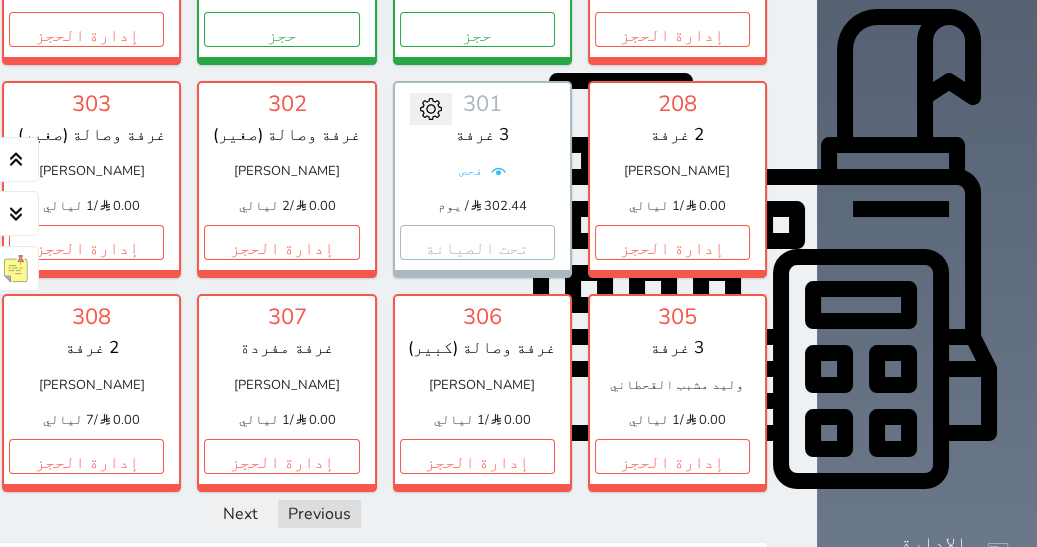 scroll, scrollTop: 662, scrollLeft: 0, axis: vertical 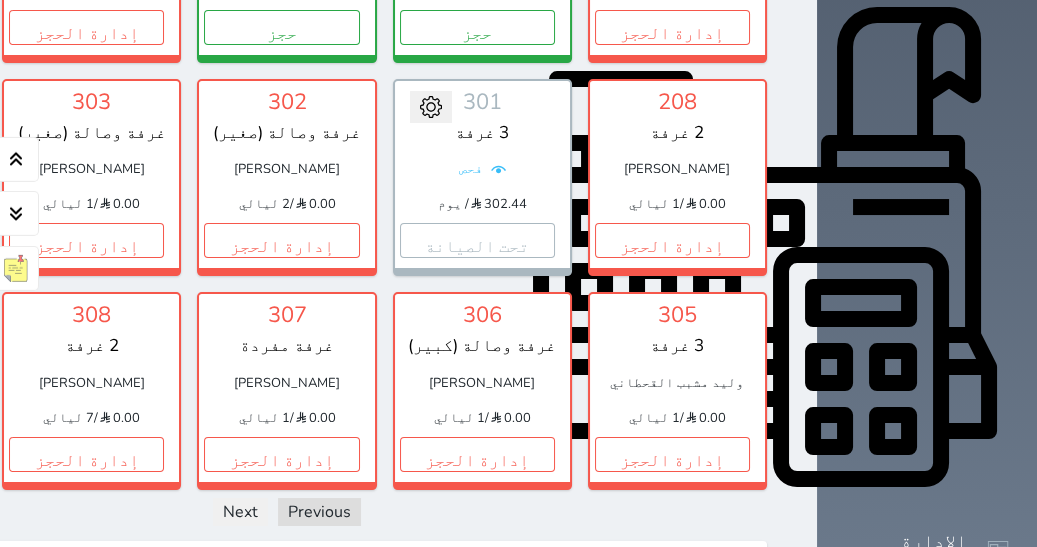 click on "إدارة الحجز" at bounding box center [-109, 240] 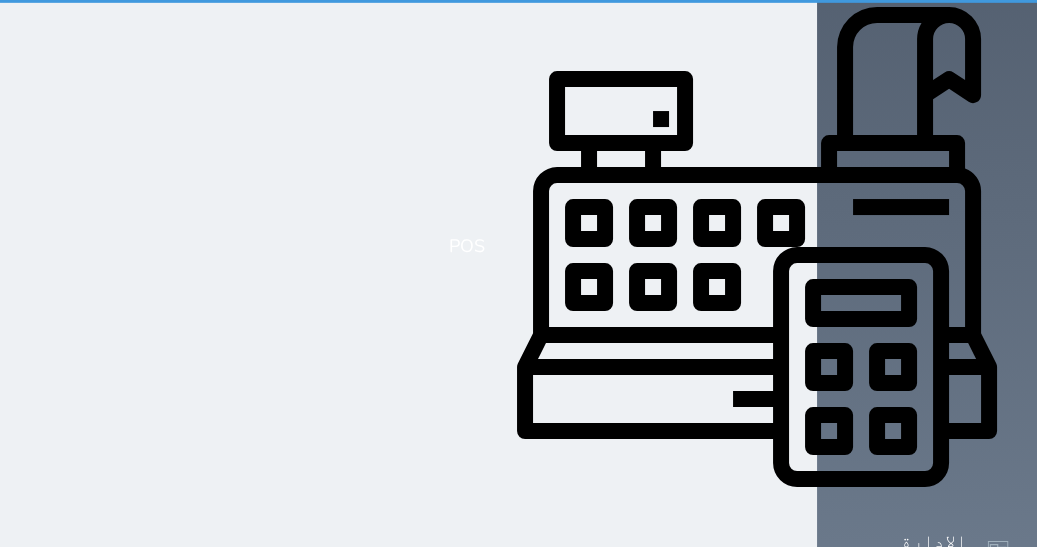 scroll, scrollTop: 0, scrollLeft: 0, axis: both 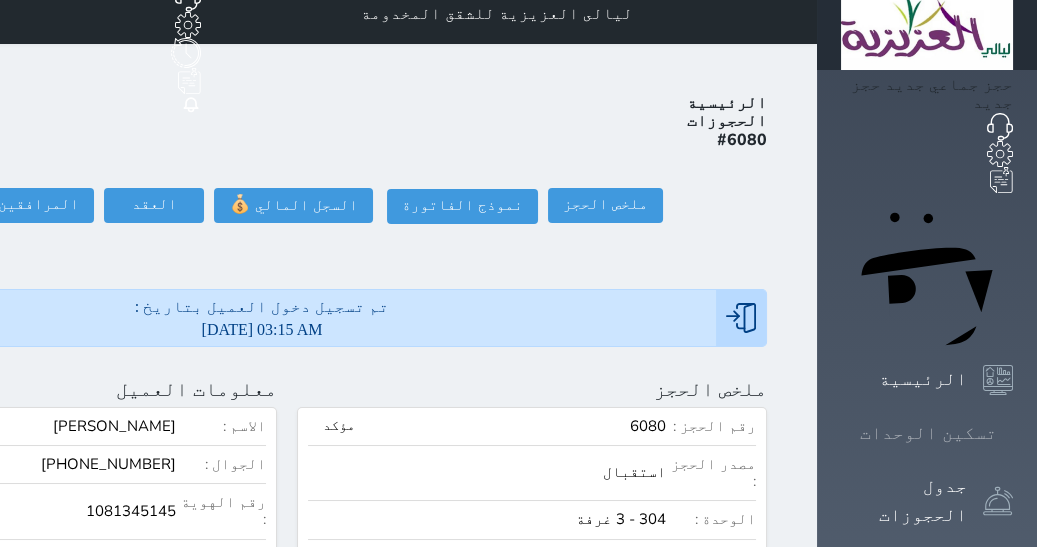 click on "تسكين الوحدات" at bounding box center [927, 433] 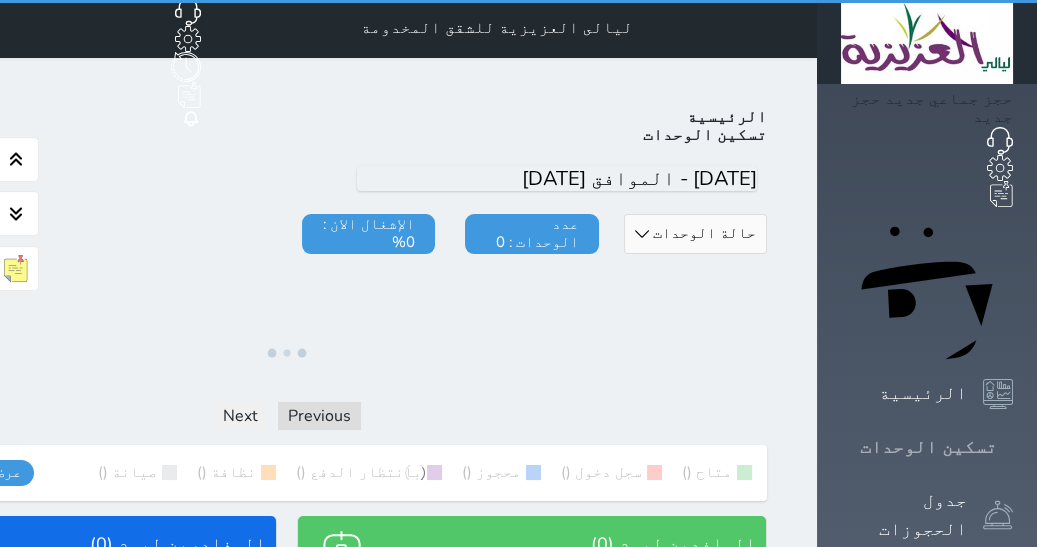 scroll, scrollTop: 0, scrollLeft: 0, axis: both 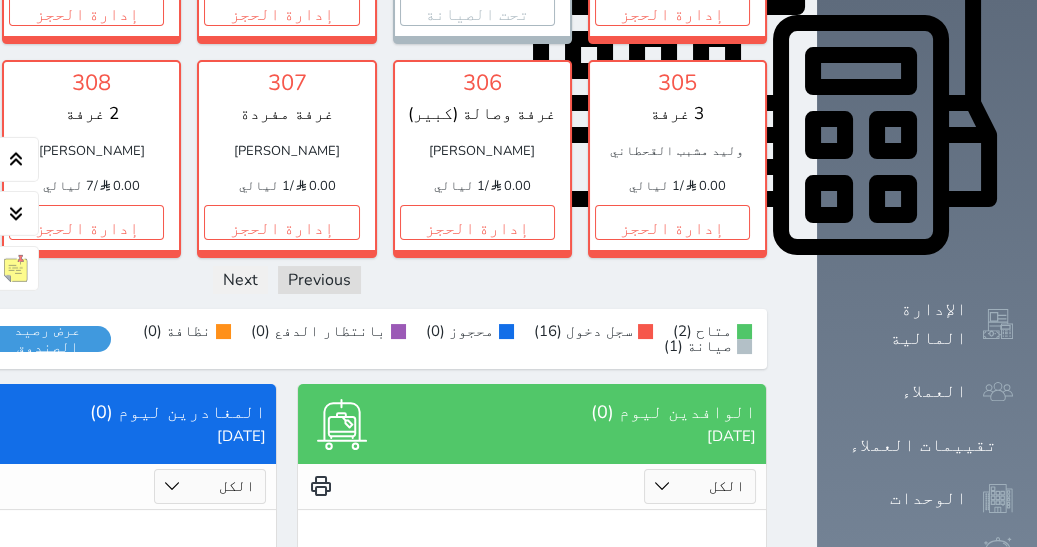 click on "305   3 غرفة
وليد مشبب القحطاني
0.00
/   1 ليالي           إدارة الحجز" at bounding box center [677, 158] 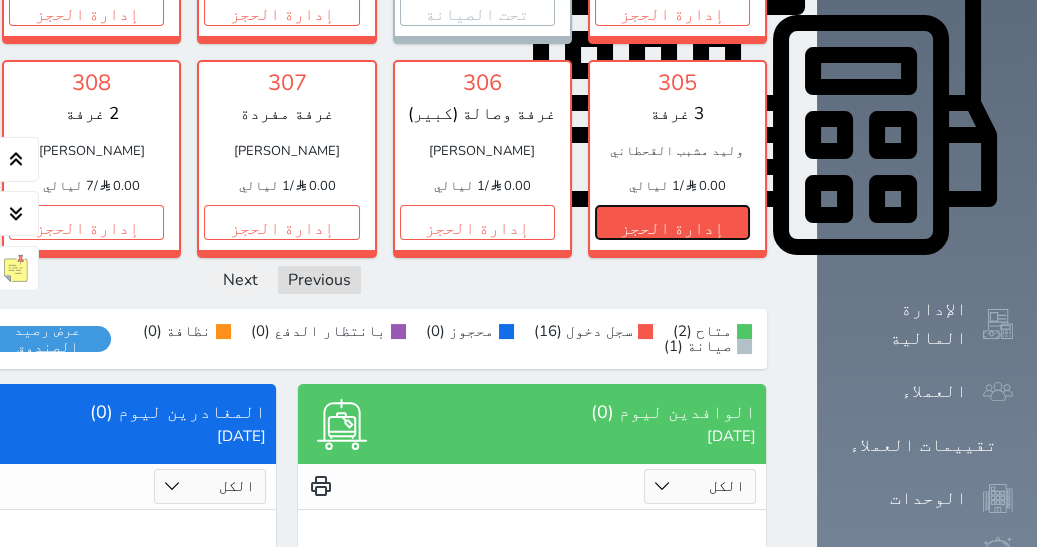 click on "إدارة الحجز" at bounding box center [672, 222] 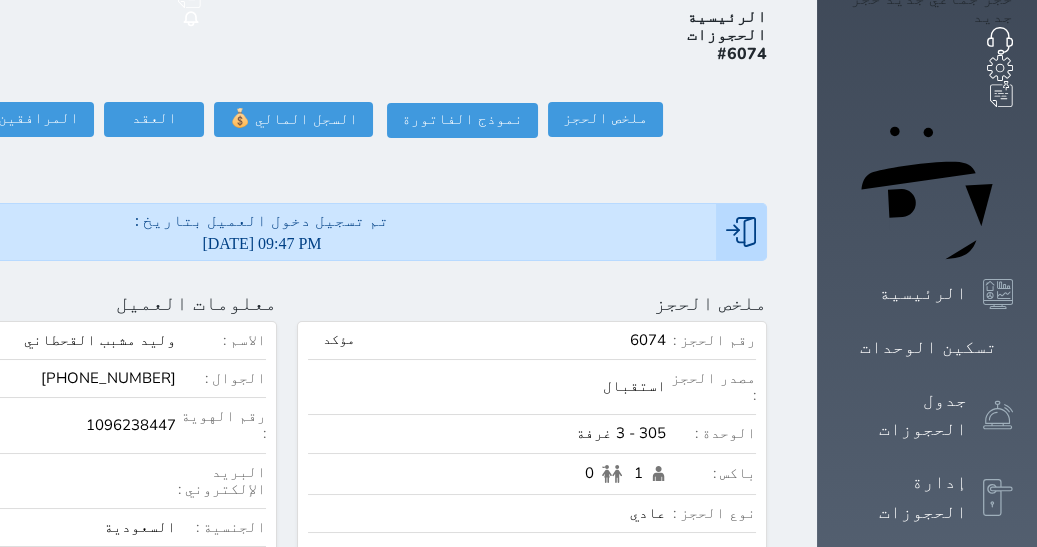 scroll, scrollTop: 0, scrollLeft: 0, axis: both 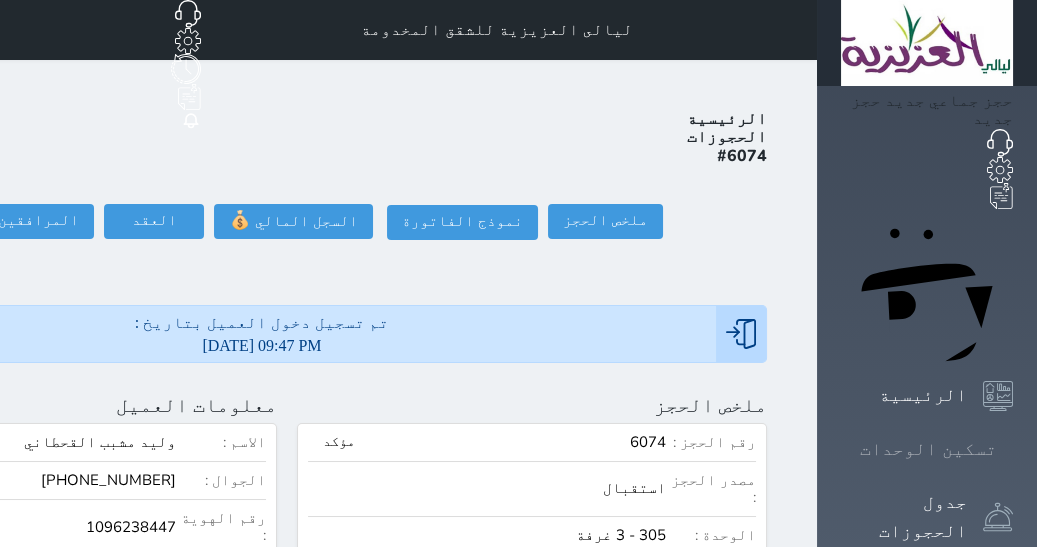 click on "تسكين الوحدات" at bounding box center (928, 449) 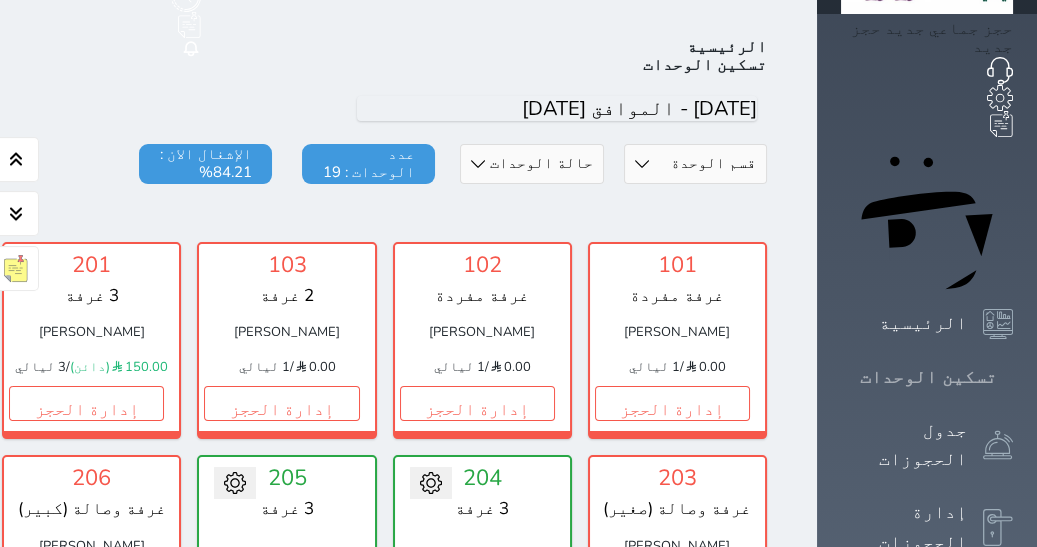 scroll, scrollTop: 77, scrollLeft: 0, axis: vertical 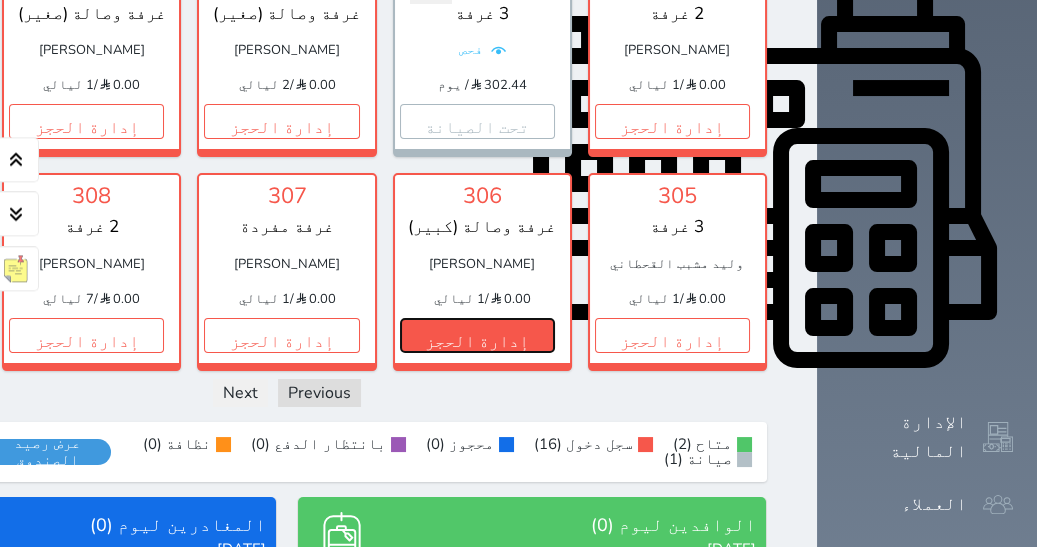 click on "إدارة الحجز" at bounding box center [477, 335] 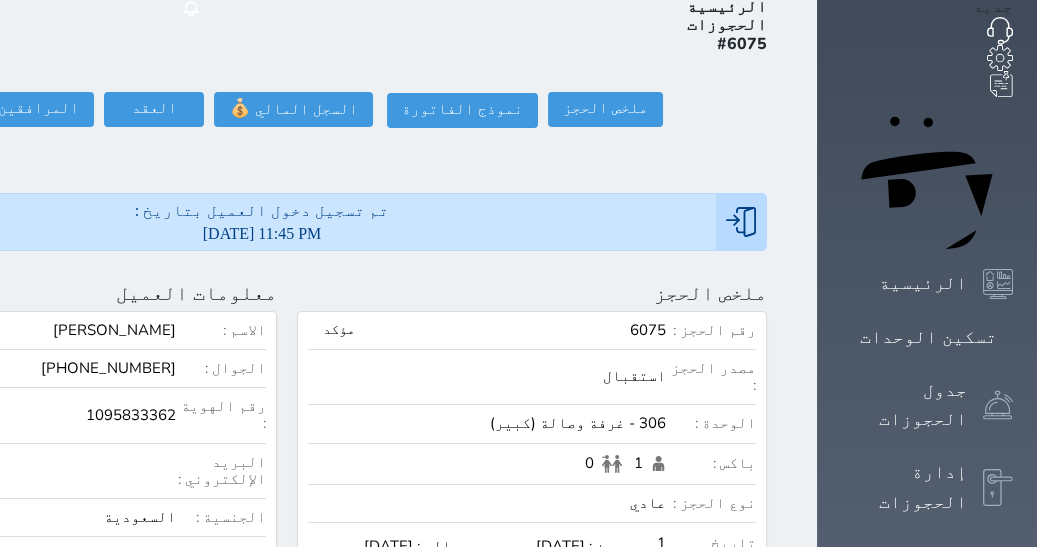 scroll, scrollTop: 30, scrollLeft: 0, axis: vertical 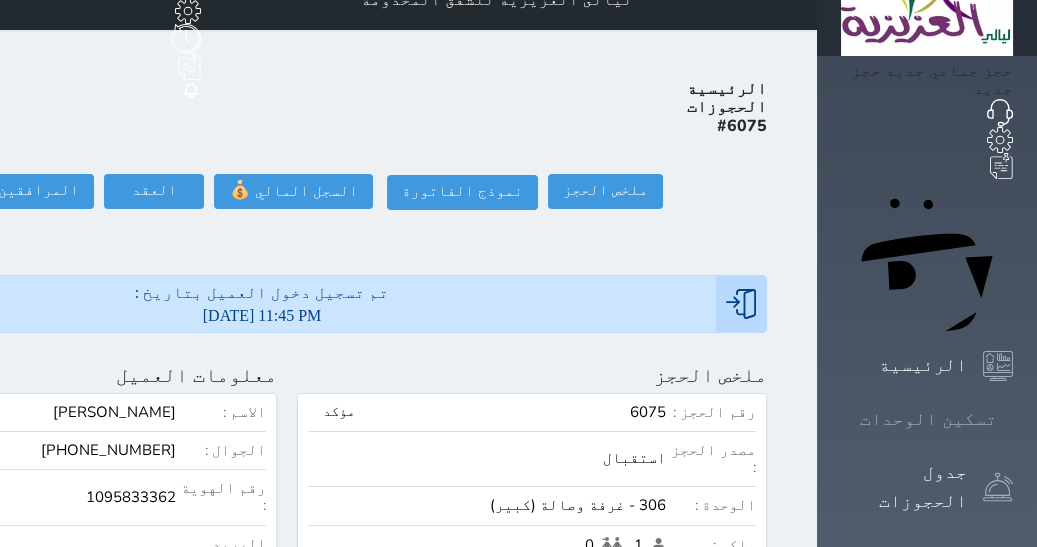 click on "تسكين الوحدات" at bounding box center [928, 419] 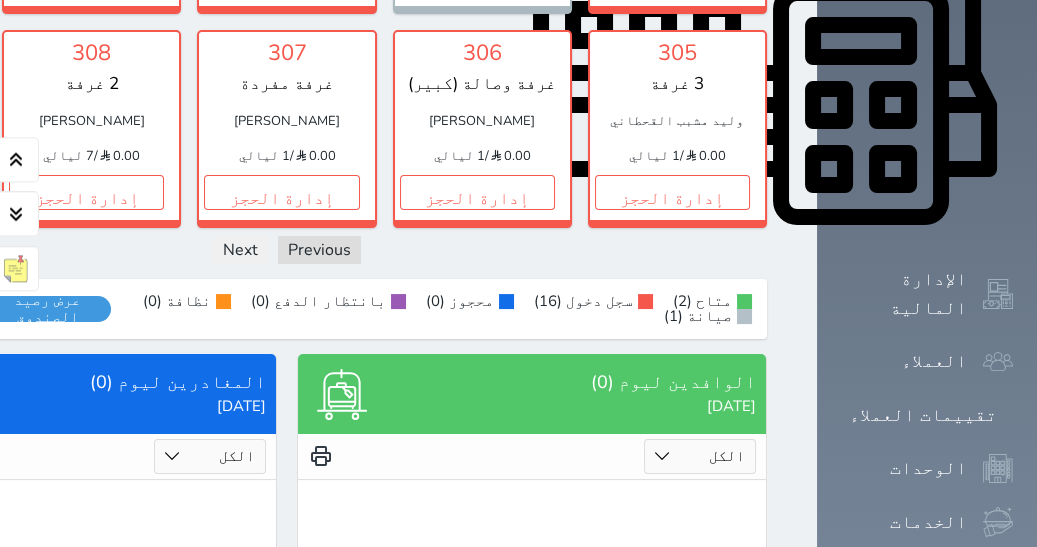 scroll, scrollTop: 926, scrollLeft: 0, axis: vertical 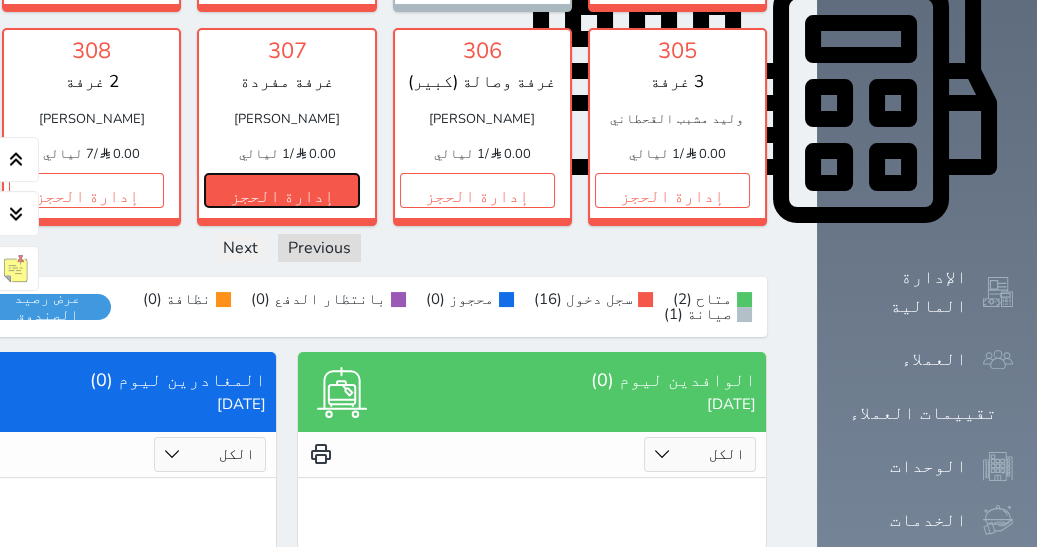 click on "إدارة الحجز" at bounding box center [281, 190] 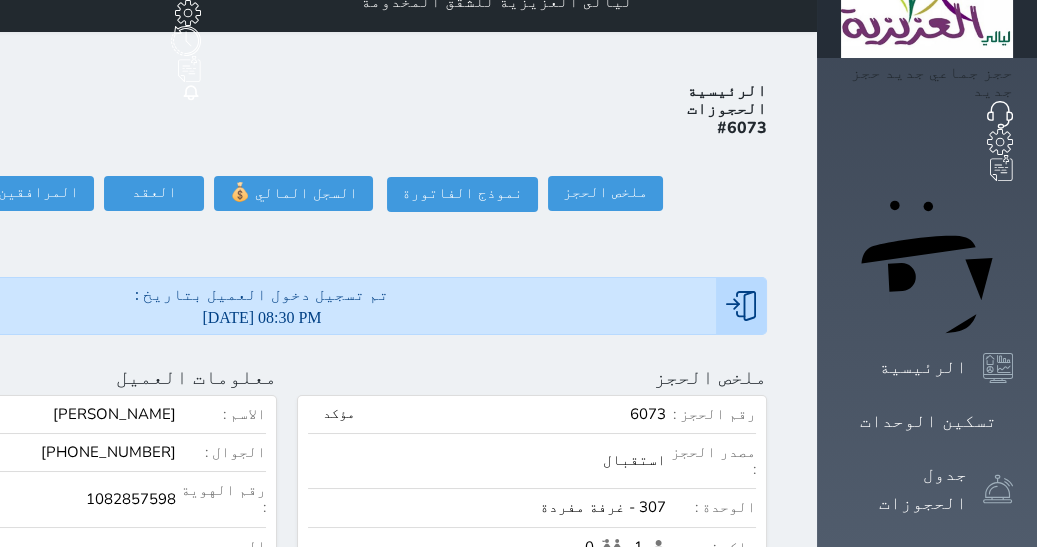 scroll, scrollTop: 0, scrollLeft: 0, axis: both 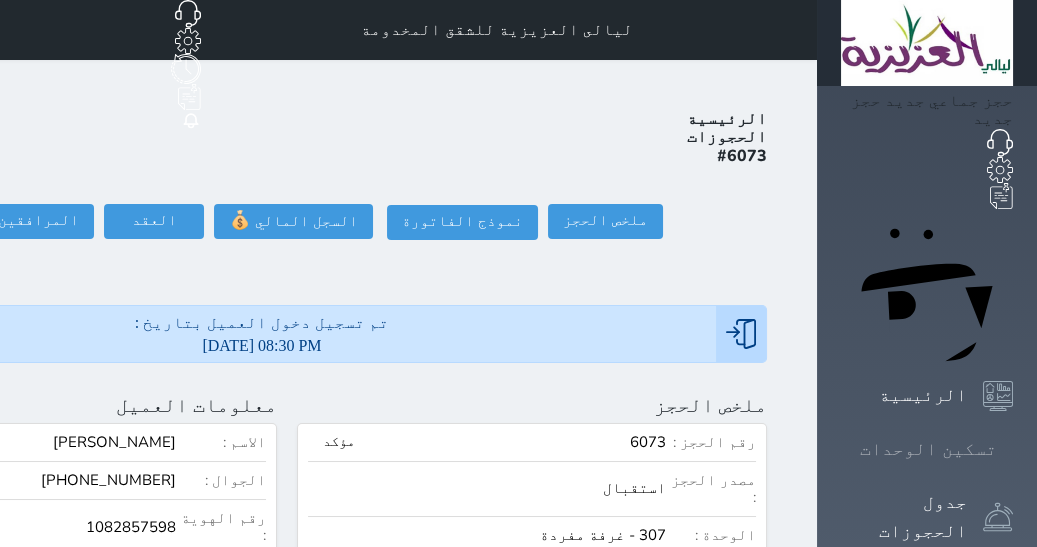 click on "تسكين الوحدات" at bounding box center (928, 449) 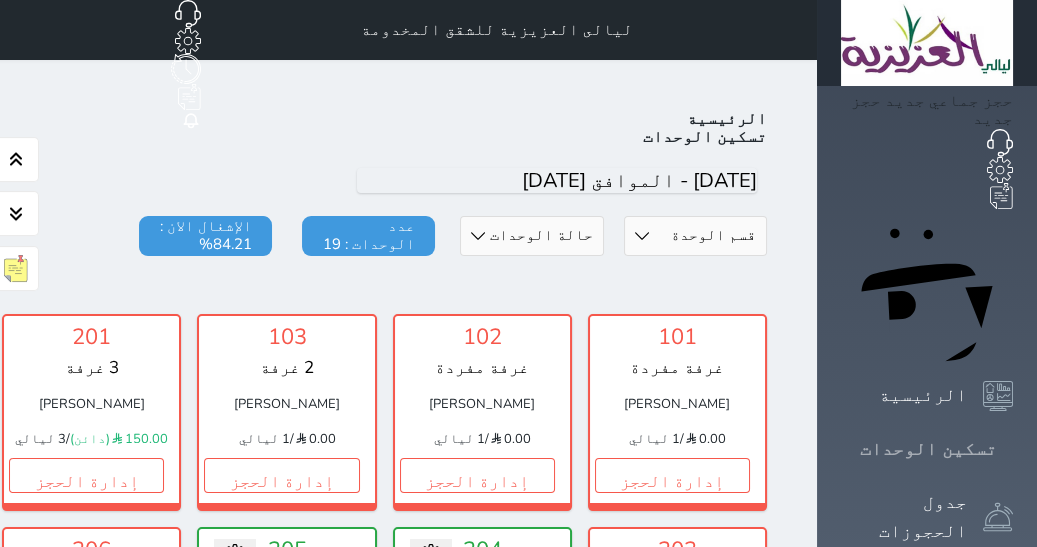 scroll, scrollTop: 77, scrollLeft: 0, axis: vertical 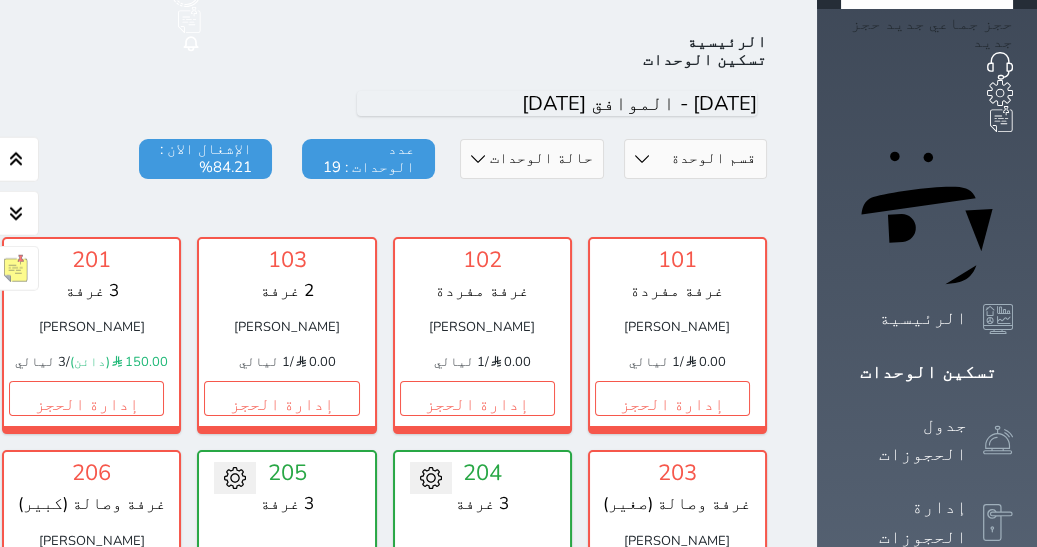 click on "اليوم" at bounding box center [287, 104] 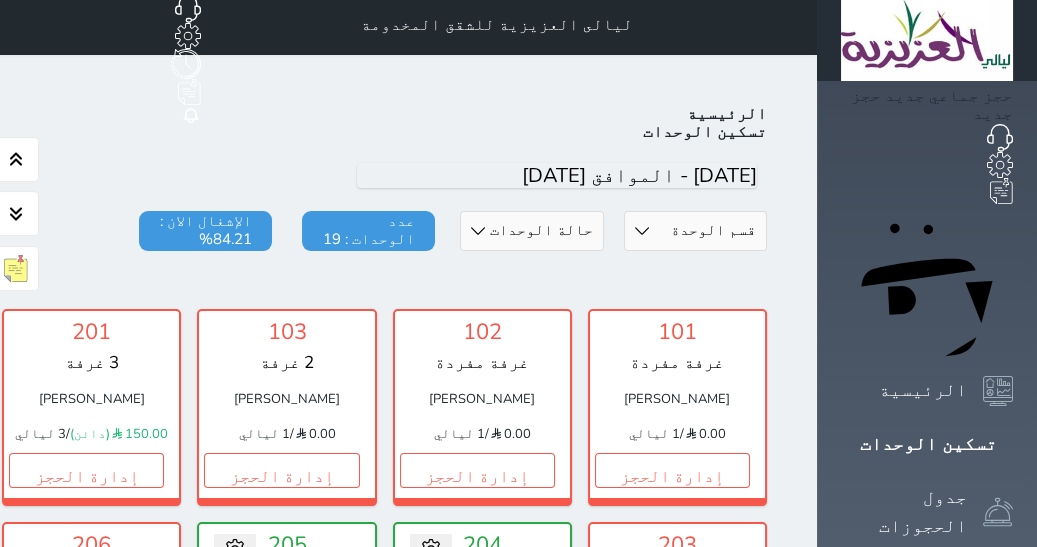 scroll, scrollTop: 0, scrollLeft: 0, axis: both 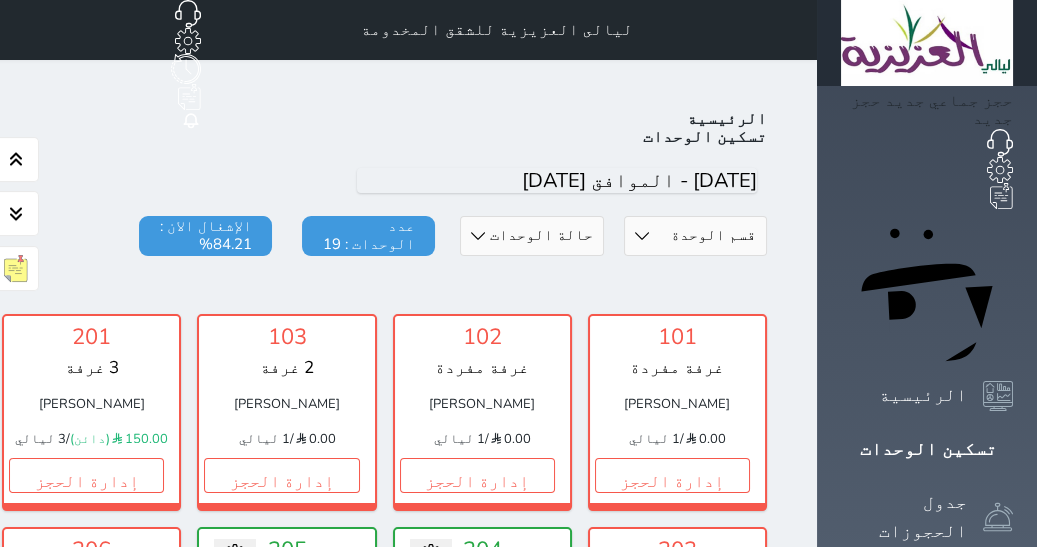 click on "اليوم" at bounding box center (287, 181) 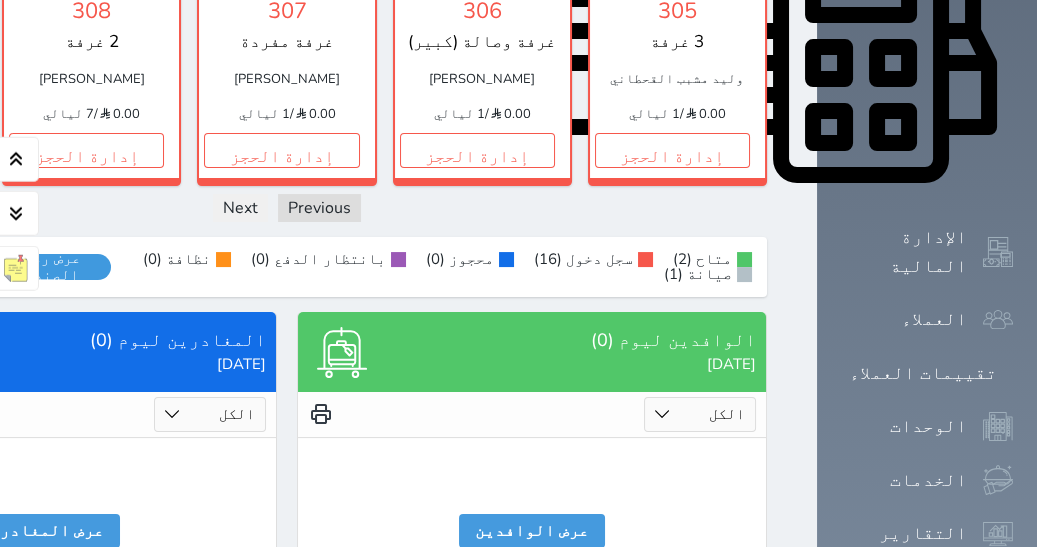 scroll, scrollTop: 1227, scrollLeft: 0, axis: vertical 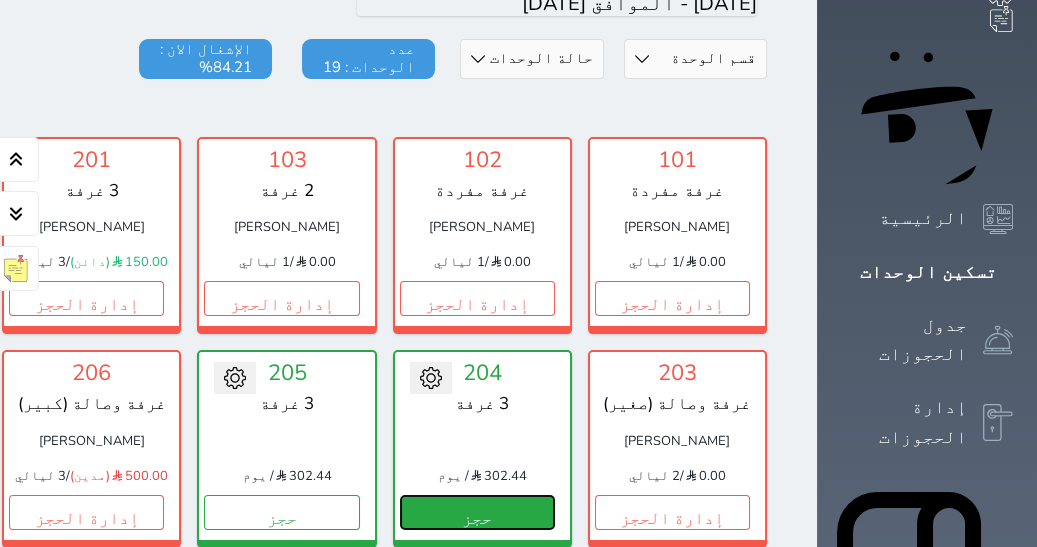 click on "حجز" at bounding box center [477, 512] 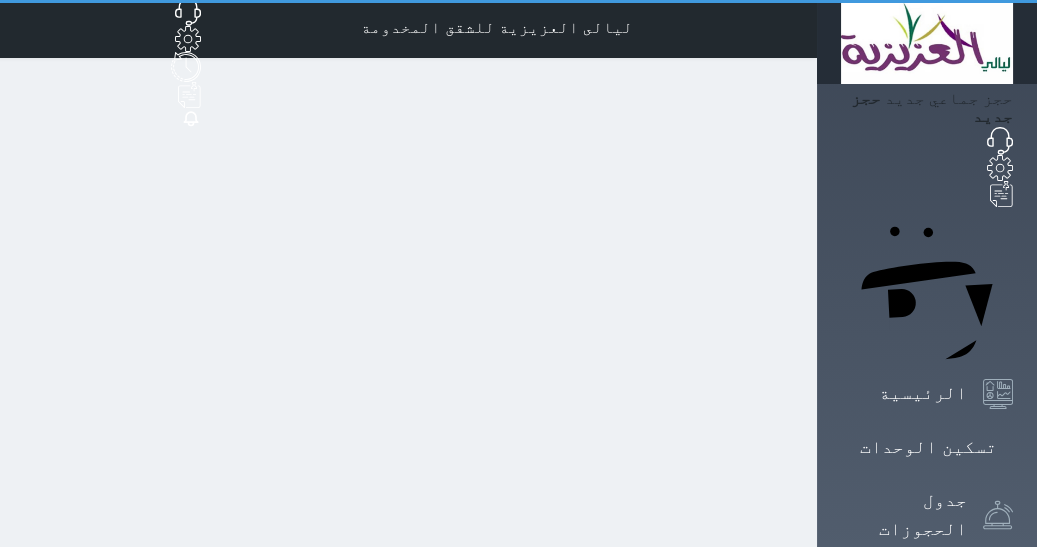 scroll, scrollTop: 0, scrollLeft: 0, axis: both 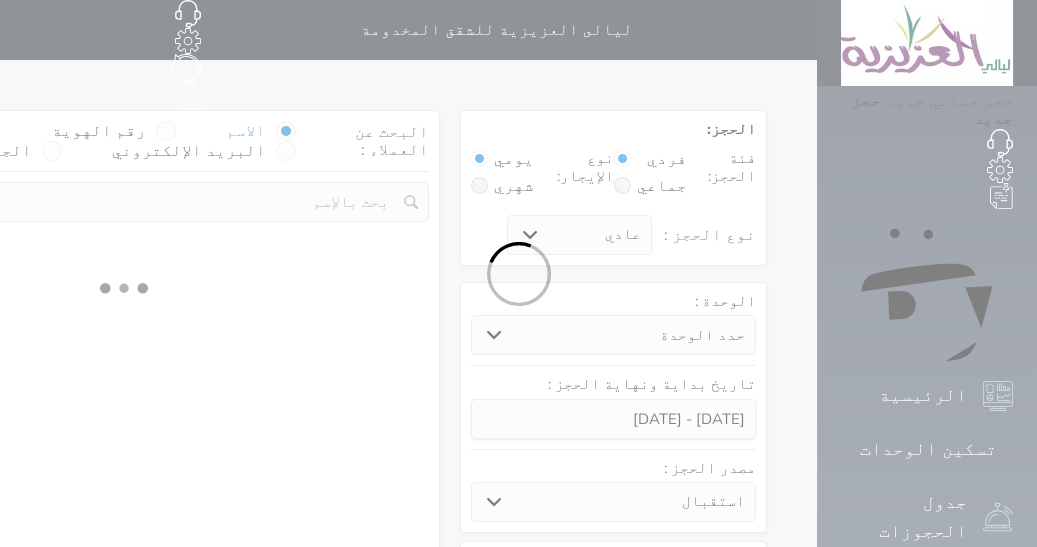select 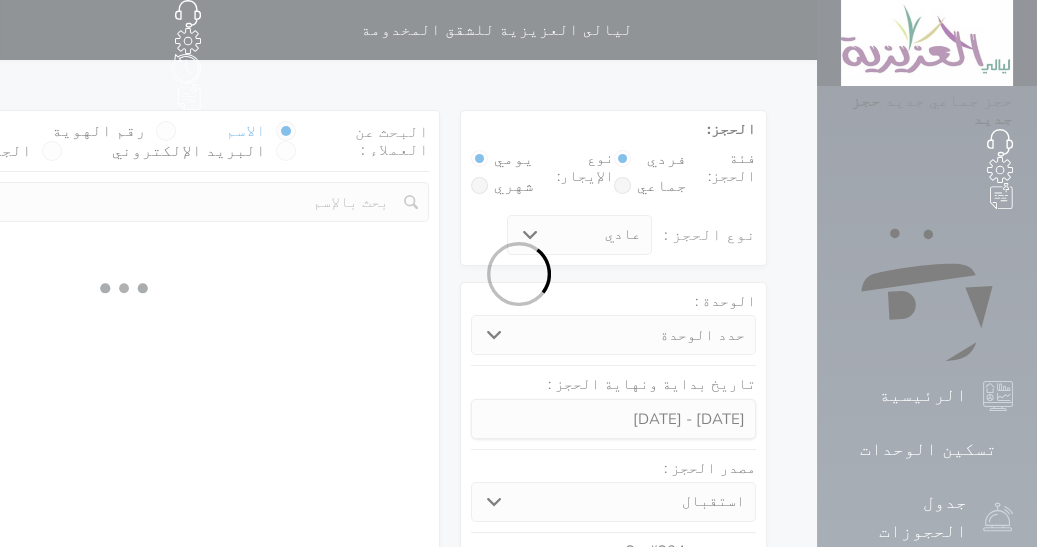select on "1" 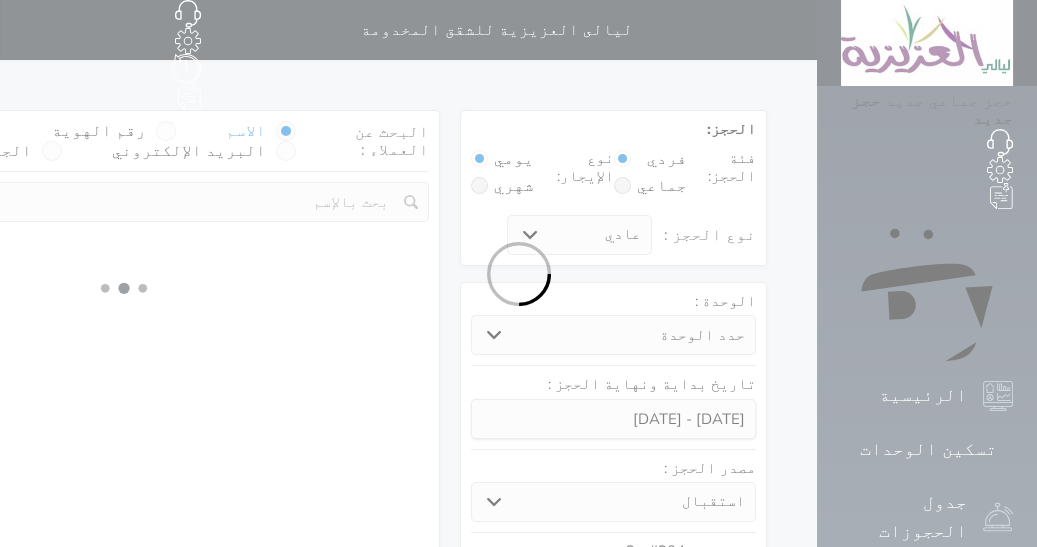 select on "113" 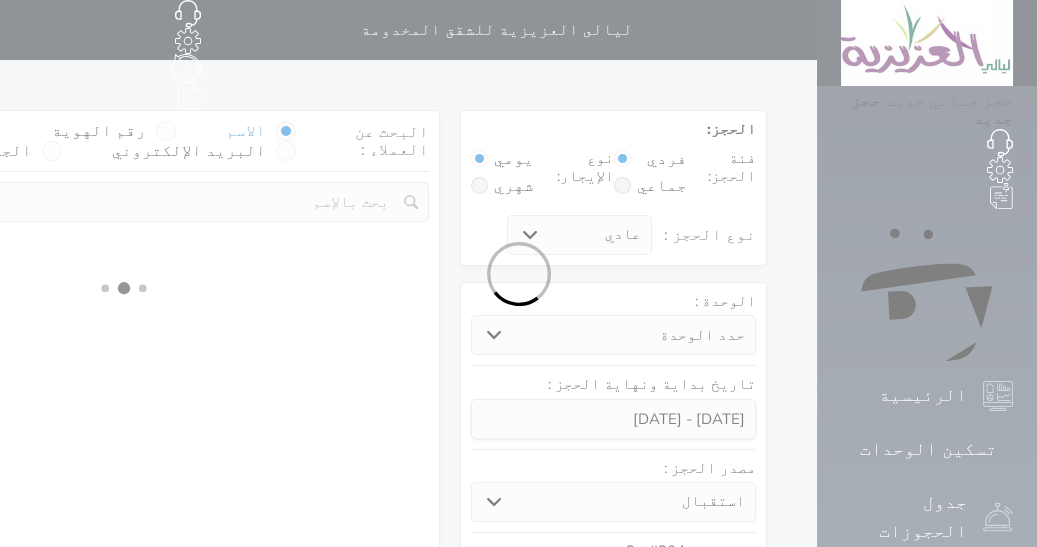 select on "1" 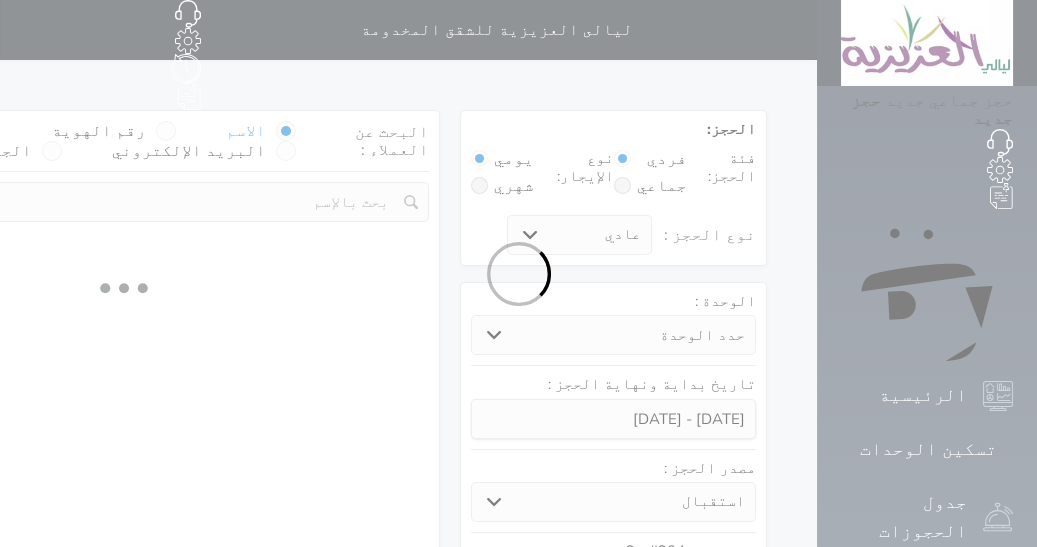 select 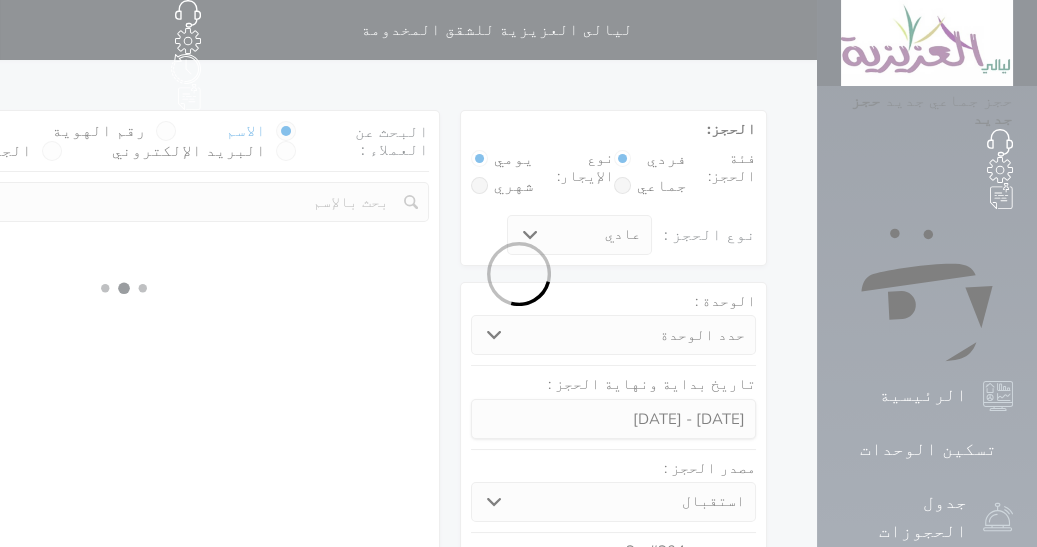 select on "7" 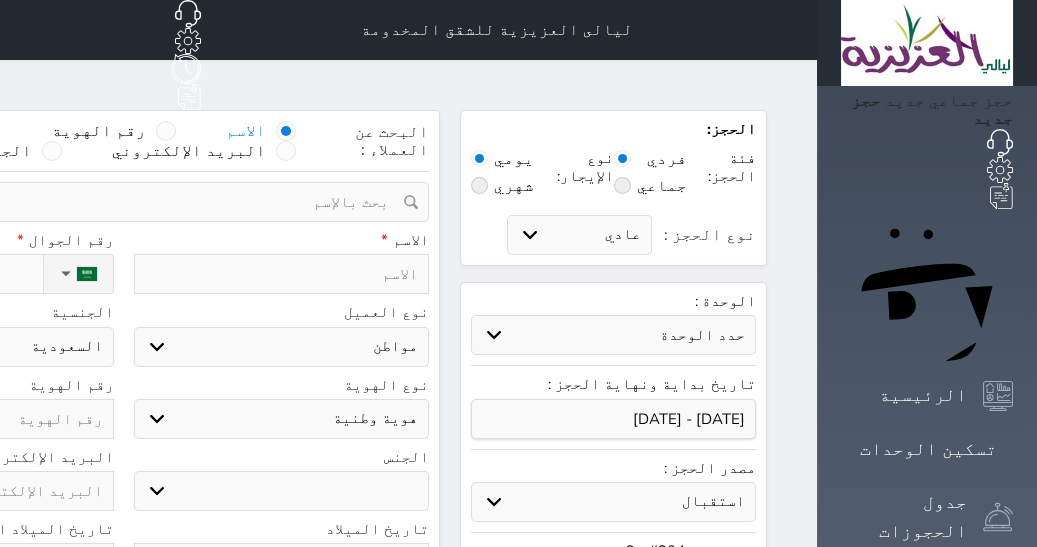 select 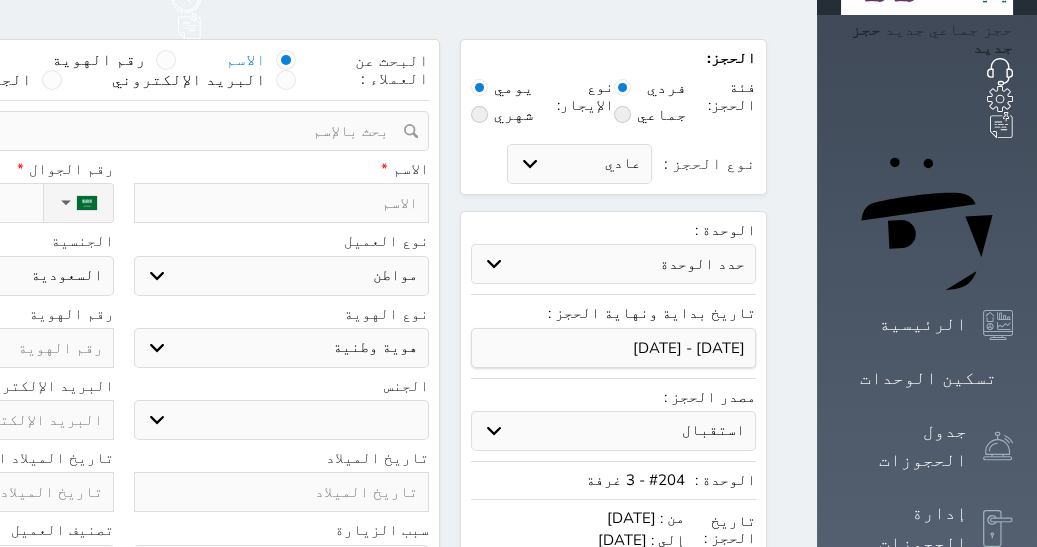scroll, scrollTop: 90, scrollLeft: 0, axis: vertical 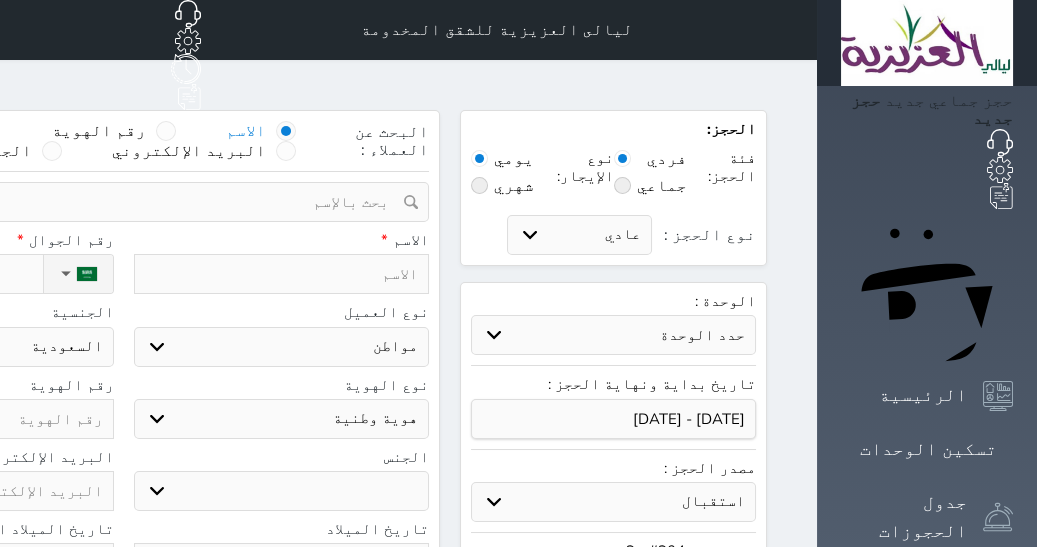 click at bounding box center [-34, 419] 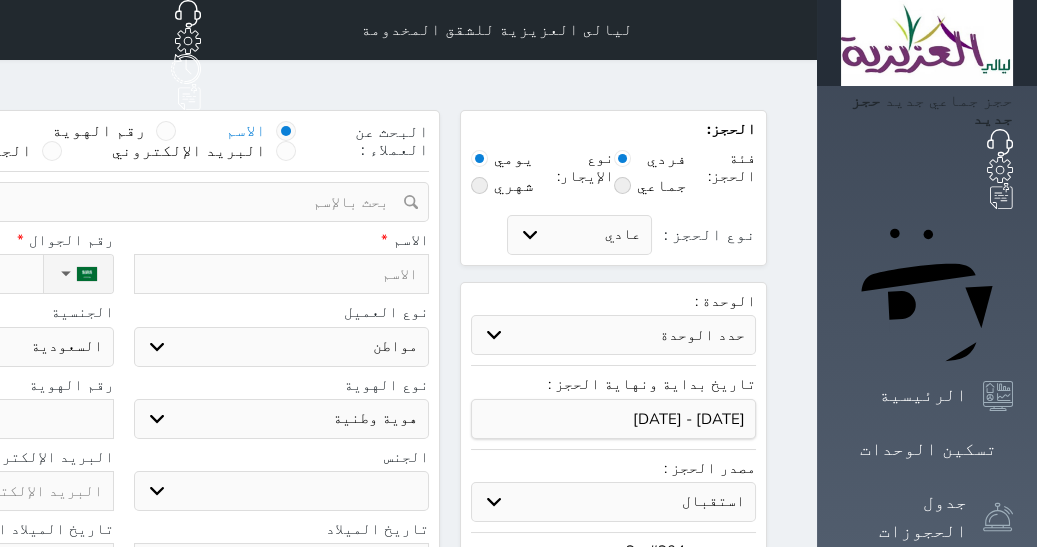 select 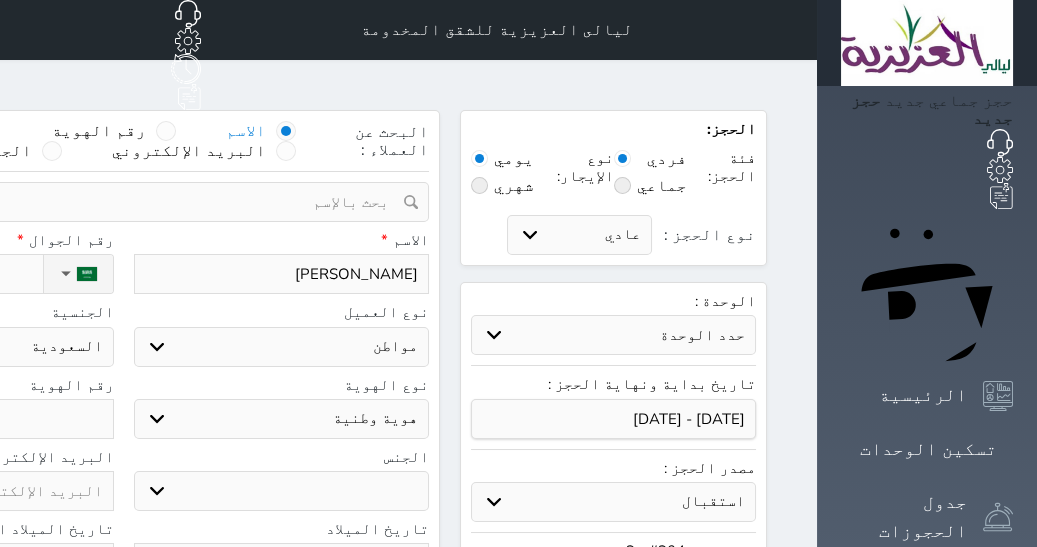 type on "طراد علي سلطان أسمري" 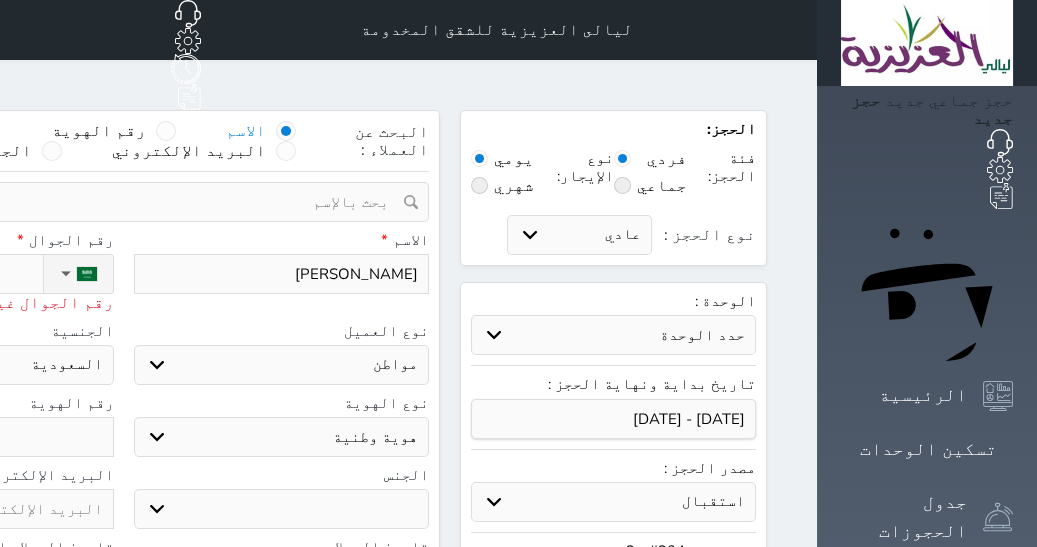 click on "رقم الجوال غير صحيح" at bounding box center [-34, 303] 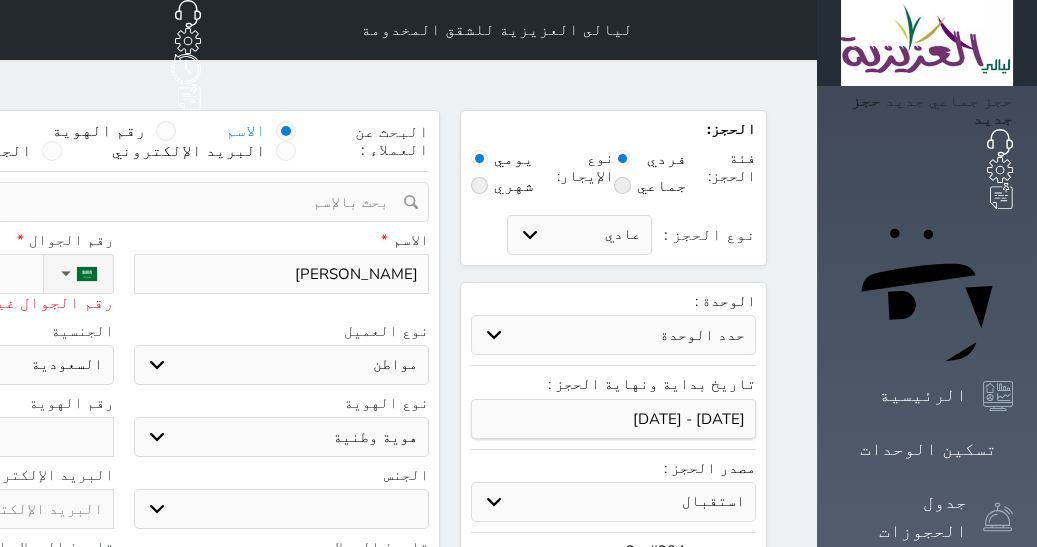 click on "رقم الجوال غير صحيح" at bounding box center (-34, 303) 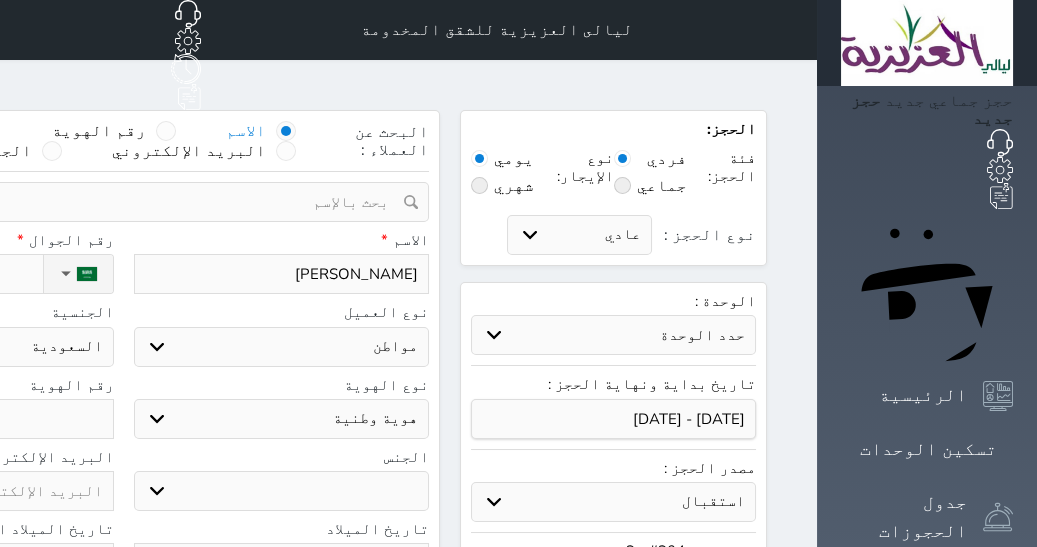 type on "+966 50 492 5253" 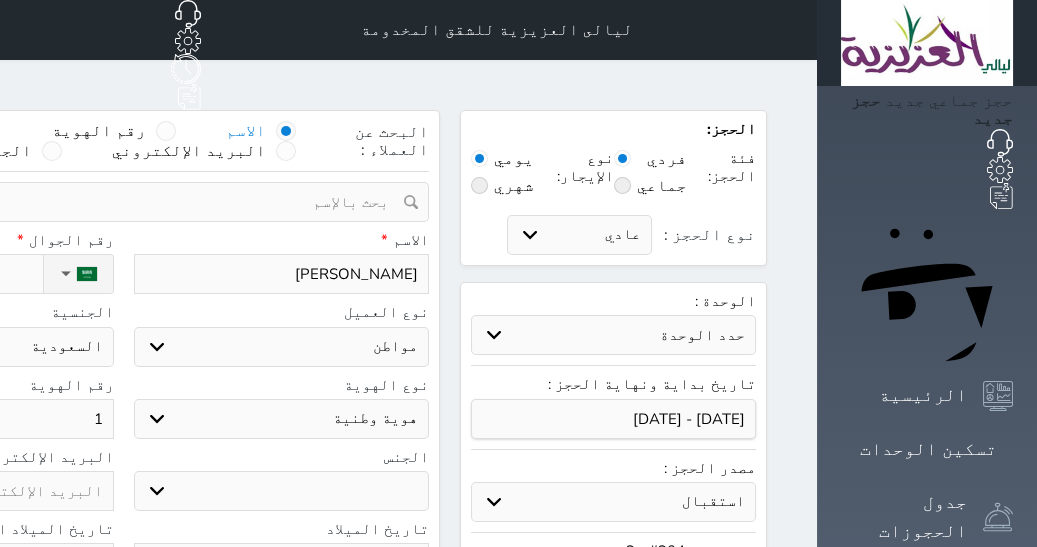 type on "10" 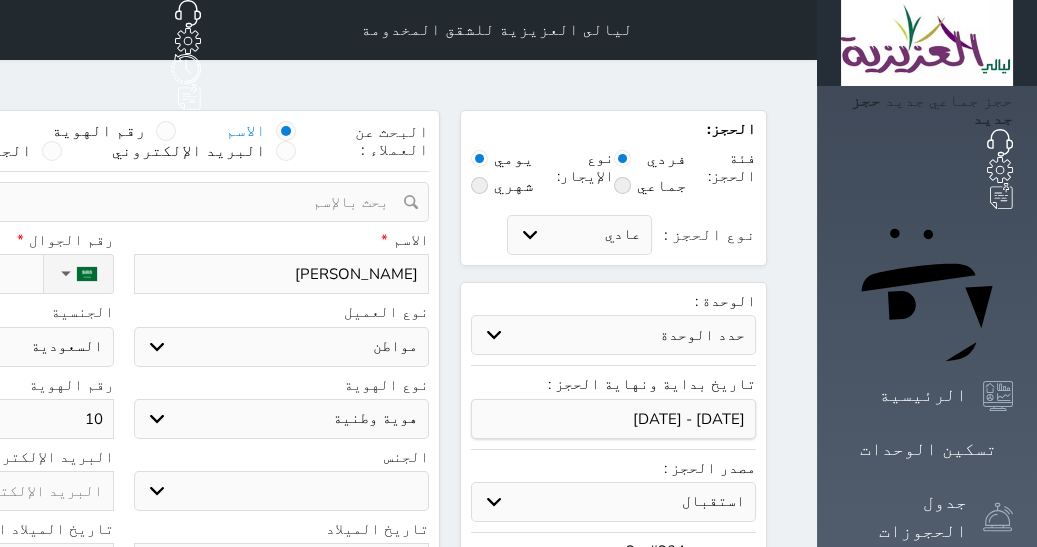 type on "105" 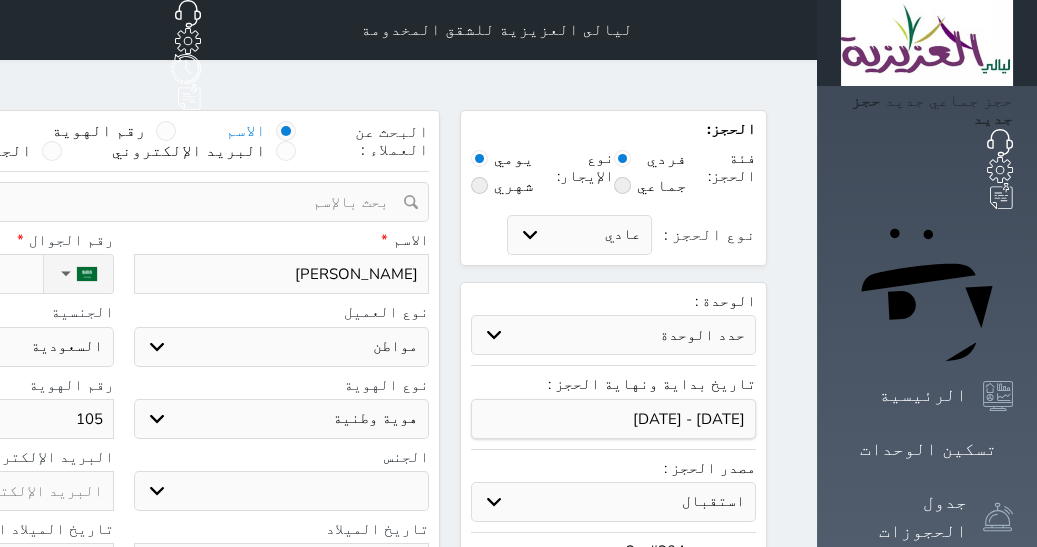 type on "1051" 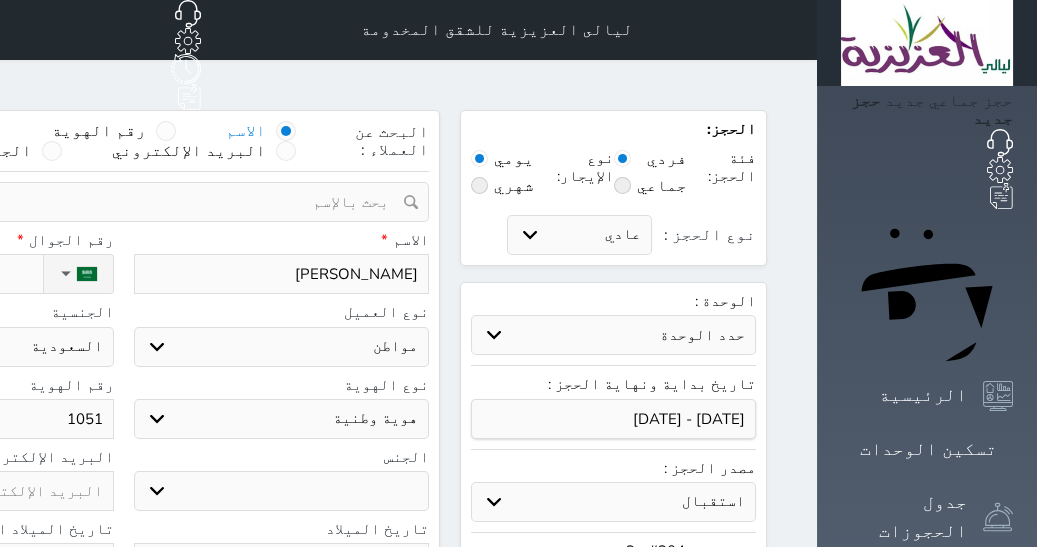 type on "10513" 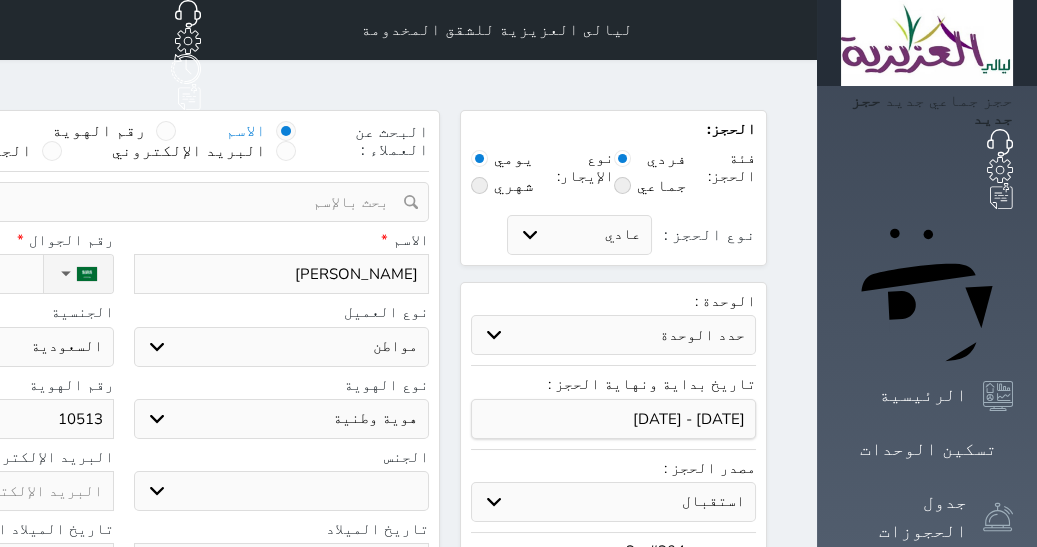 type on "105133" 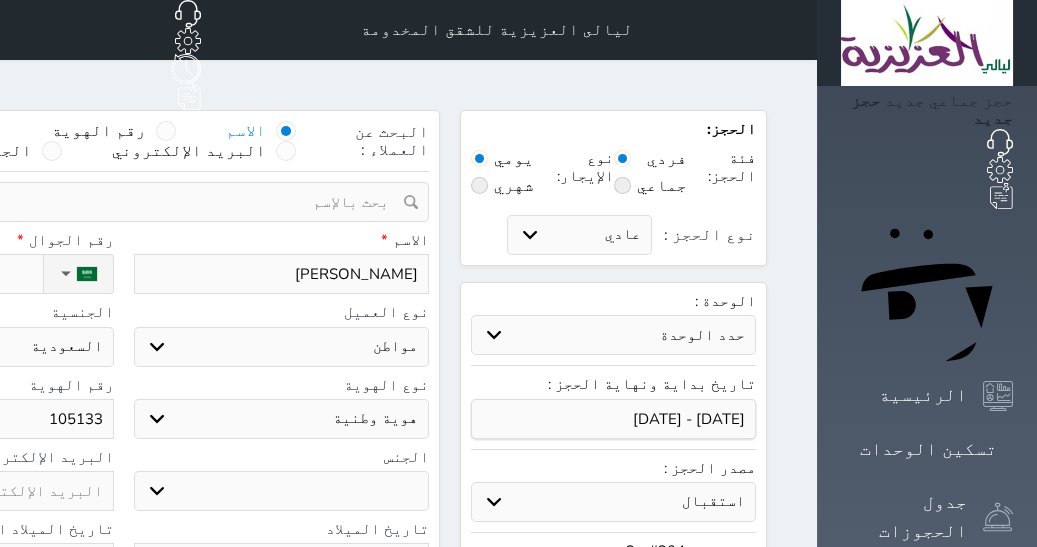 type on "1051339" 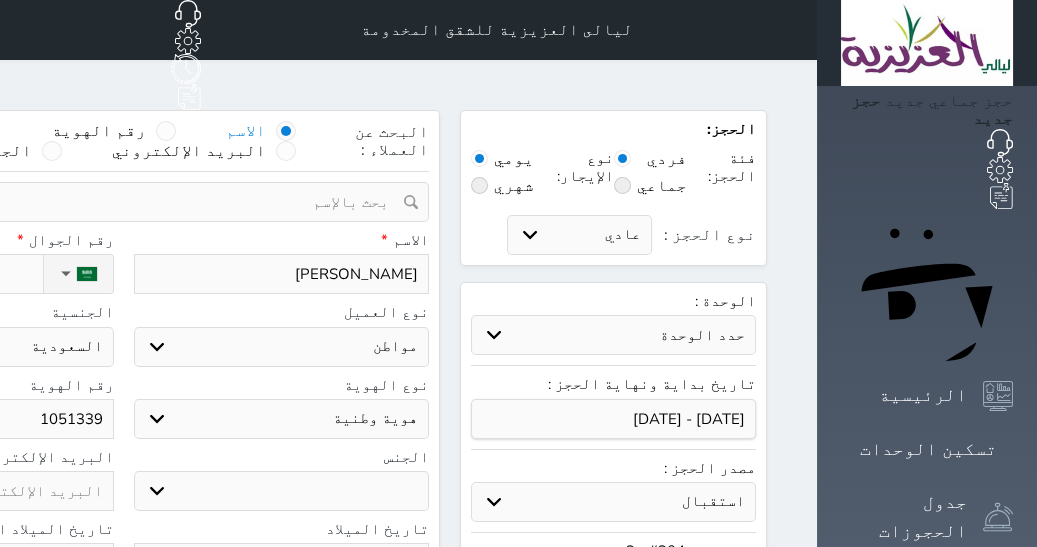 type on "10513398" 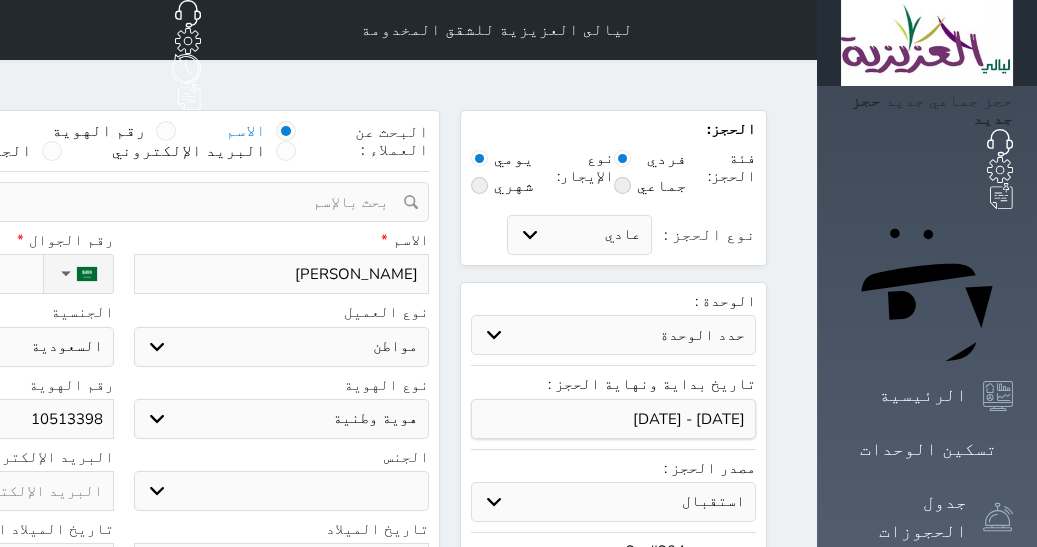type on "105133983" 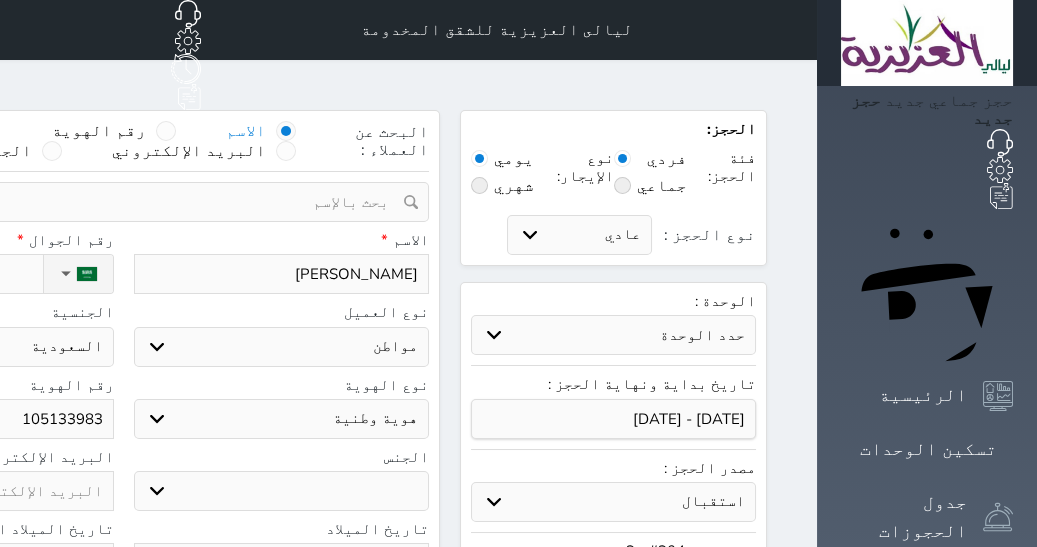 type on "1051339834" 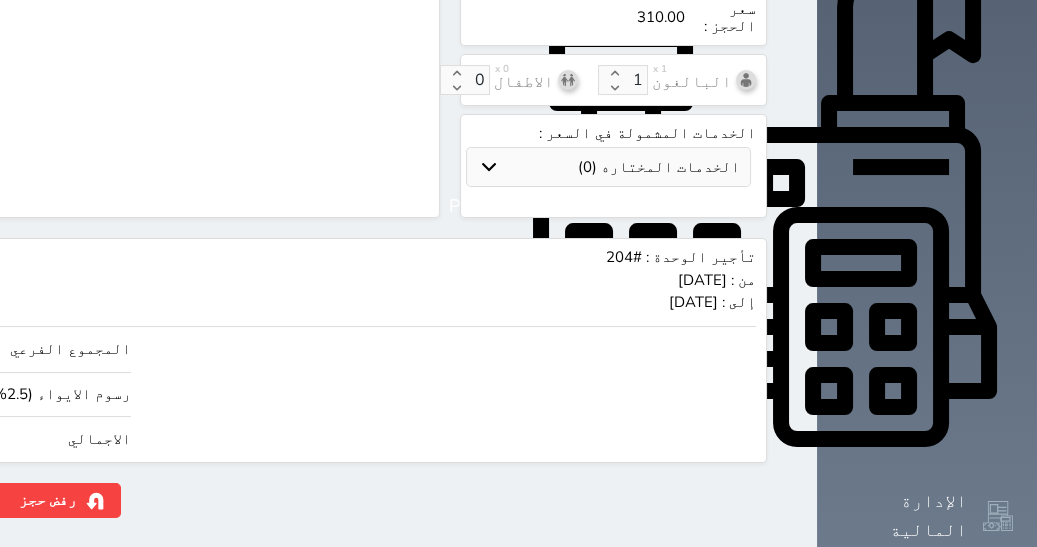 scroll, scrollTop: 835, scrollLeft: 0, axis: vertical 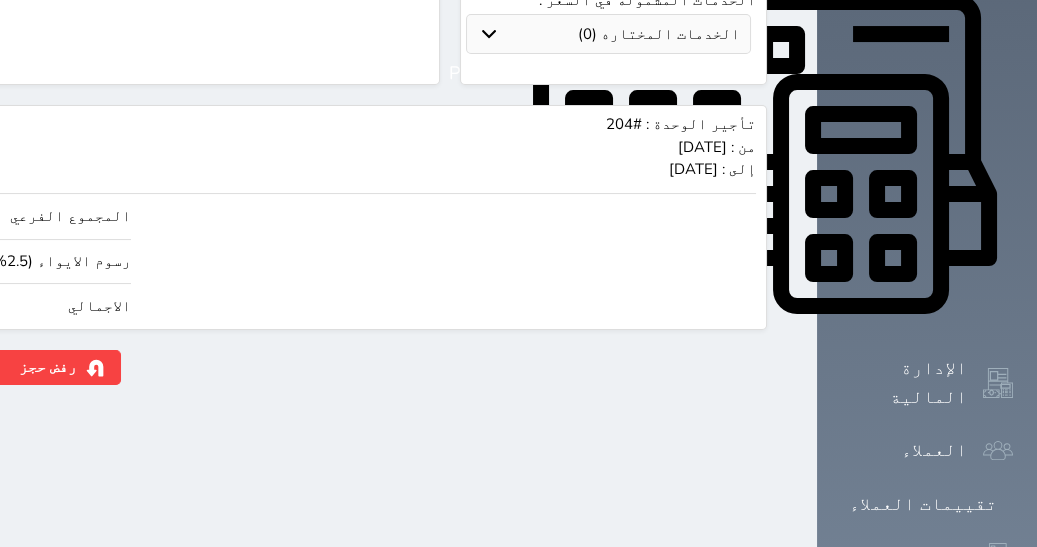 type on "1051339834" 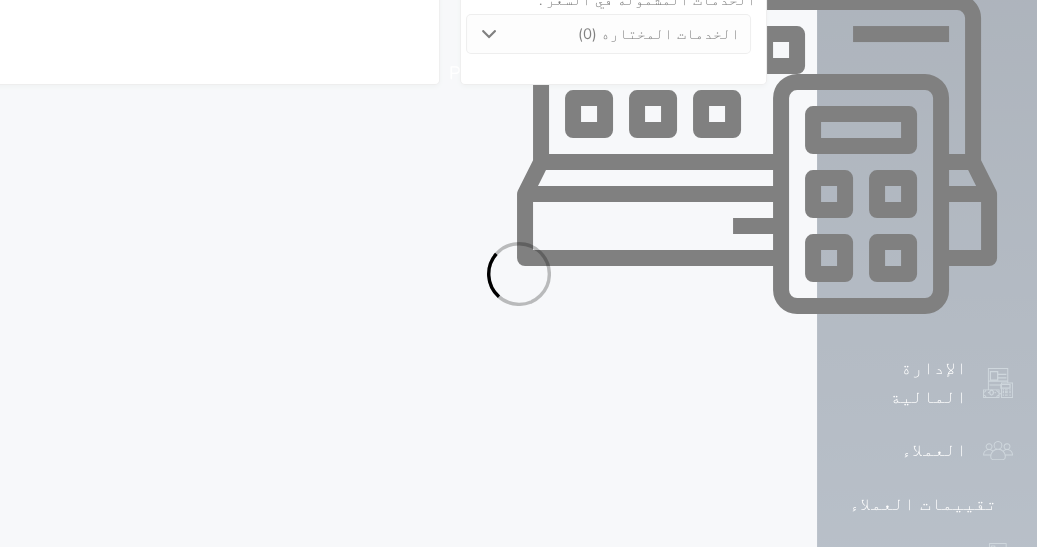 select on "1" 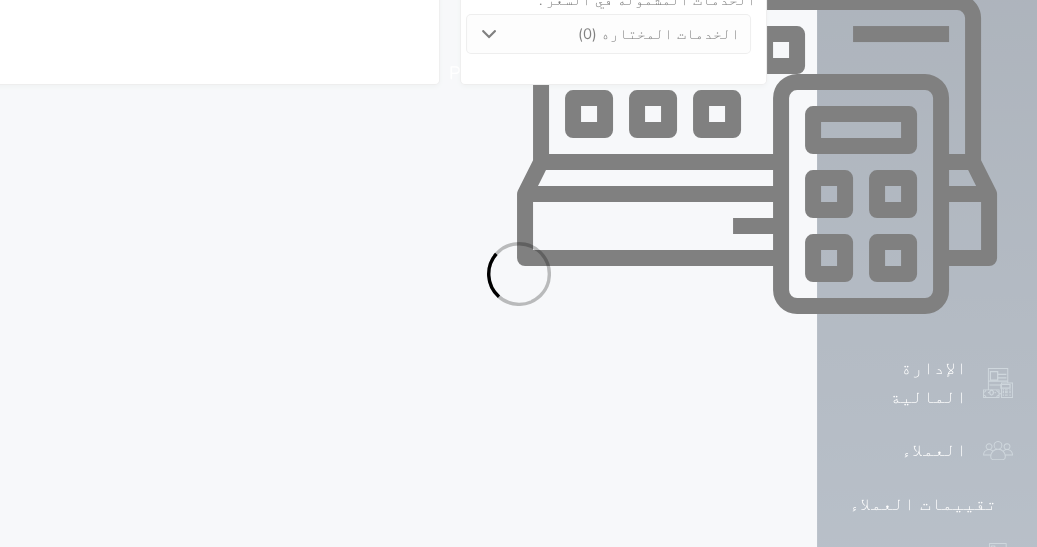 select on "113" 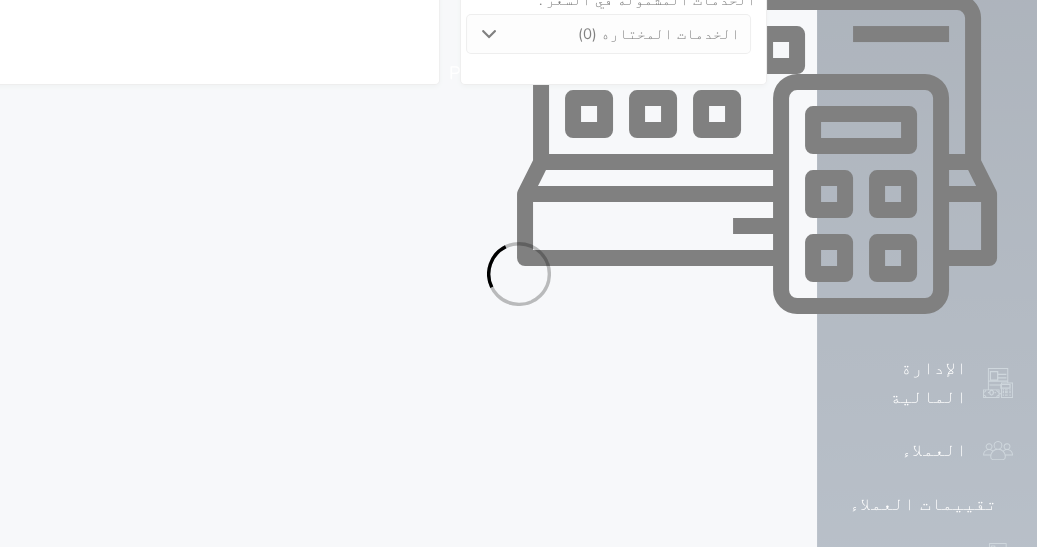 select on "1" 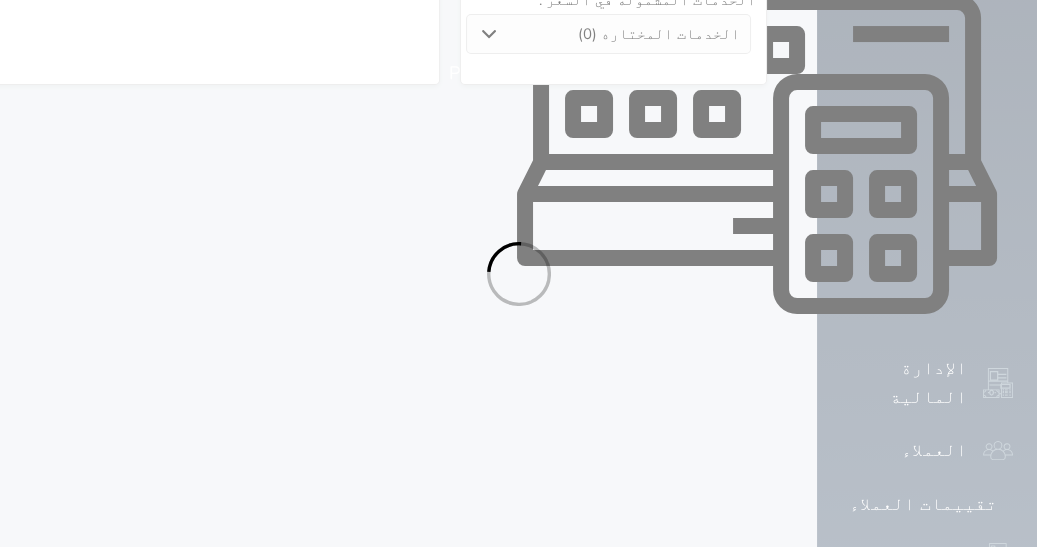 select 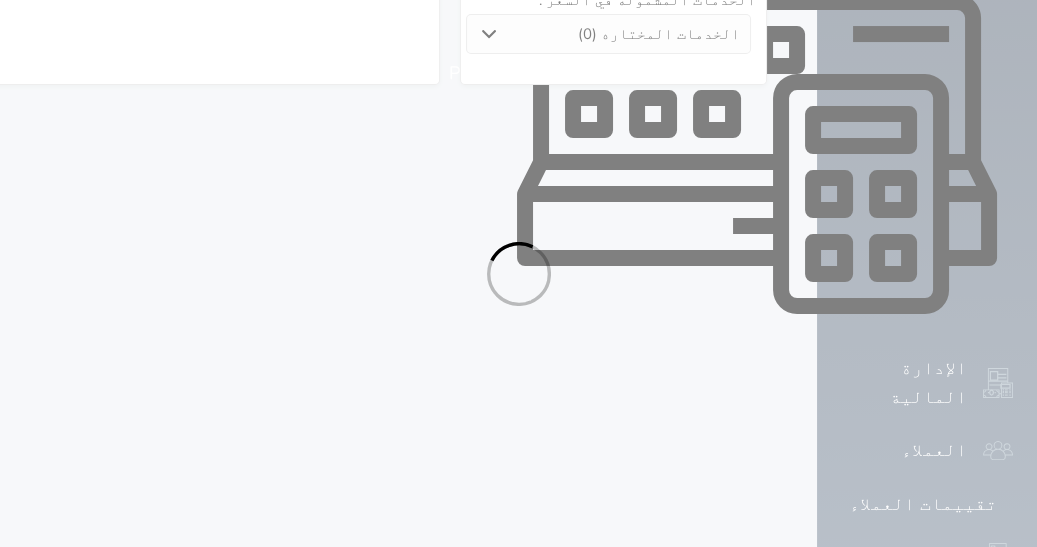 select on "7" 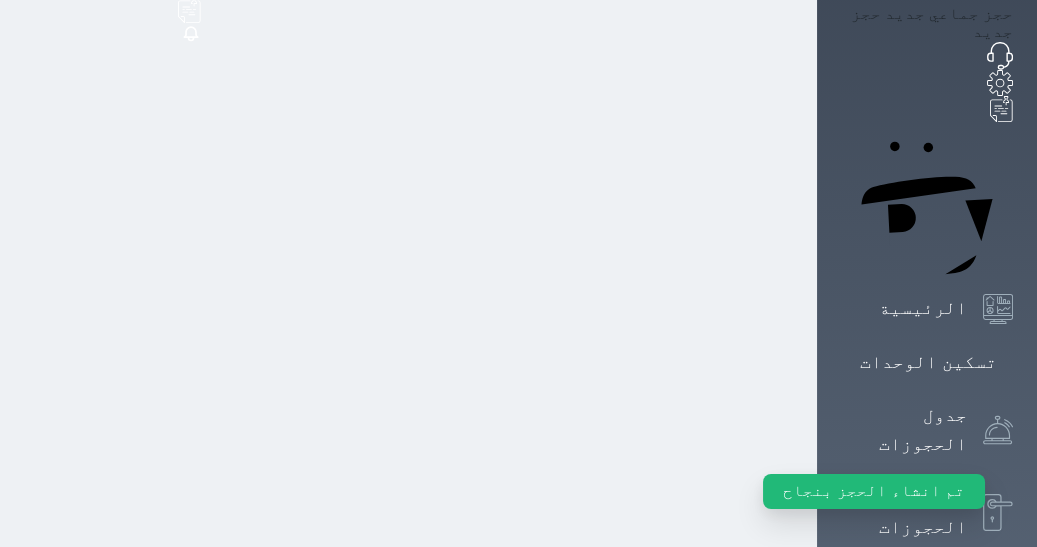 scroll, scrollTop: 0, scrollLeft: 0, axis: both 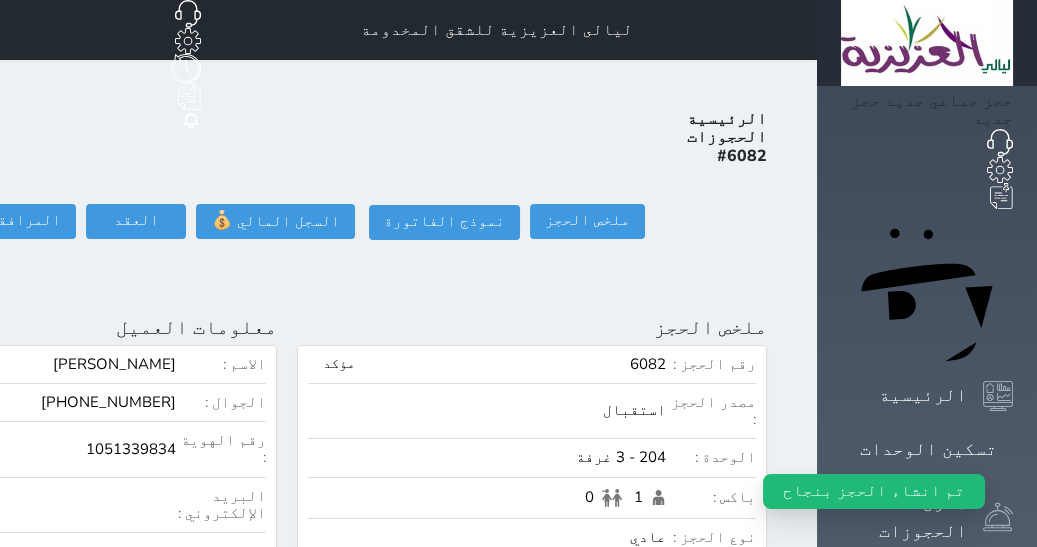 click on "تسجيل دخول" at bounding box center [-126, 221] 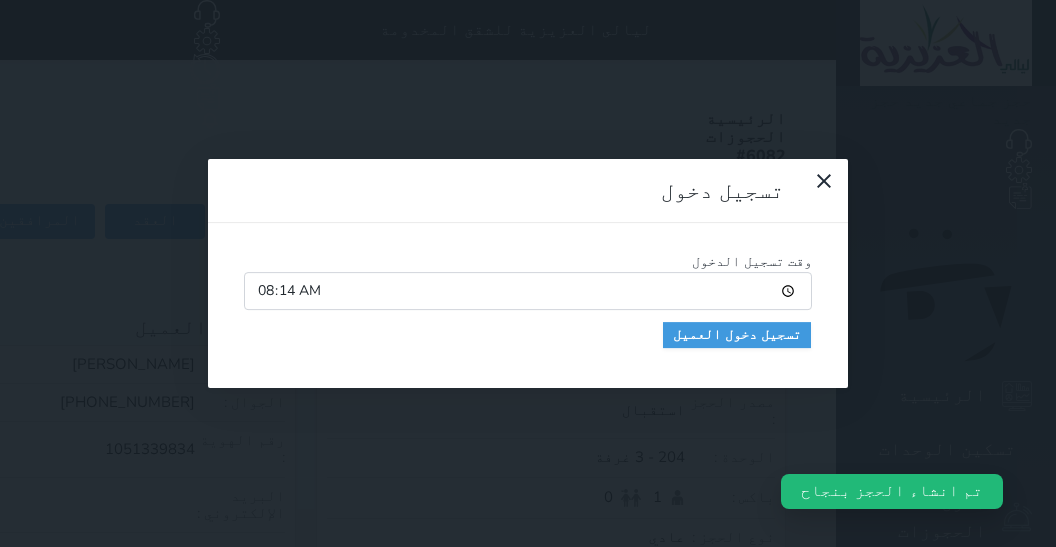 click on "وقت تسجيل الدخول    08:14   تسجيل دخول العميل" at bounding box center [528, 306] 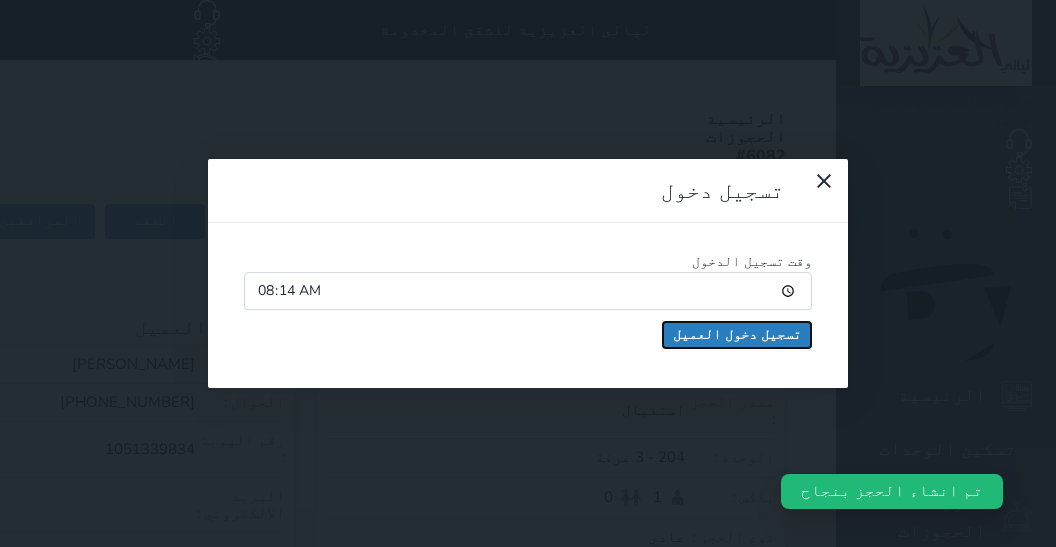 click on "تسجيل دخول العميل" at bounding box center [737, 335] 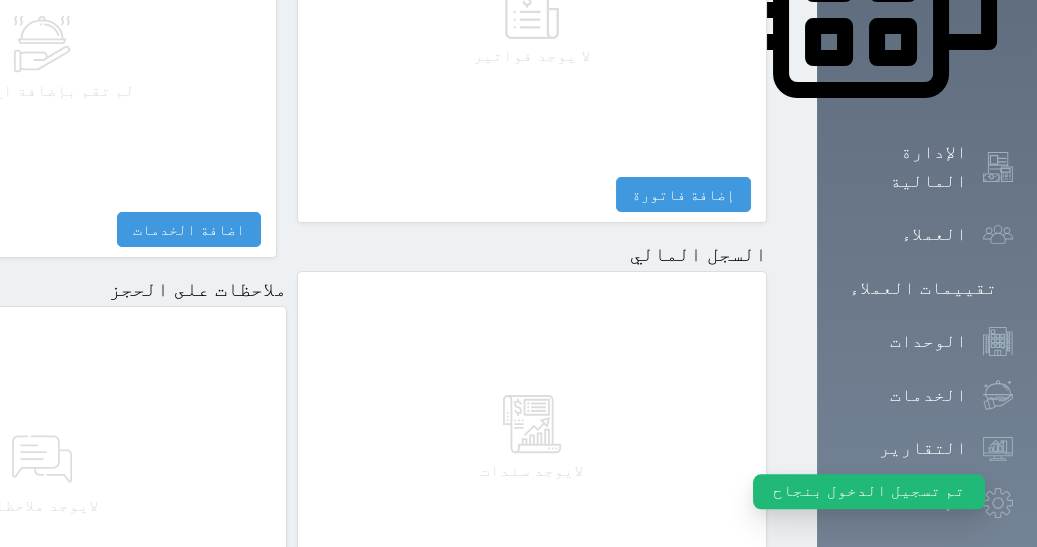 scroll, scrollTop: 1058, scrollLeft: 0, axis: vertical 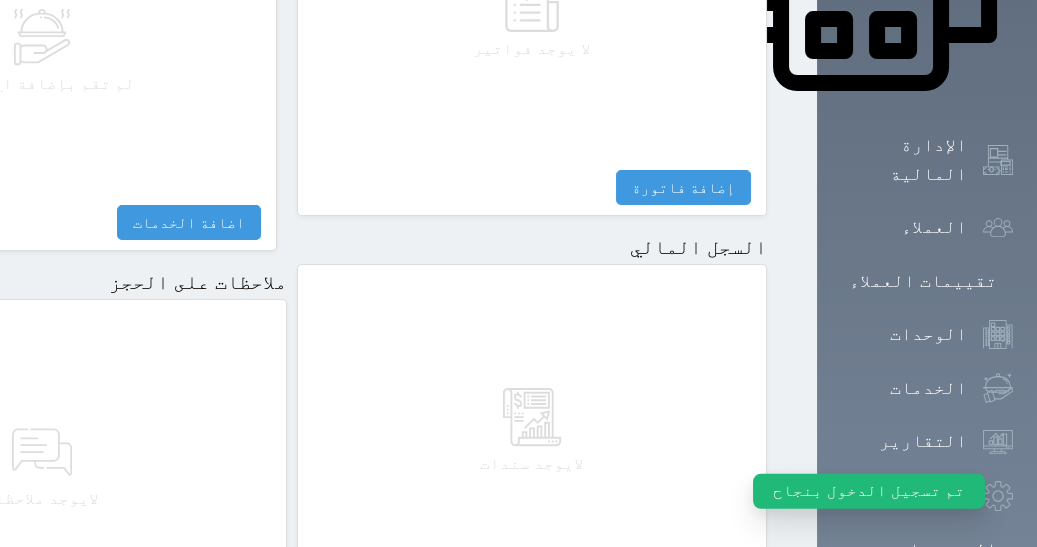 click on "تم تسجيل الدخول بنجاح" at bounding box center (869, 491) 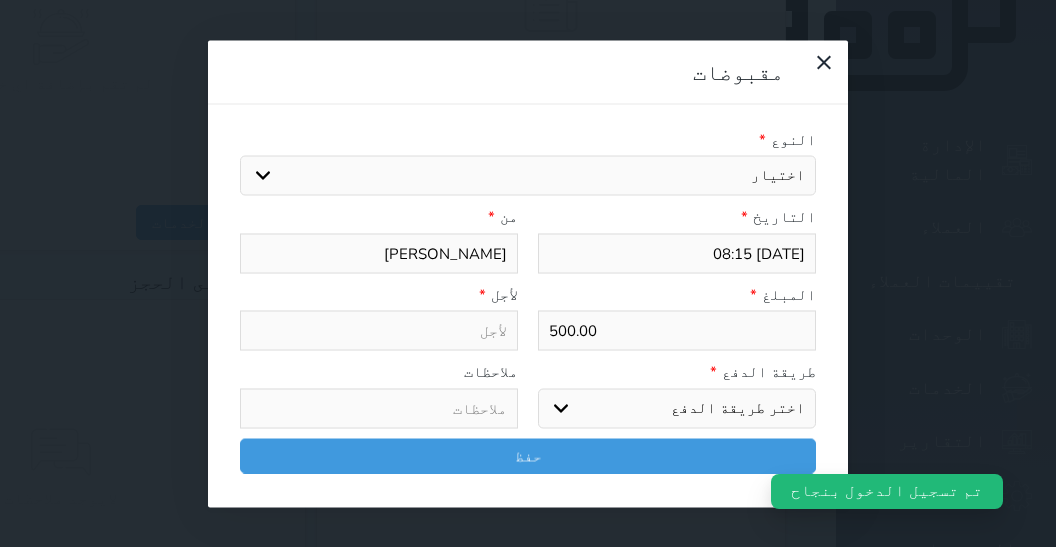 select 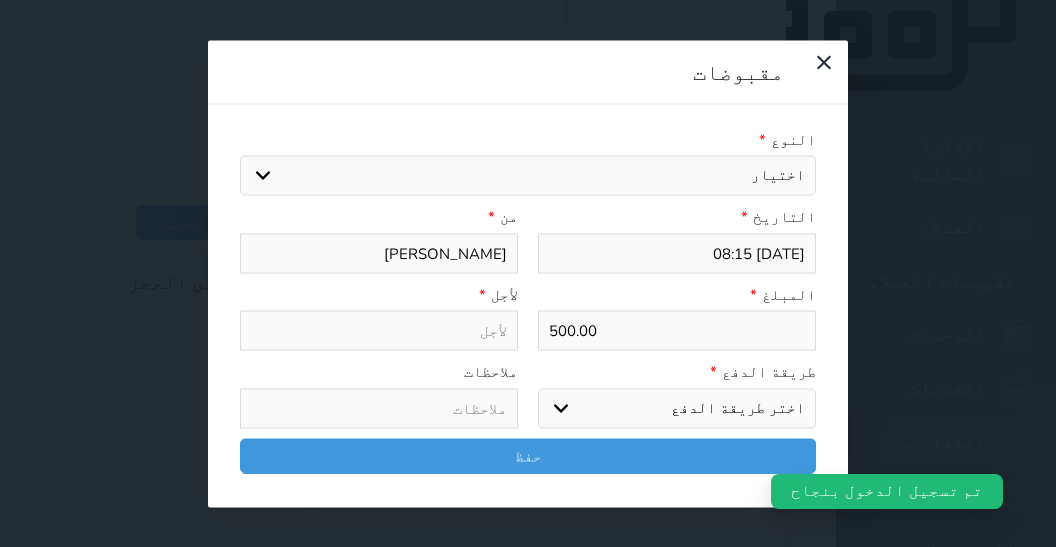 select 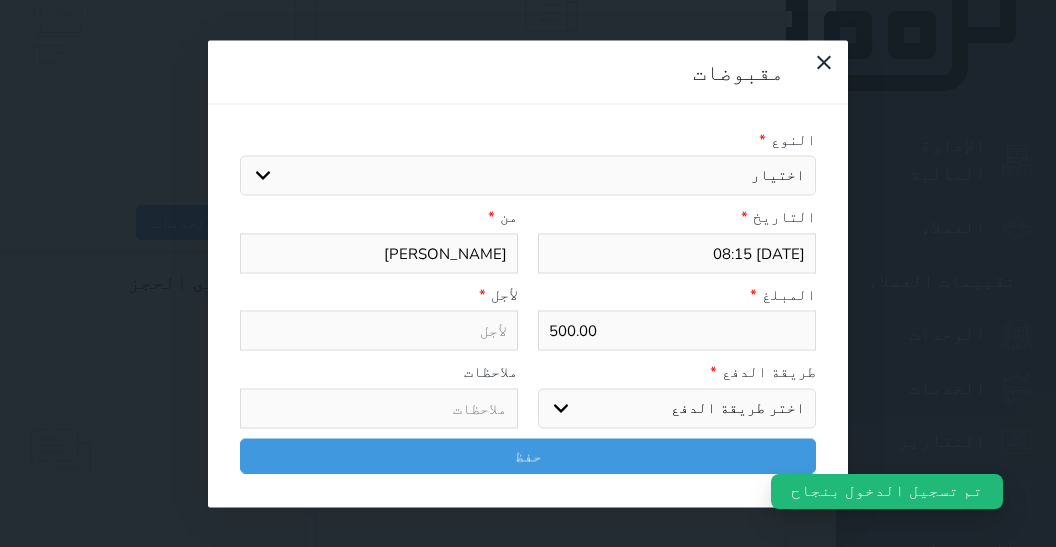 click on "اختيار   مقبوضات عامة قيمة إيجار فواتير تامين عربون لا ينطبق آخر مغسلة واي فاي - الإنترنت مواقف السيارات طعام الأغذية والمشروبات مشروبات المشروبات الباردة المشروبات الساخنة الإفطار غداء عشاء مخبز و كعك حمام سباحة الصالة الرياضية سبا و خدمات الجمال اختيار وإسقاط (خدمات النقل) ميني بار كابل - تلفزيون سرير إضافي تصفيف الشعر التسوق خدمات الجولات السياحية المنظمة خدمات الدليل السياحي" at bounding box center [528, 176] 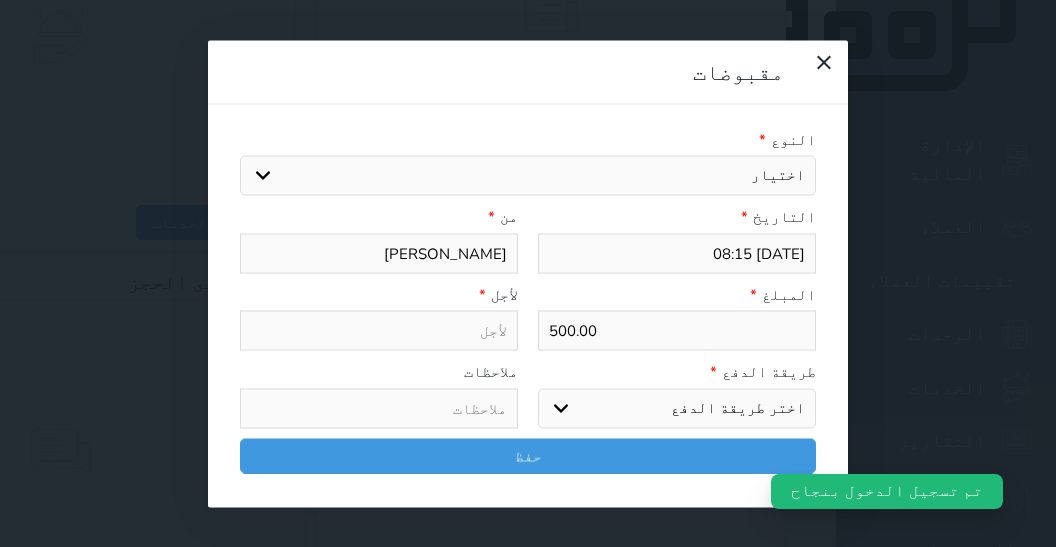 select on "2622" 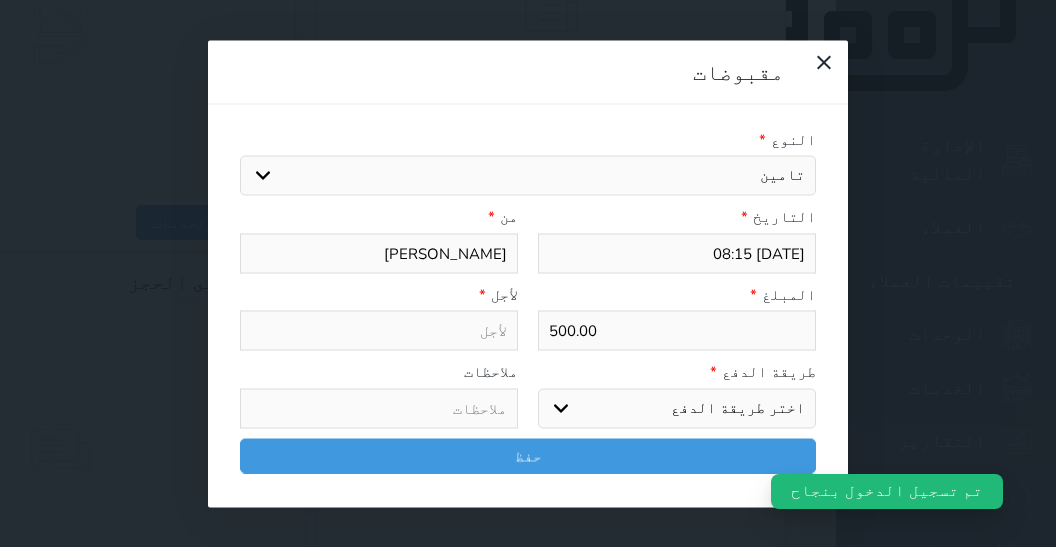 select 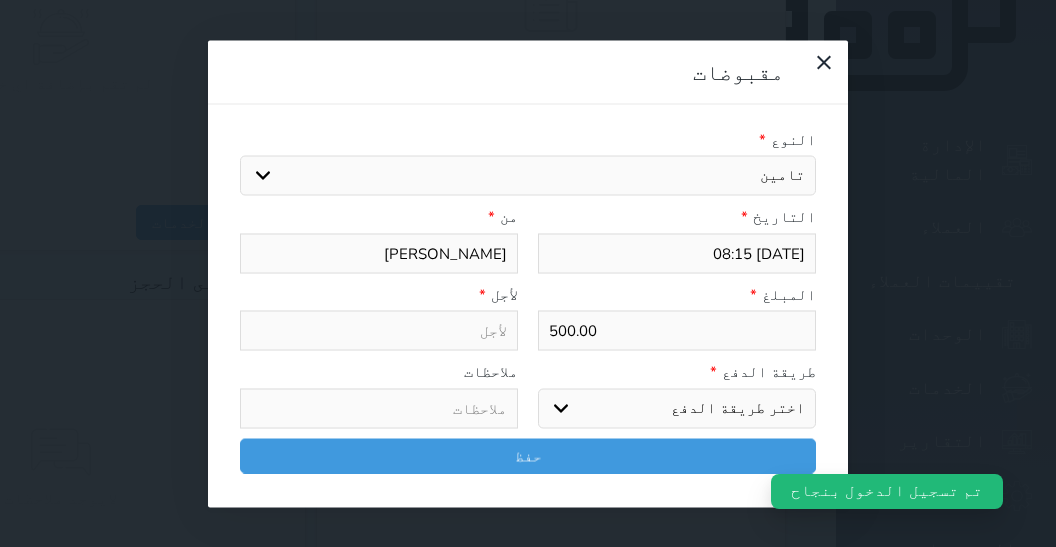 select 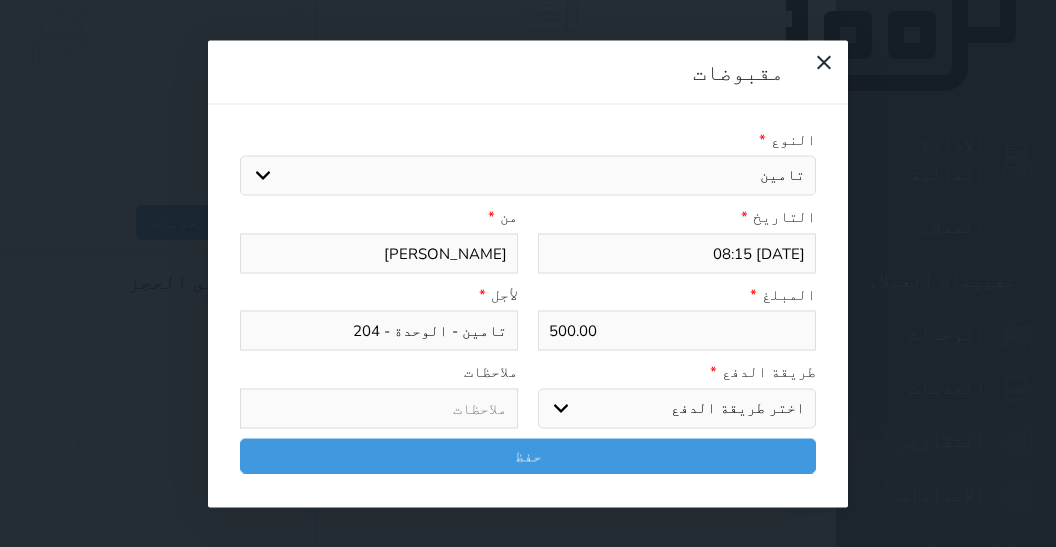 click on "اختيار   مقبوضات عامة قيمة إيجار فواتير تامين عربون لا ينطبق آخر مغسلة واي فاي - الإنترنت مواقف السيارات طعام الأغذية والمشروبات مشروبات المشروبات الباردة المشروبات الساخنة الإفطار غداء عشاء مخبز و كعك حمام سباحة الصالة الرياضية سبا و خدمات الجمال اختيار وإسقاط (خدمات النقل) ميني بار كابل - تلفزيون سرير إضافي تصفيف الشعر التسوق خدمات الجولات السياحية المنظمة خدمات الدليل السياحي" at bounding box center [528, 176] 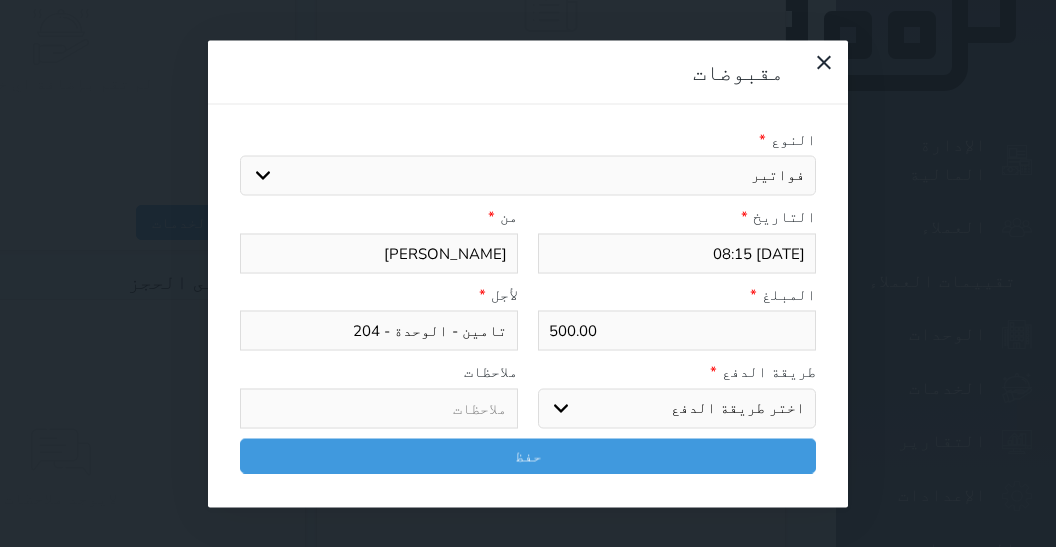 click on "فواتير" at bounding box center (0, 0) 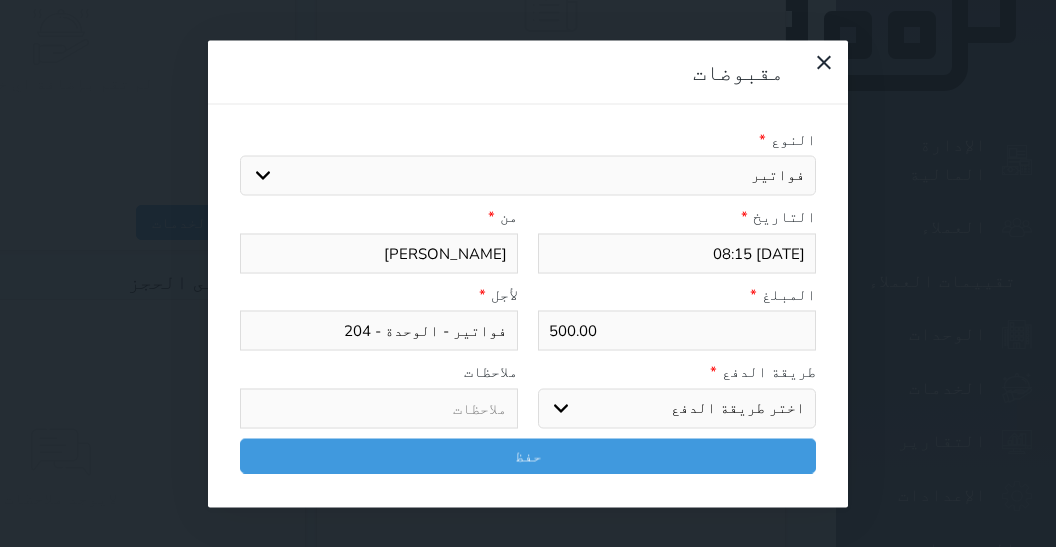 click on "اختر طريقة الدفع   دفع نقدى   تحويل بنكى   مدى   بطاقة ائتمان   آجل" at bounding box center [677, 408] 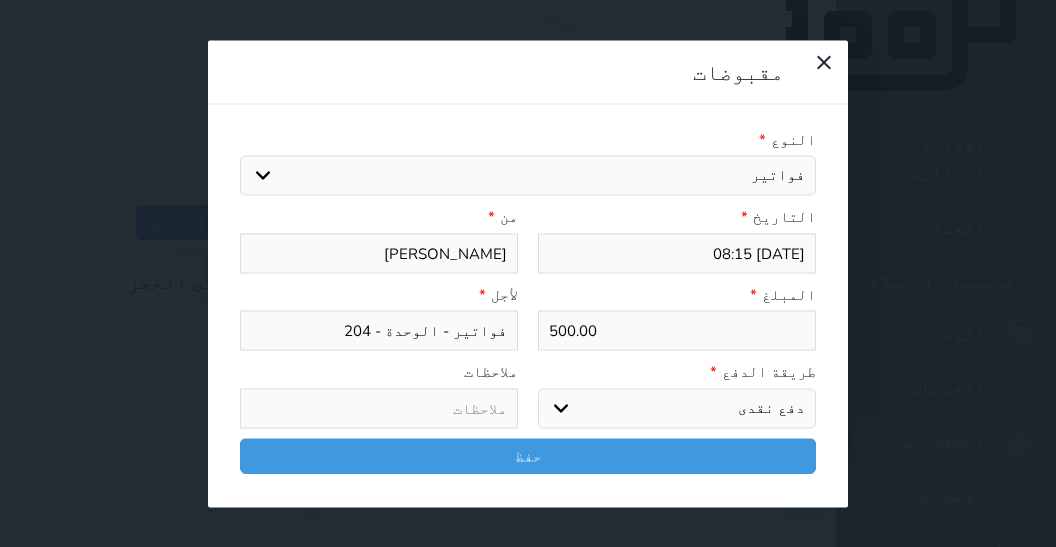 click on "دفع نقدى" at bounding box center [0, 0] 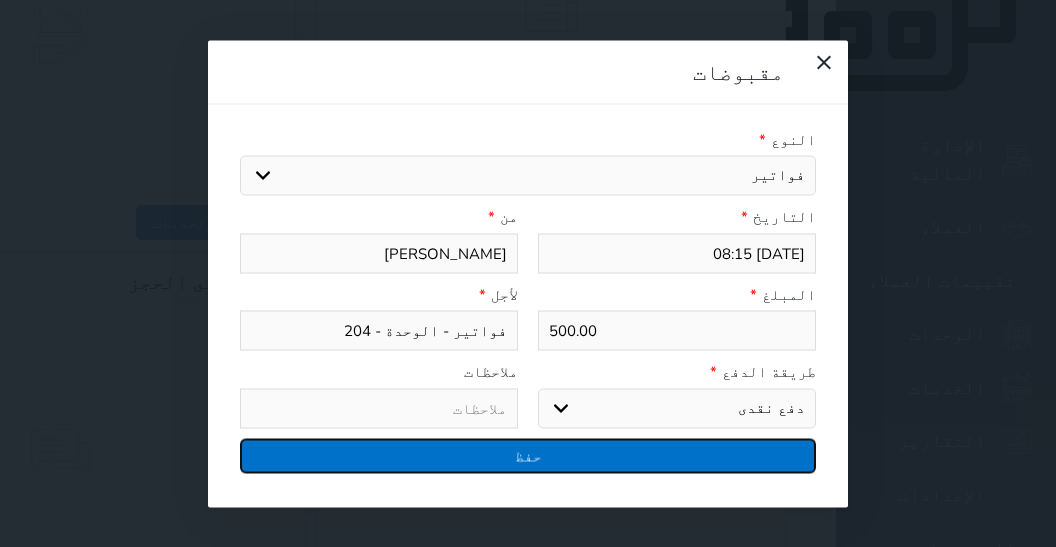 click on "حفظ" at bounding box center (528, 455) 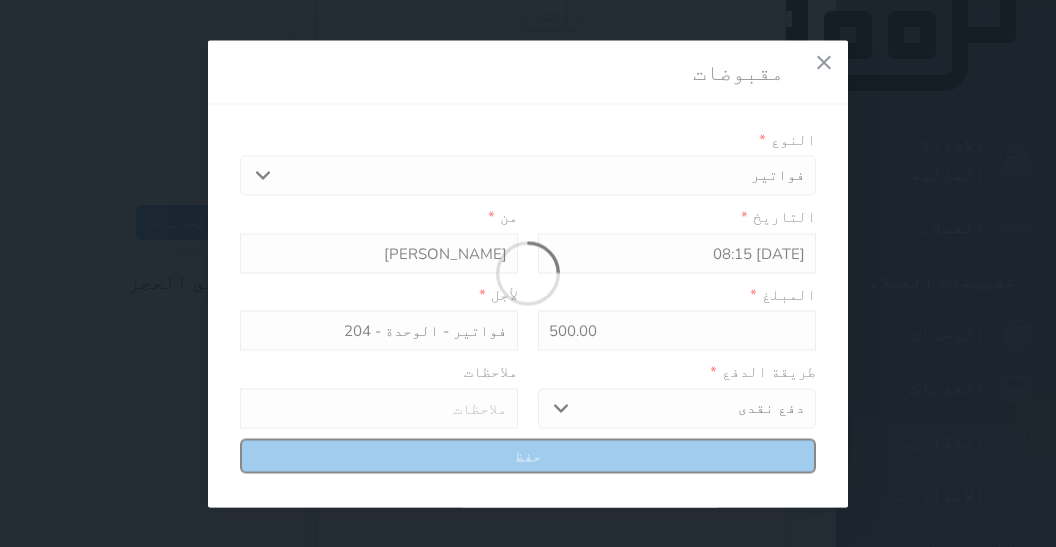 select 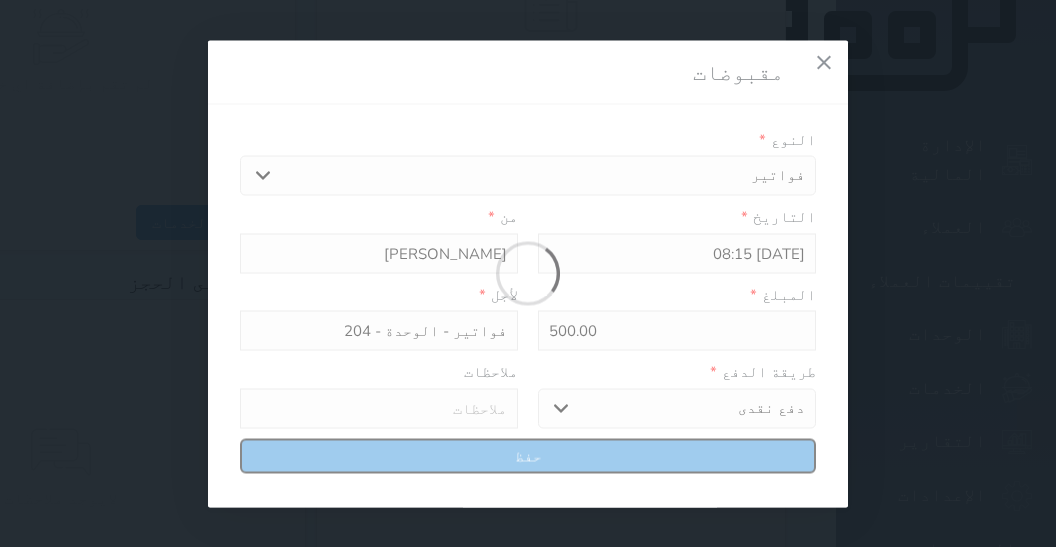 type 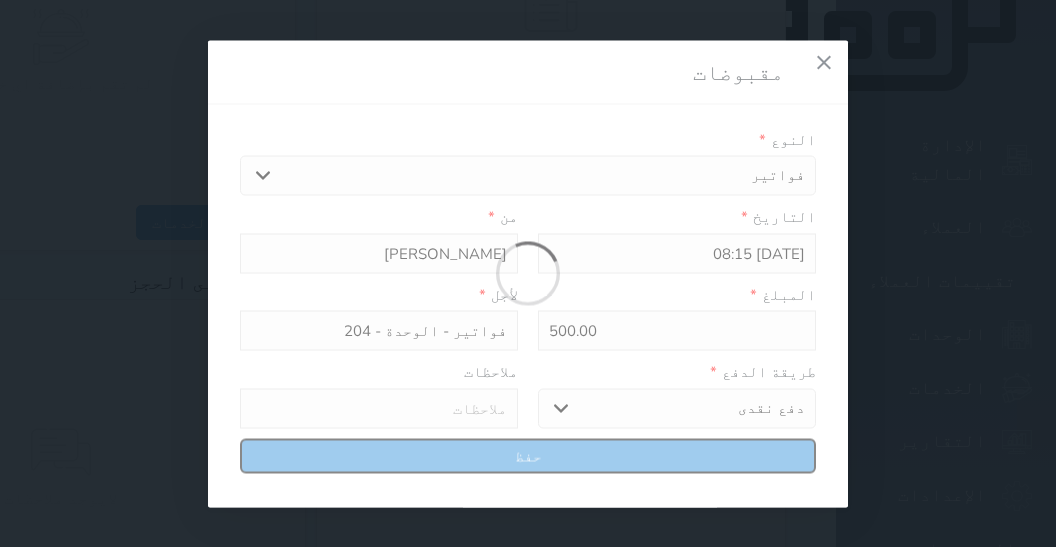 type on "0" 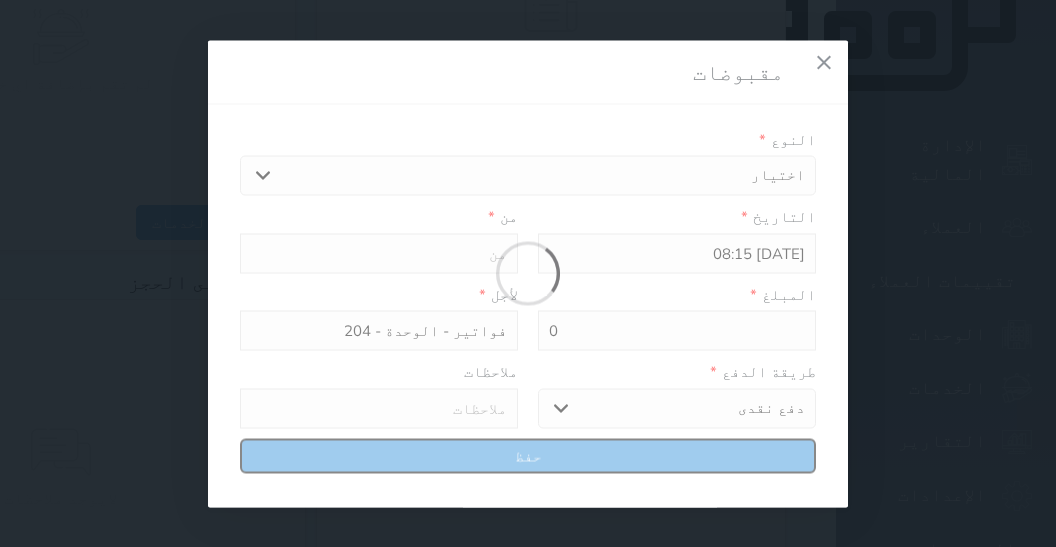 select 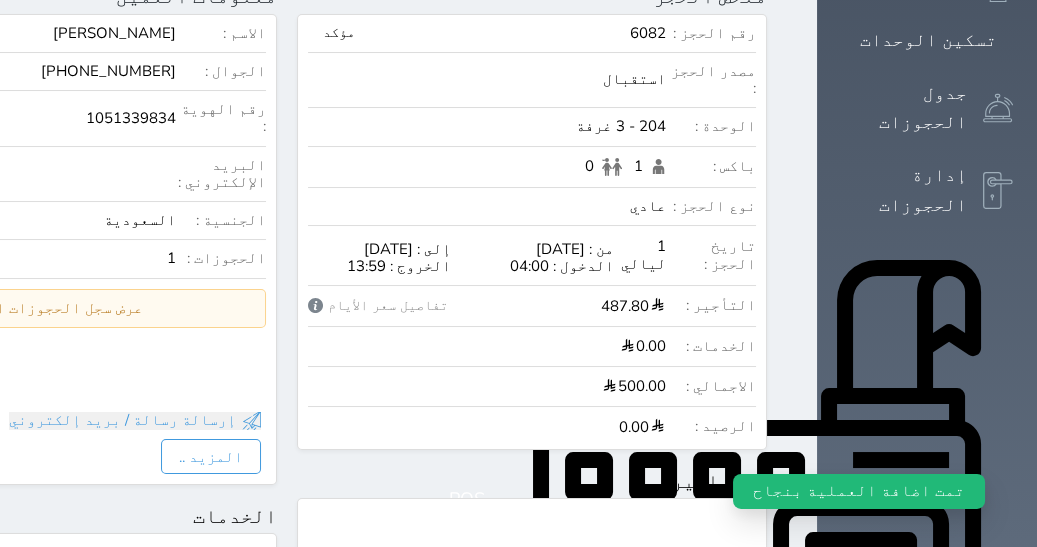 scroll, scrollTop: 0, scrollLeft: 0, axis: both 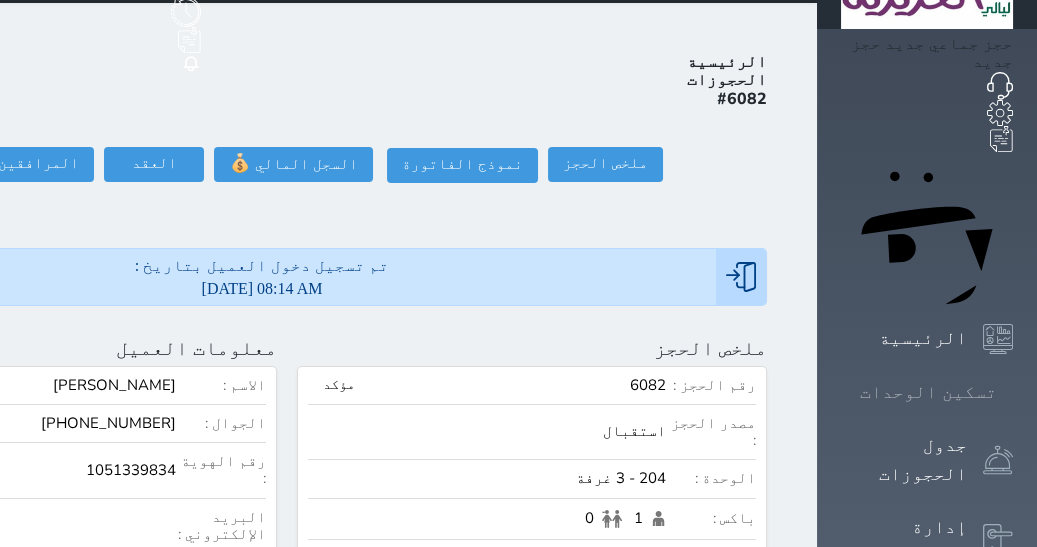 click on "تسكين الوحدات" at bounding box center (928, 392) 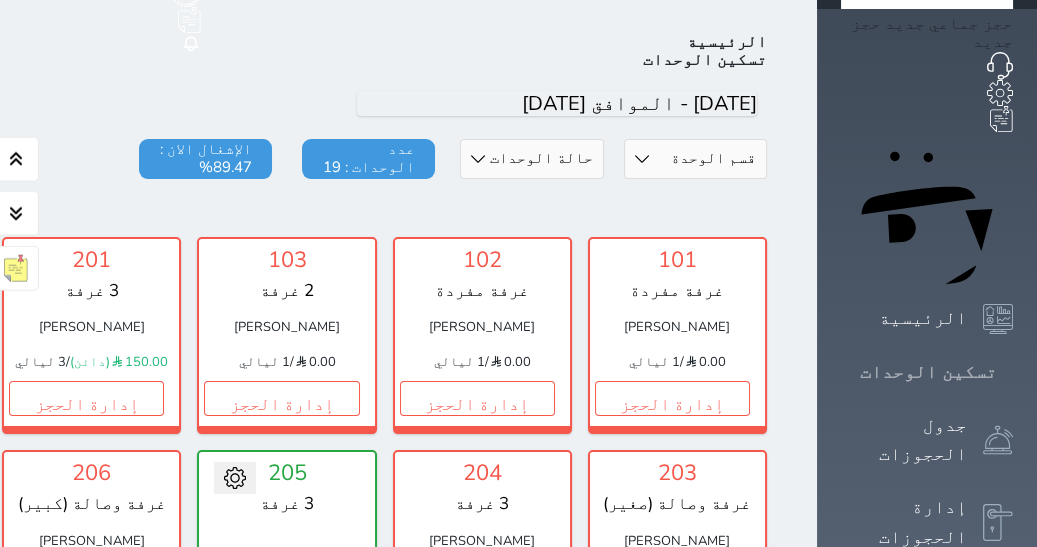 scroll, scrollTop: 77, scrollLeft: 0, axis: vertical 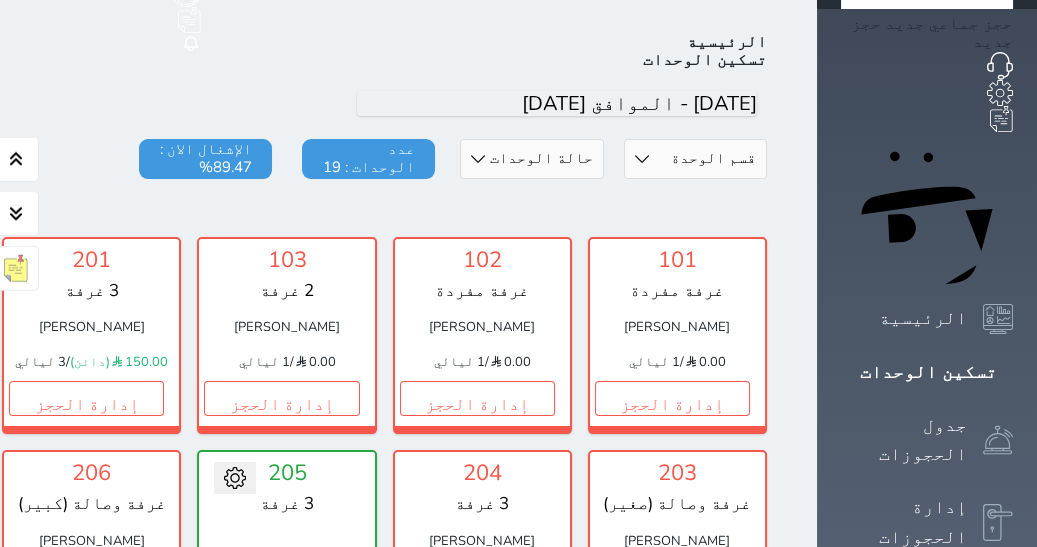 click on "تسكين الوحدات" at bounding box center (927, 372) 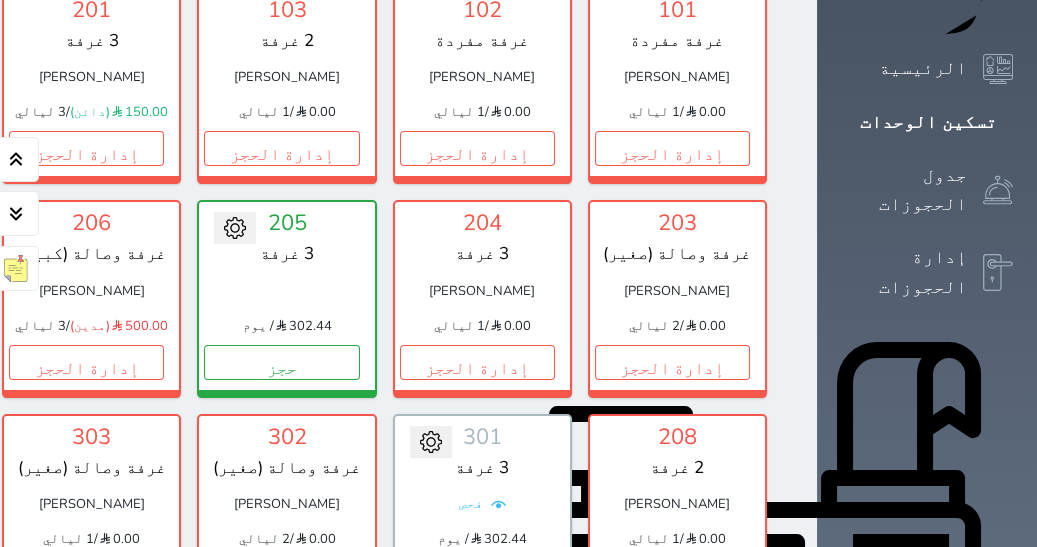 scroll, scrollTop: 384, scrollLeft: 0, axis: vertical 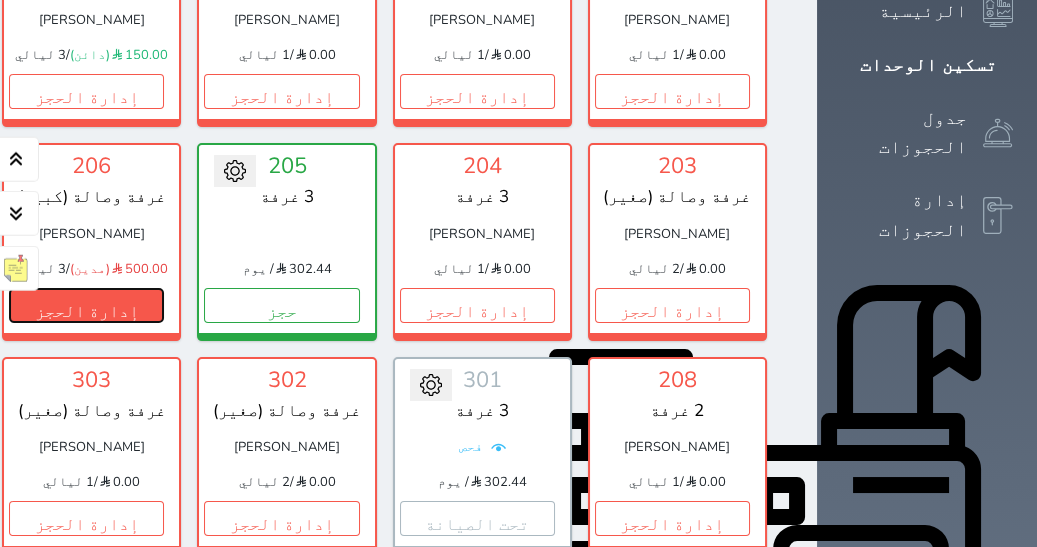 click on "إدارة الحجز" at bounding box center [86, 305] 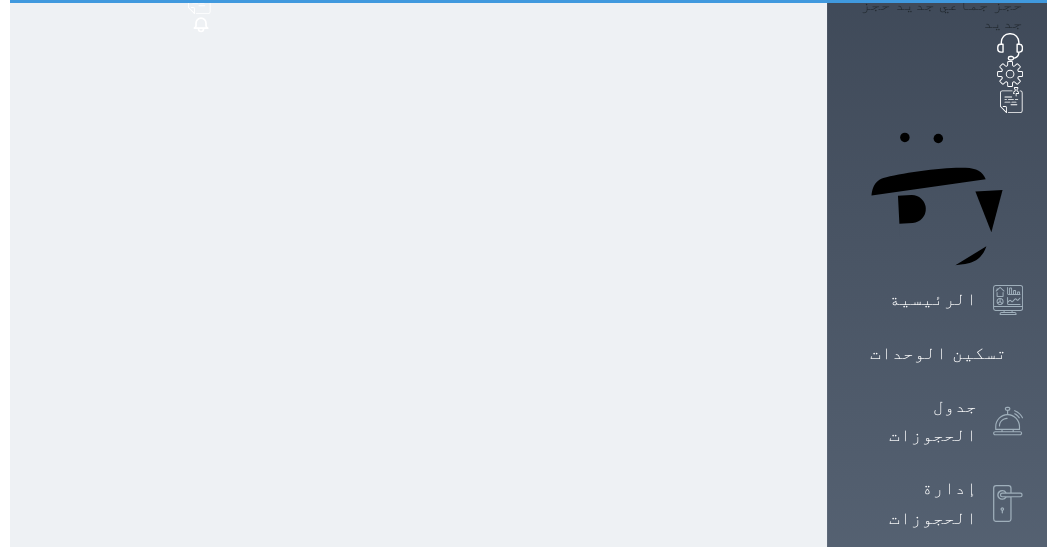 scroll, scrollTop: 0, scrollLeft: 0, axis: both 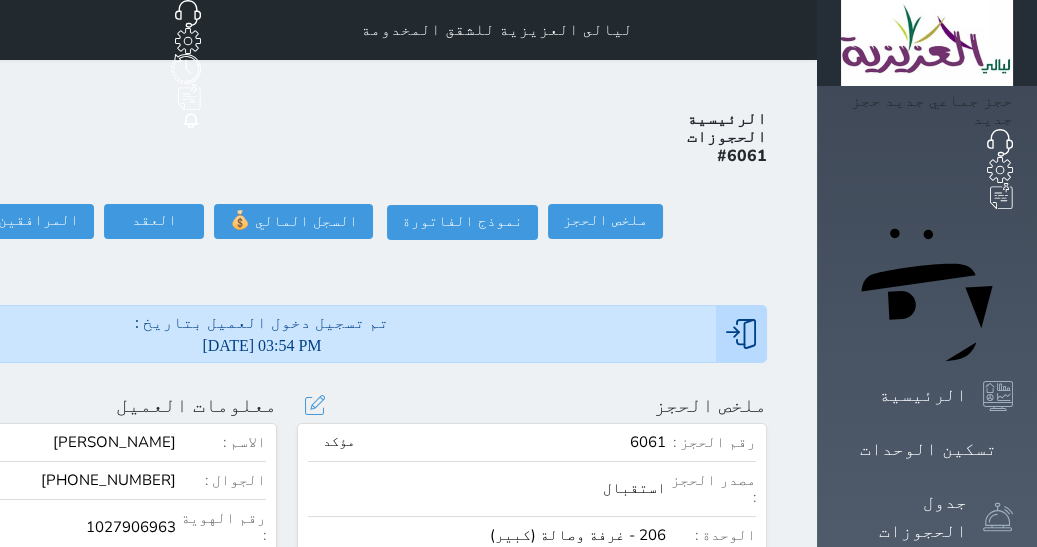 click on "ملخص الحجز           تحديث الحجز                       نوع الإيجار :     يومي     تاريخ بداية ونهاية الحجز :     الوحدة :   206 غرفة وصالة (كبير)     ( يمكنك نقل العميل لوحدة أخري بشرط توافر الوحدة بالتواريخ المحددة )   مصدر الحجز :       سعر الحجز :           الليالي :     1     ليله    الخدمات المشمولة في السعر :   الخدمات المختاره (0)  تحديد الكل  ×  فطار   عدد باكس           البالغون     1                             الاطفال     0               نوع الحجز :
عادي
إقامة مجانية
إستخدام داخلي
إستخدام يومي
تحديث الحجز" at bounding box center [532, 405] 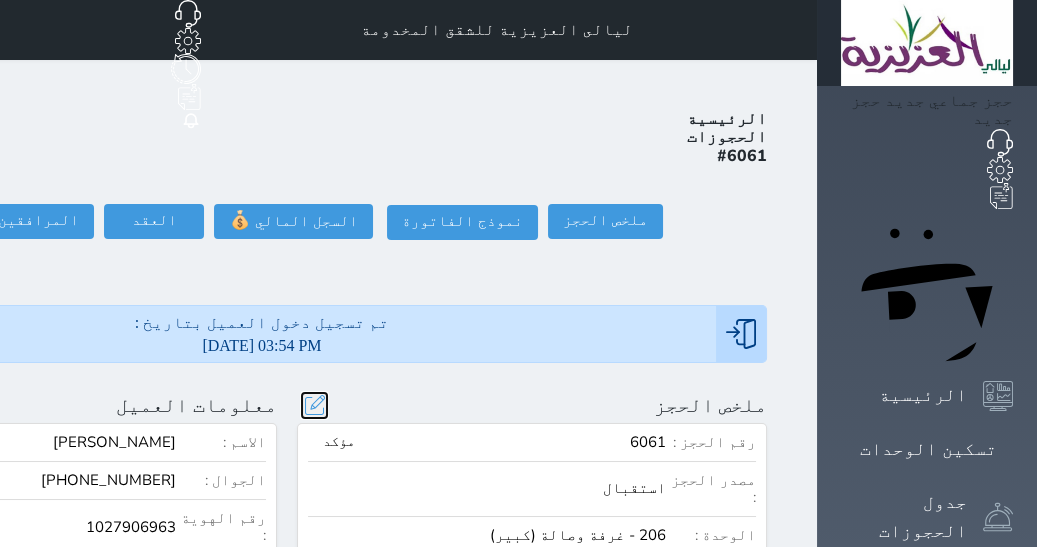 click at bounding box center [314, 405] 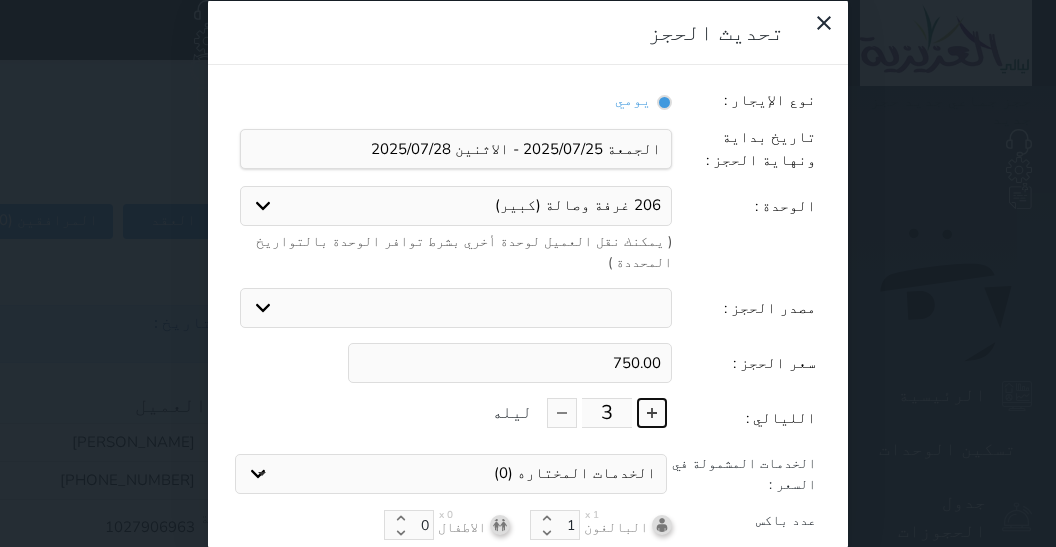 click at bounding box center (652, 413) 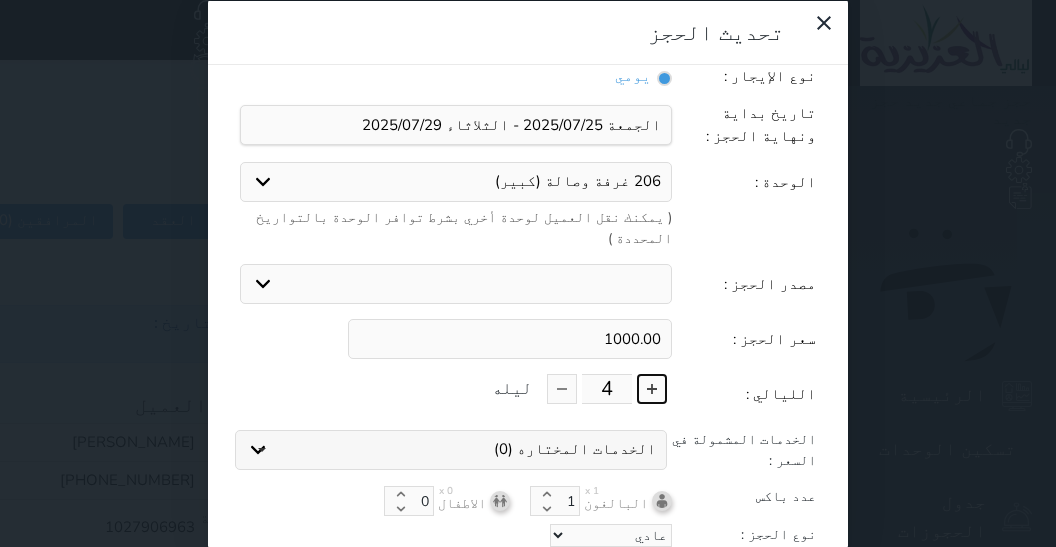 scroll, scrollTop: 47, scrollLeft: 0, axis: vertical 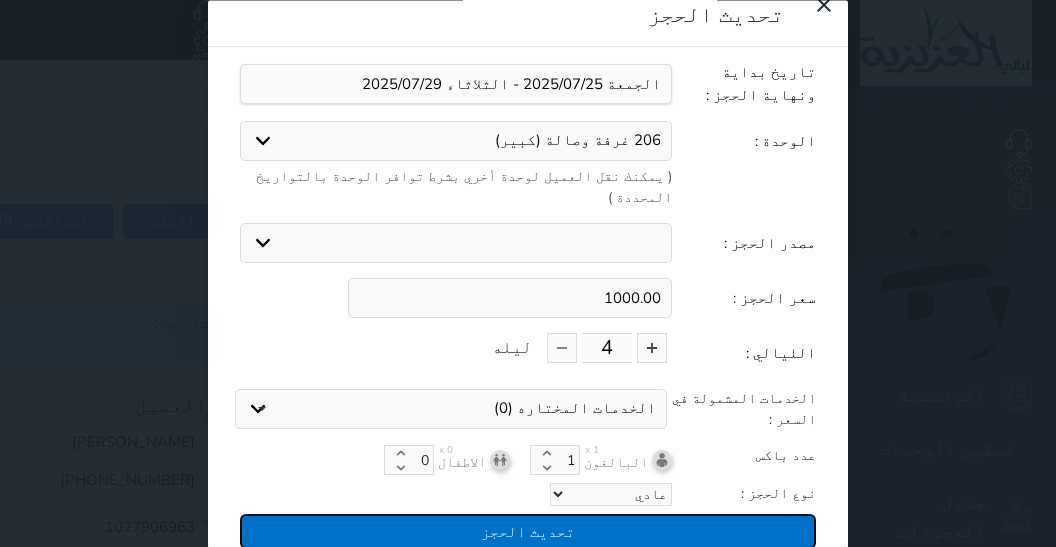 click on "تحديث الحجز" at bounding box center [528, 532] 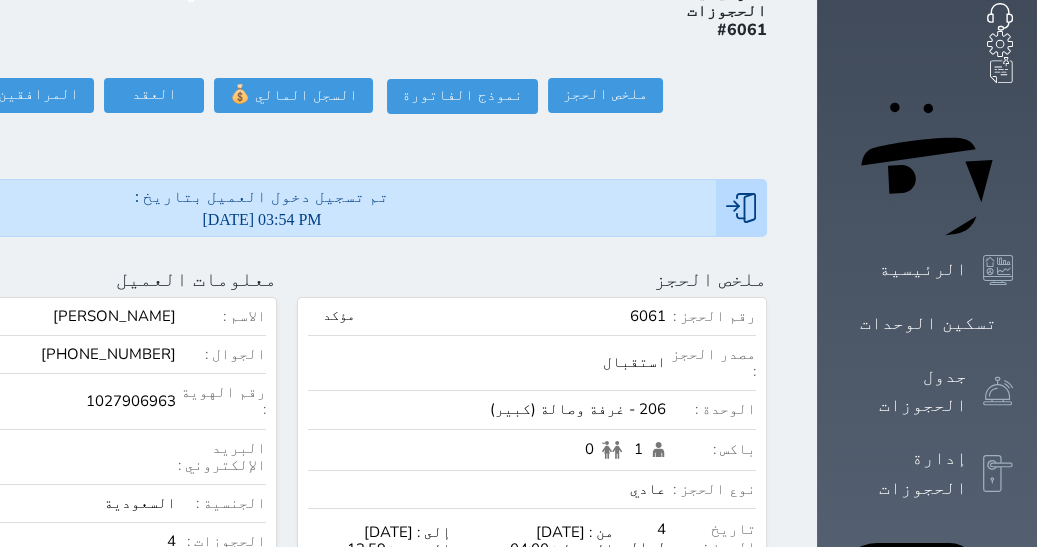 scroll, scrollTop: 0, scrollLeft: 0, axis: both 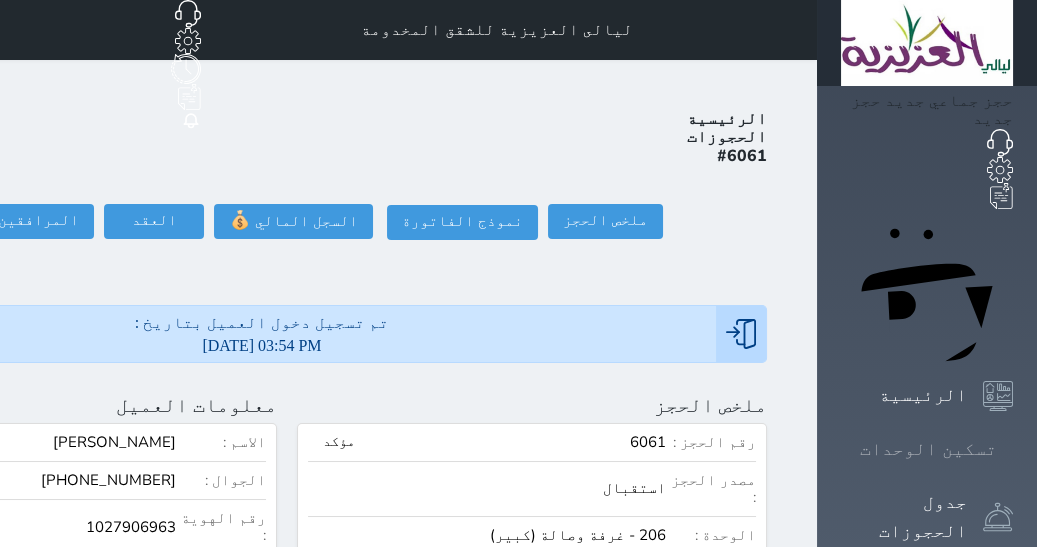 click 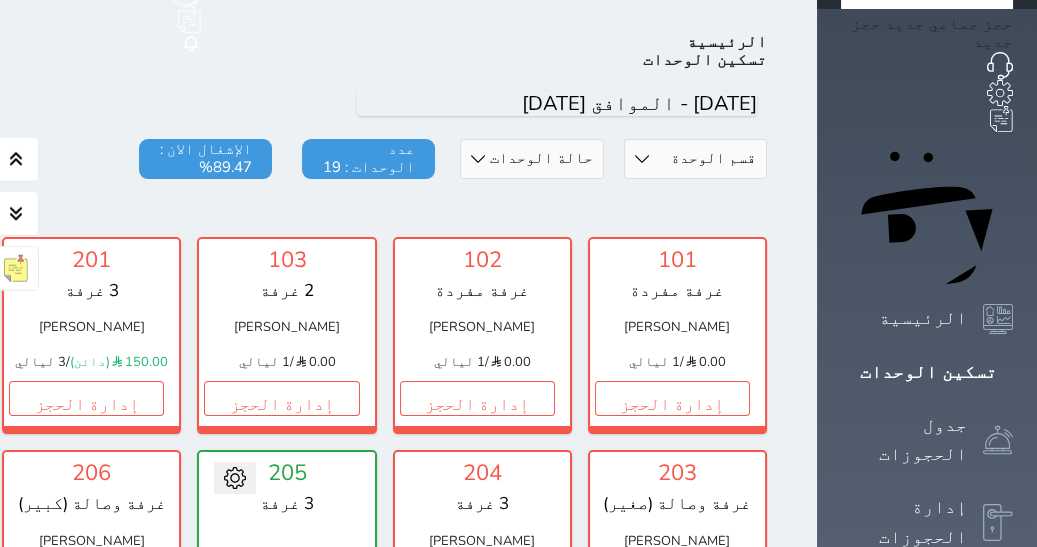 scroll, scrollTop: 145, scrollLeft: 0, axis: vertical 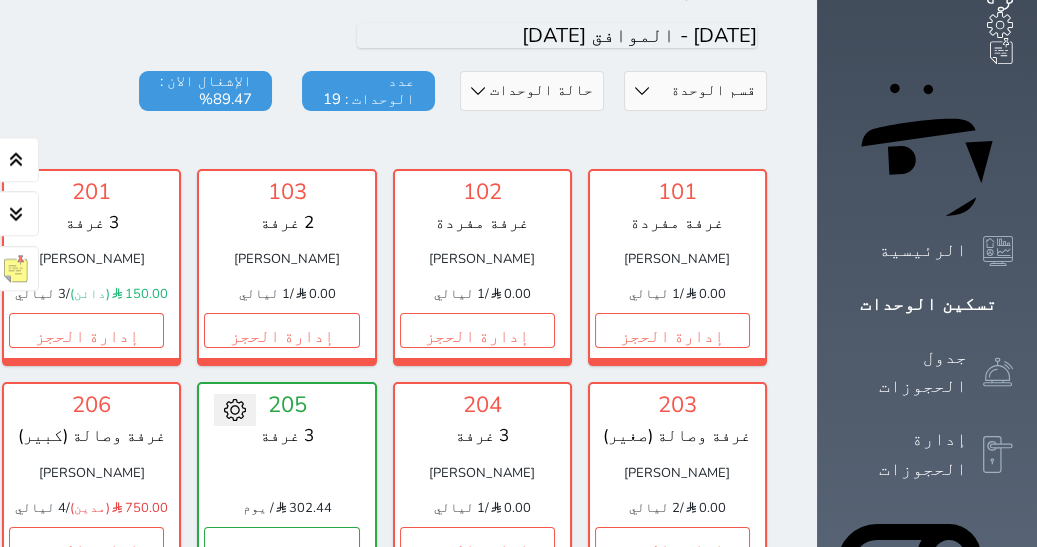 click on "تحويل لتحت الصيانة
تحويل لتحت التنظيف
205   3 غرفة
302.44
/ يوم       حجز" at bounding box center (286, 480) 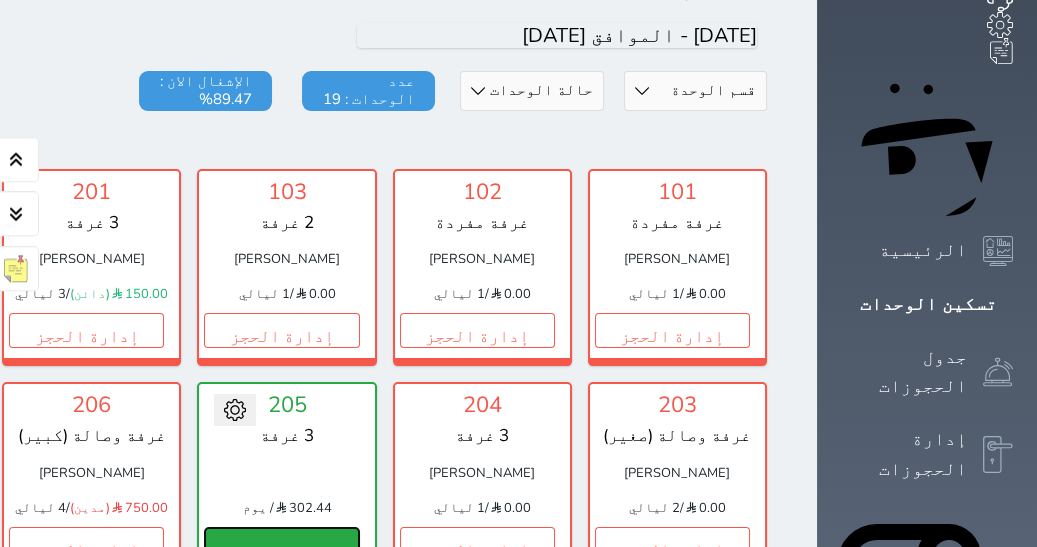 click on "حجز" at bounding box center (281, 544) 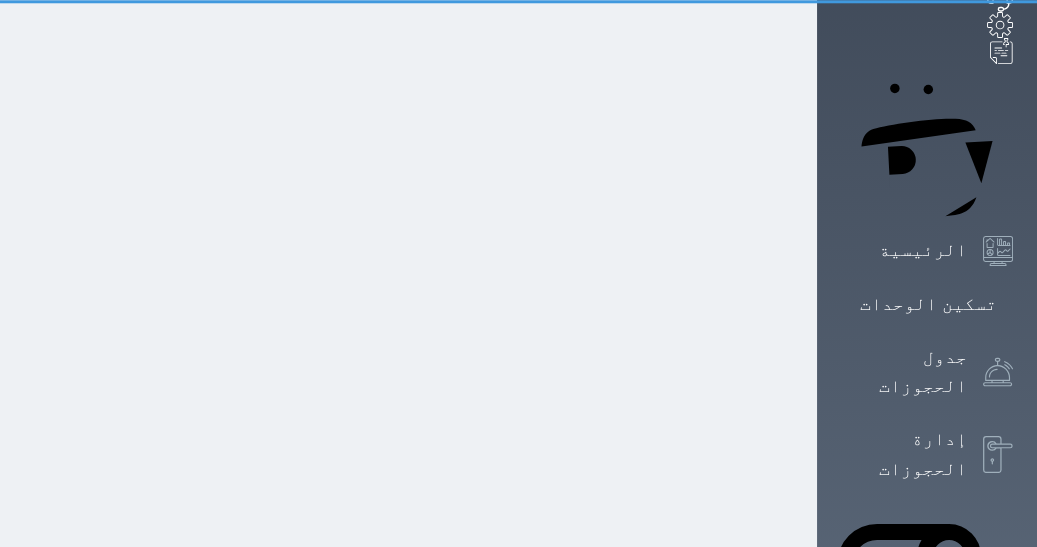 select on "1" 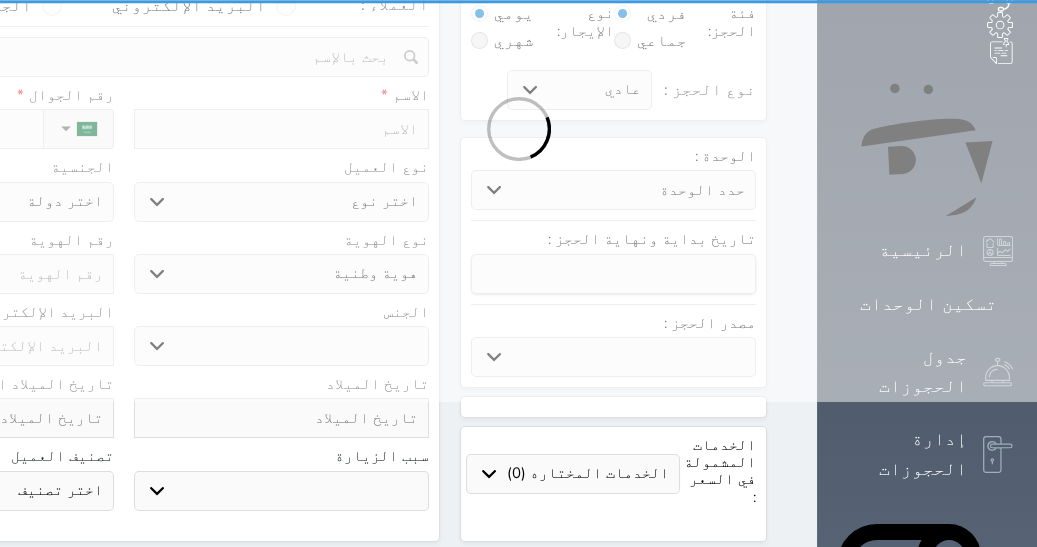 scroll, scrollTop: 0, scrollLeft: 0, axis: both 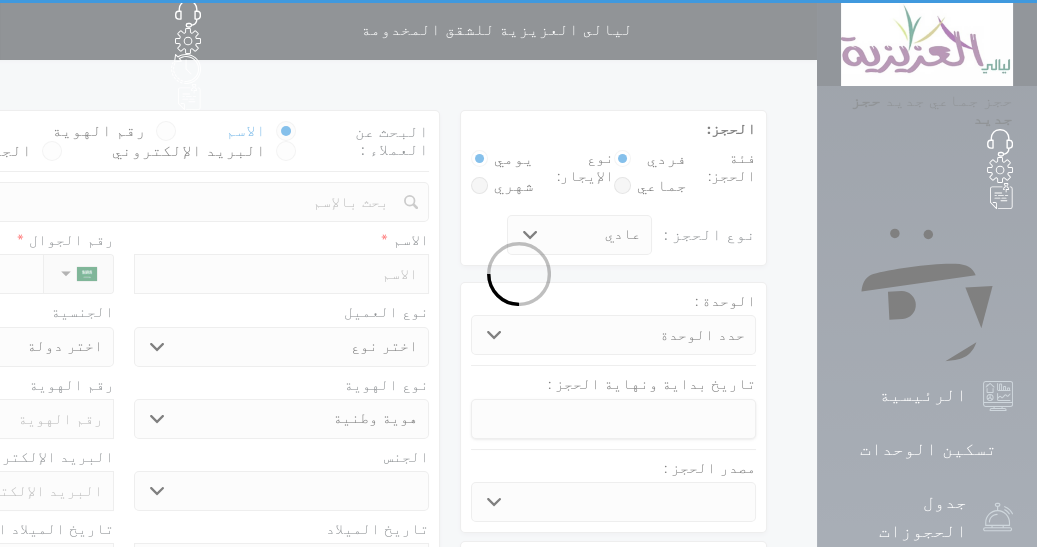 select 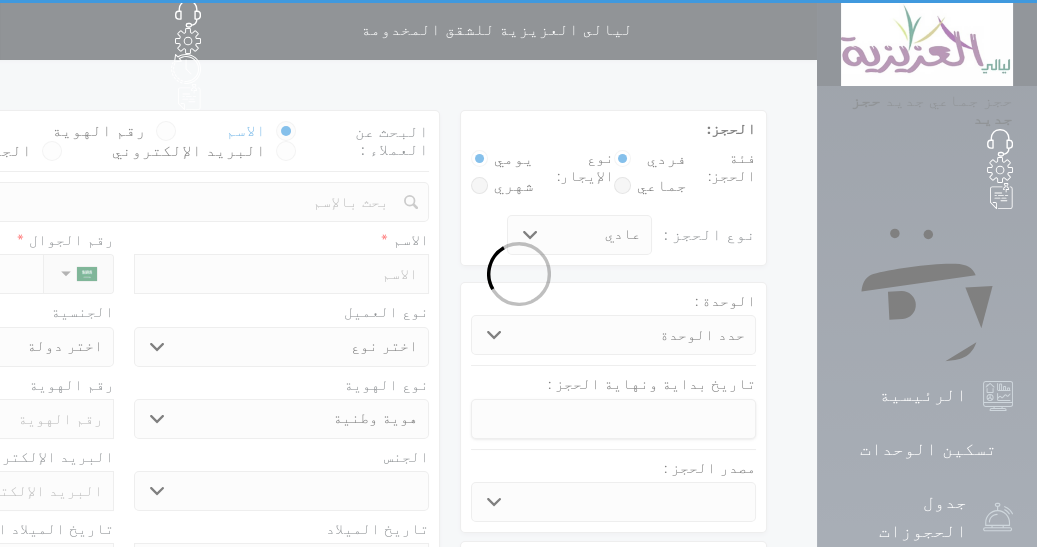 select 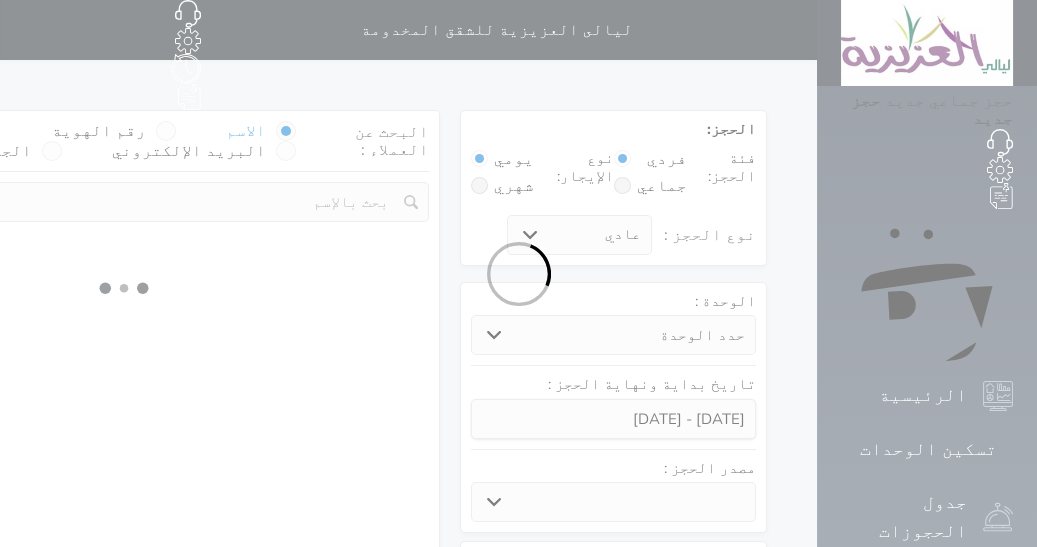select 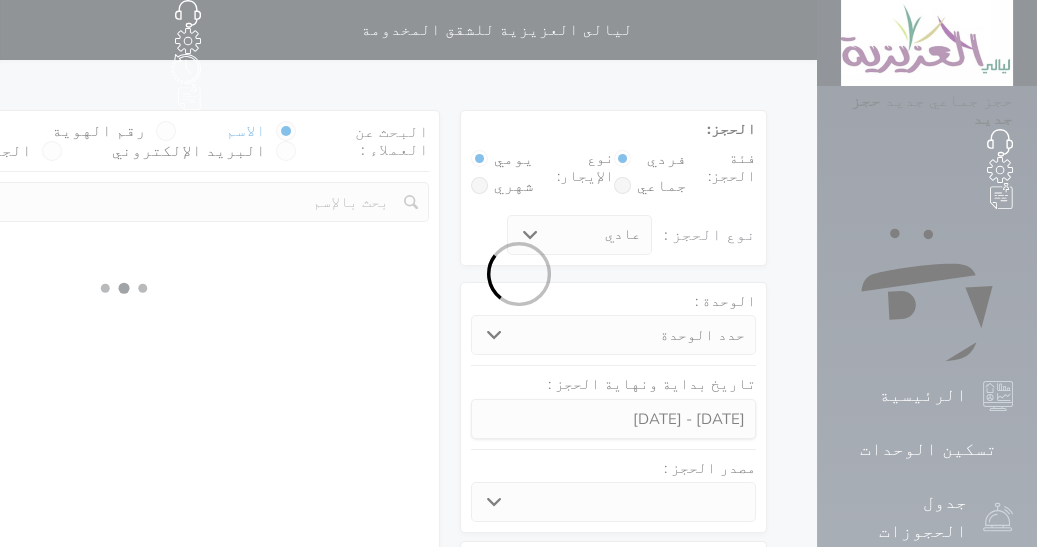 select on "1" 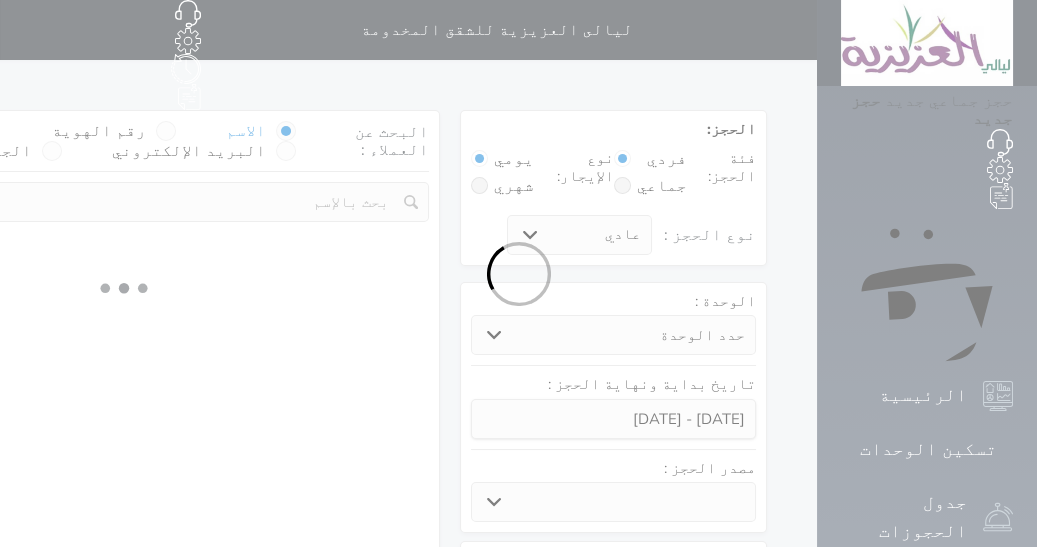 select on "113" 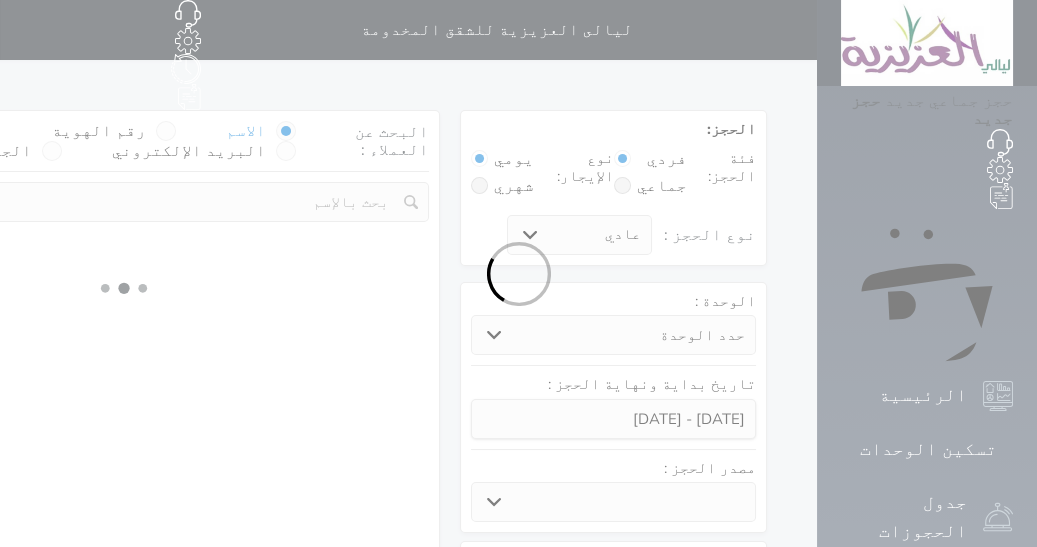 select on "1" 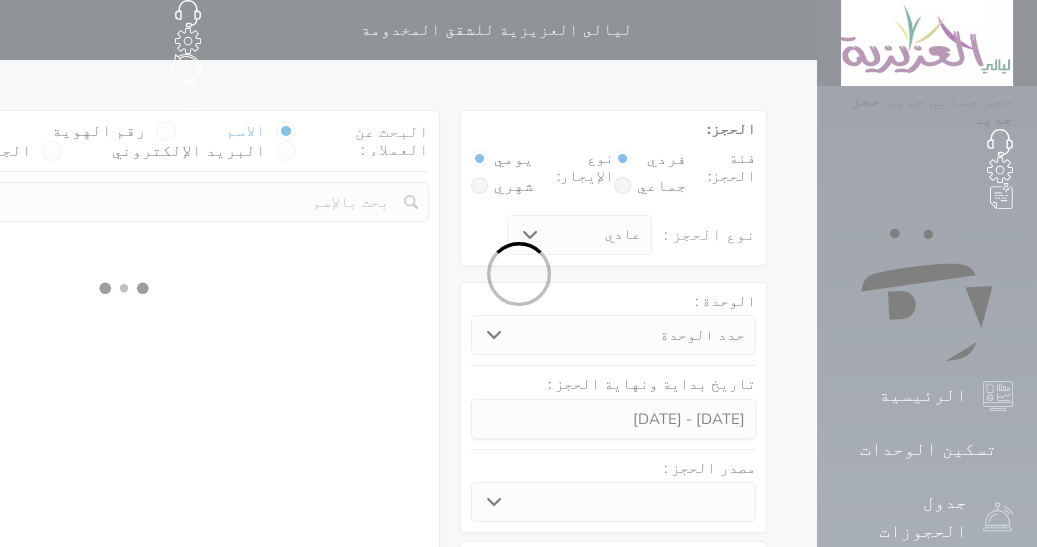 select 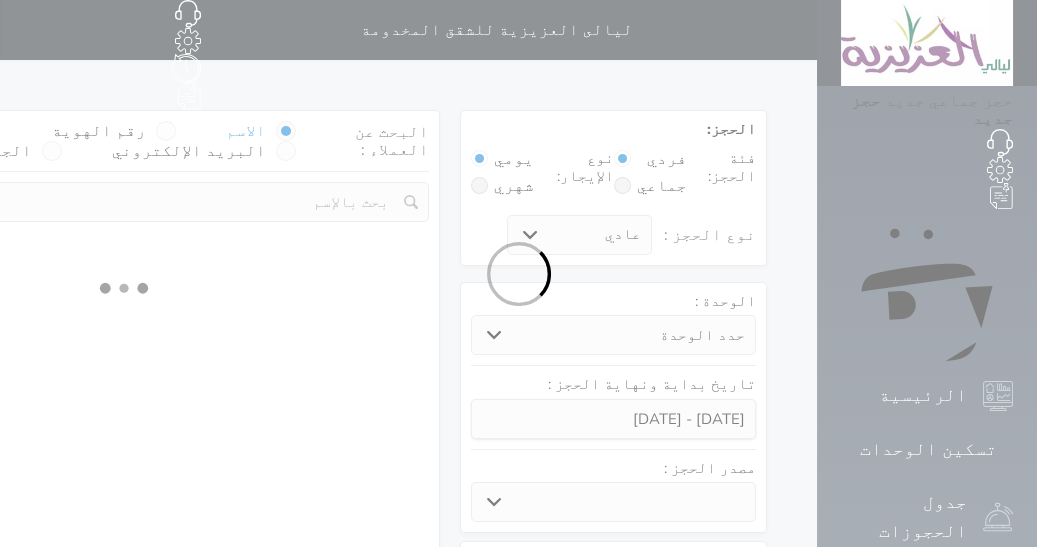 select on "7" 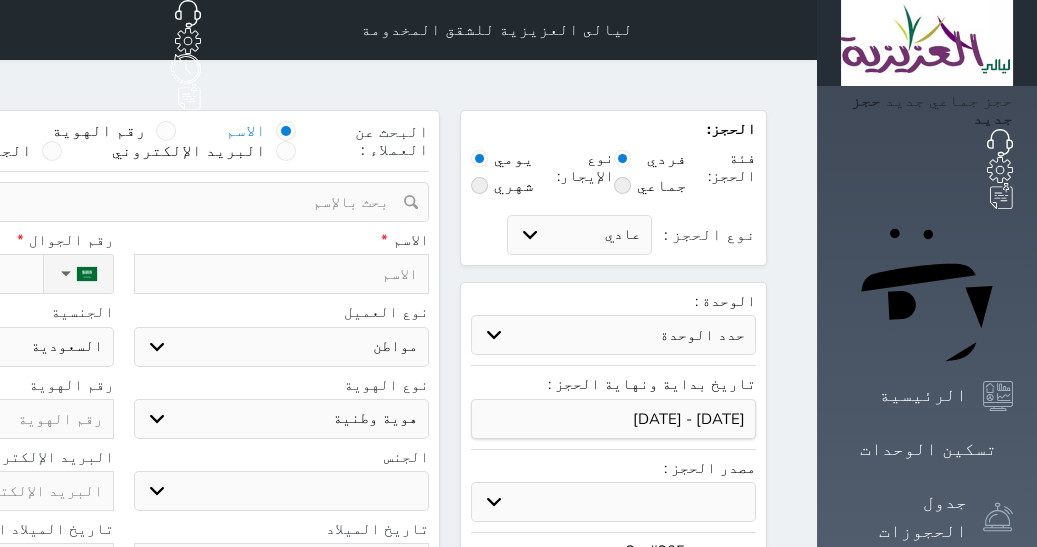 select 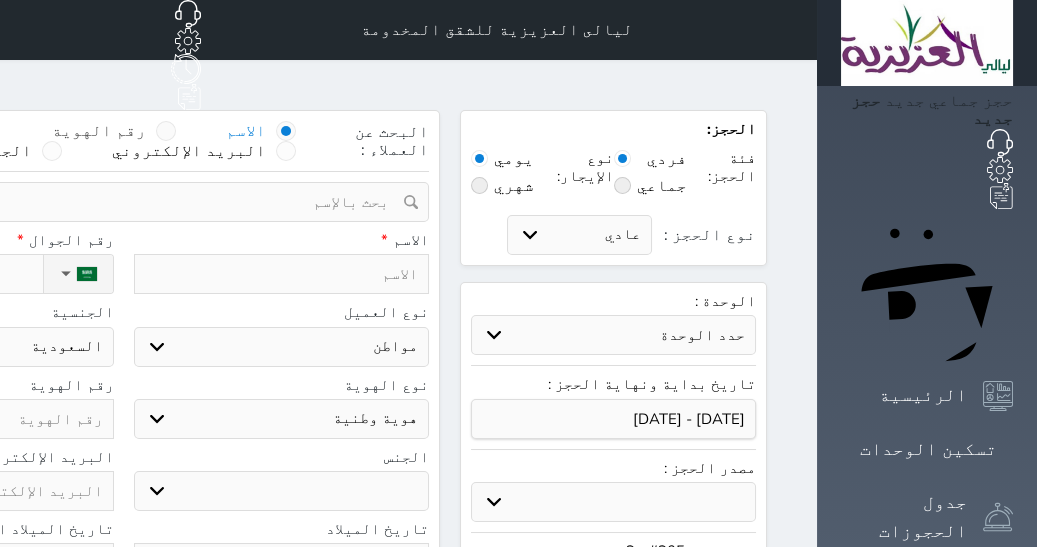 click at bounding box center [166, 131] 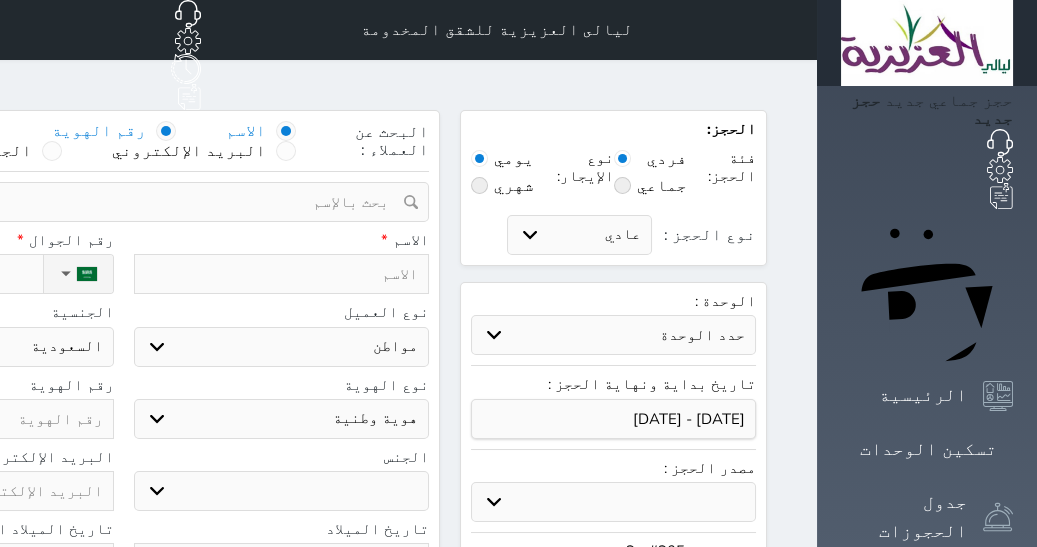 radio on "false" 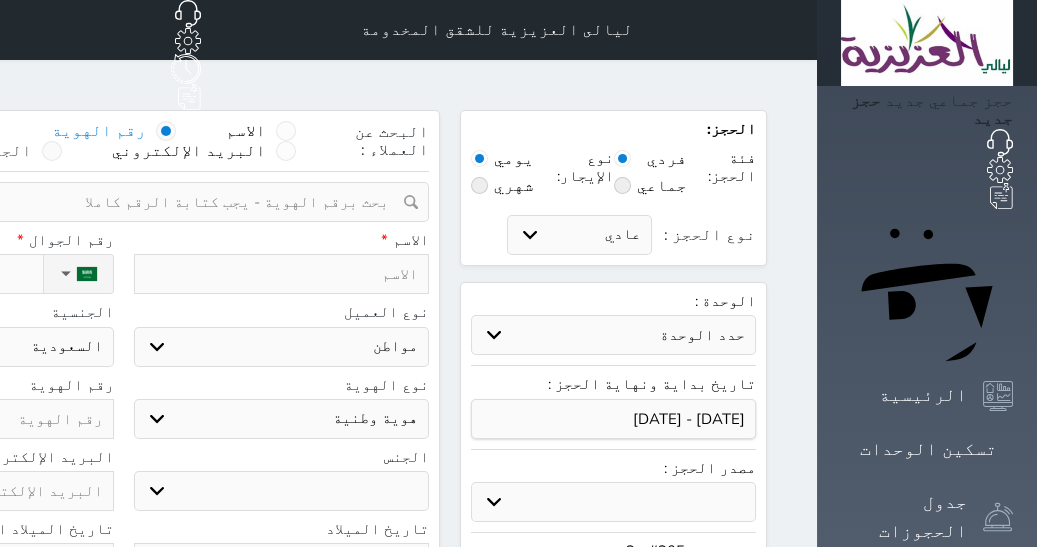 click on "الجوال" at bounding box center (2, 151) 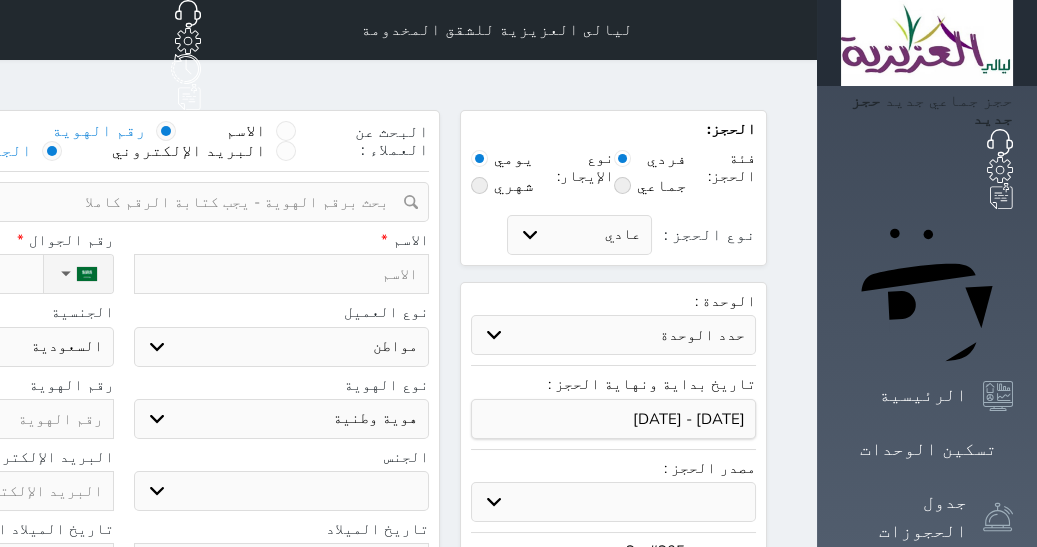 radio on "false" 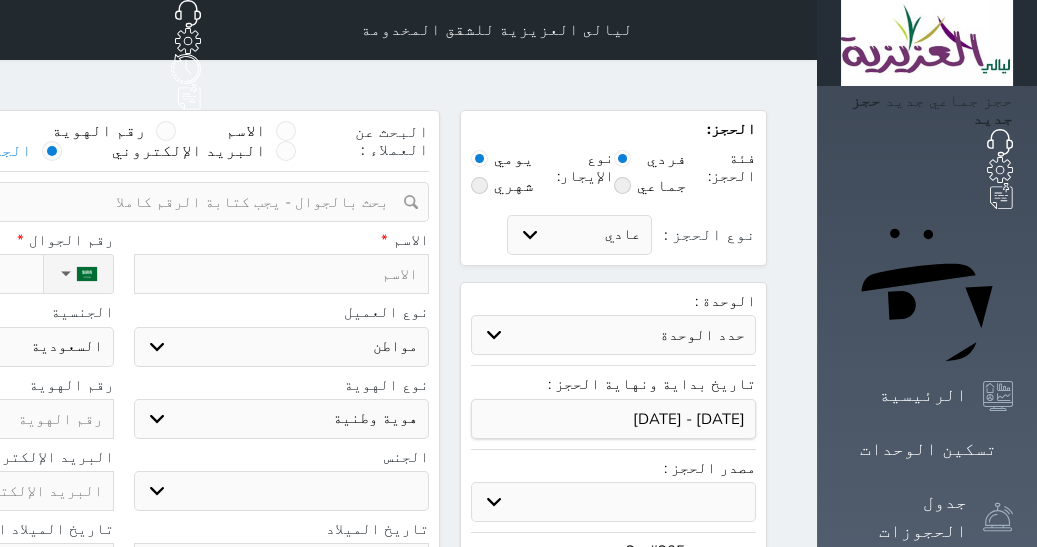 click at bounding box center (116, 202) 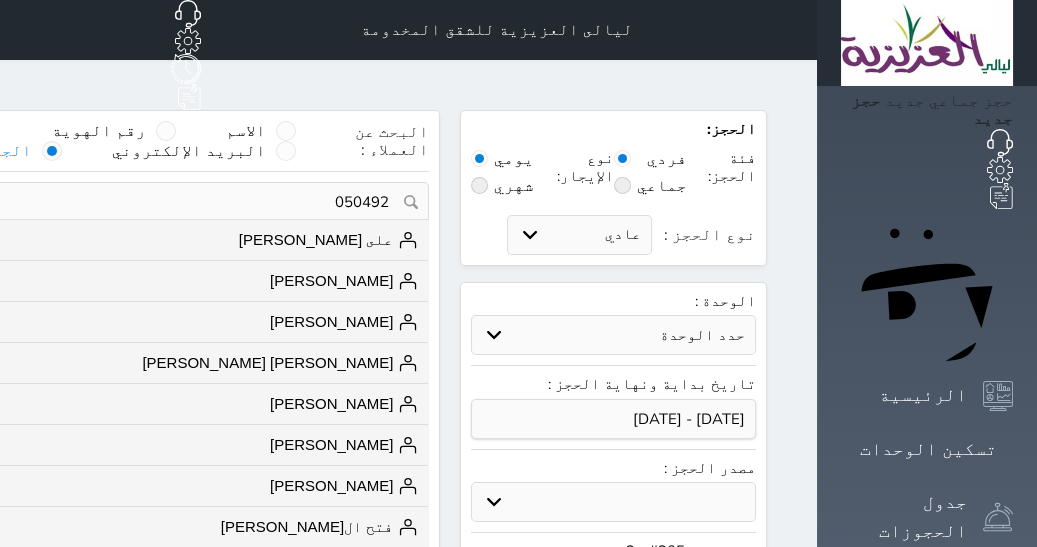 click on "050492" at bounding box center (123, 202) 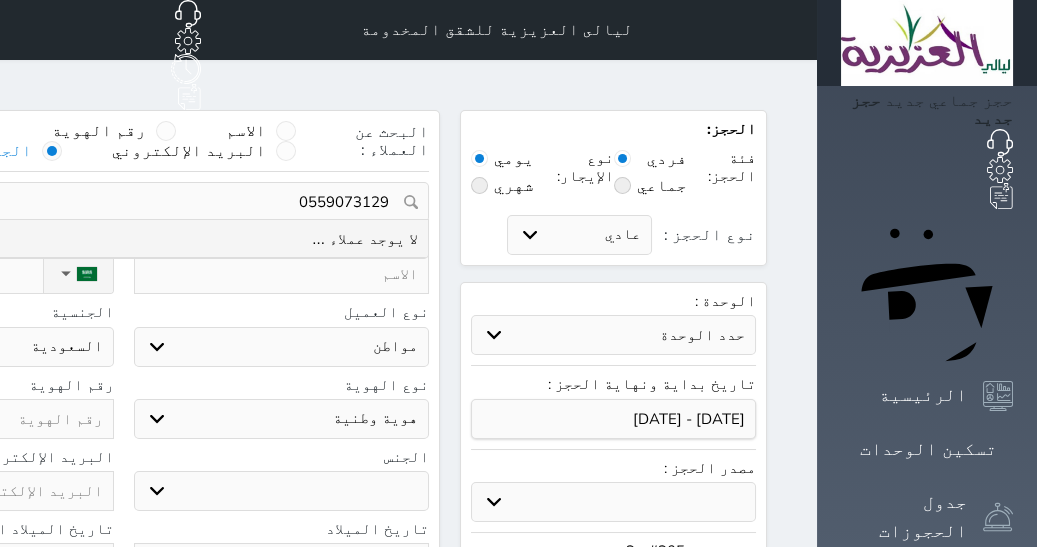 click on "0559073129" at bounding box center [123, 202] 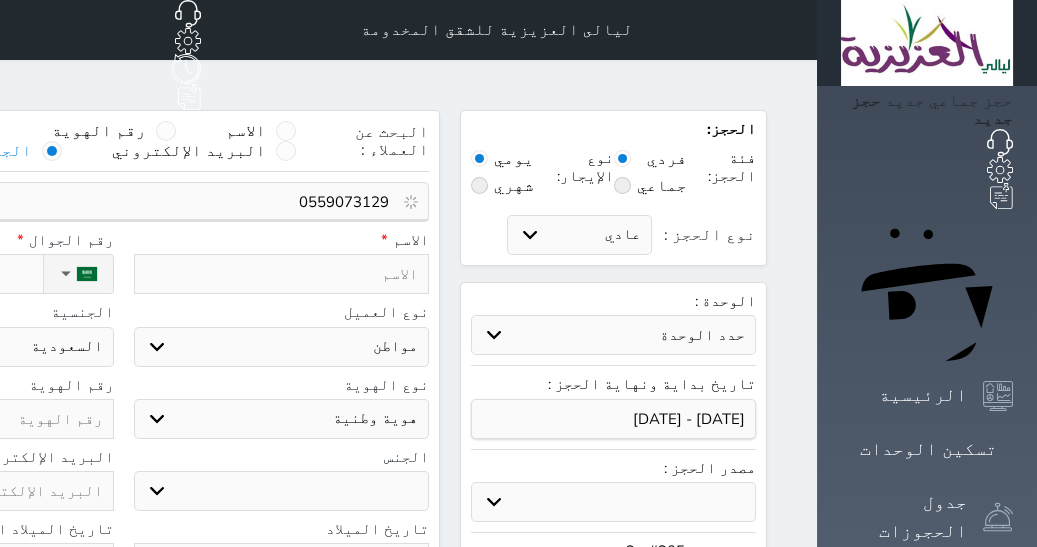 drag, startPoint x: 485, startPoint y: 169, endPoint x: 453, endPoint y: 178, distance: 33.24154 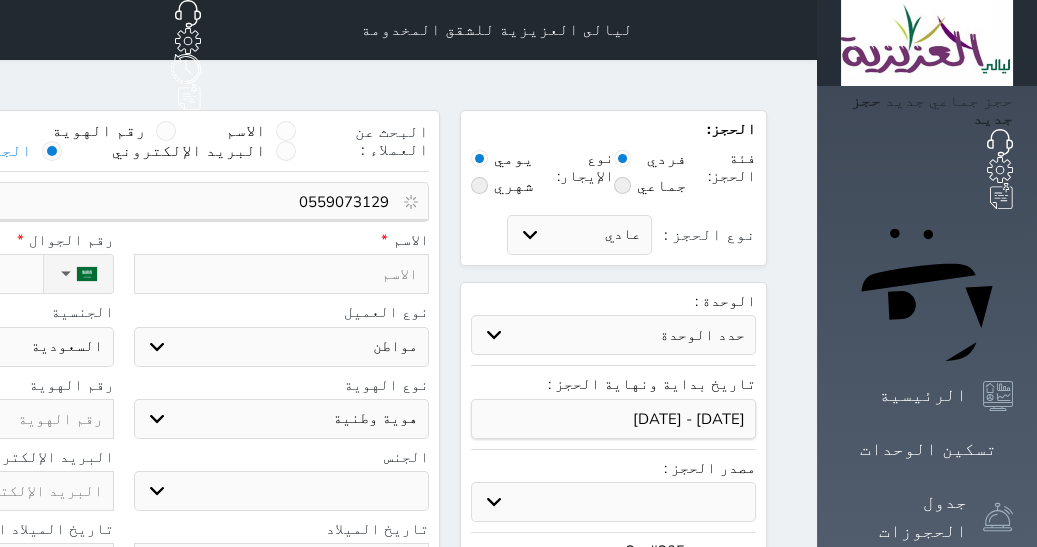 click on "0559073129" at bounding box center [116, 202] 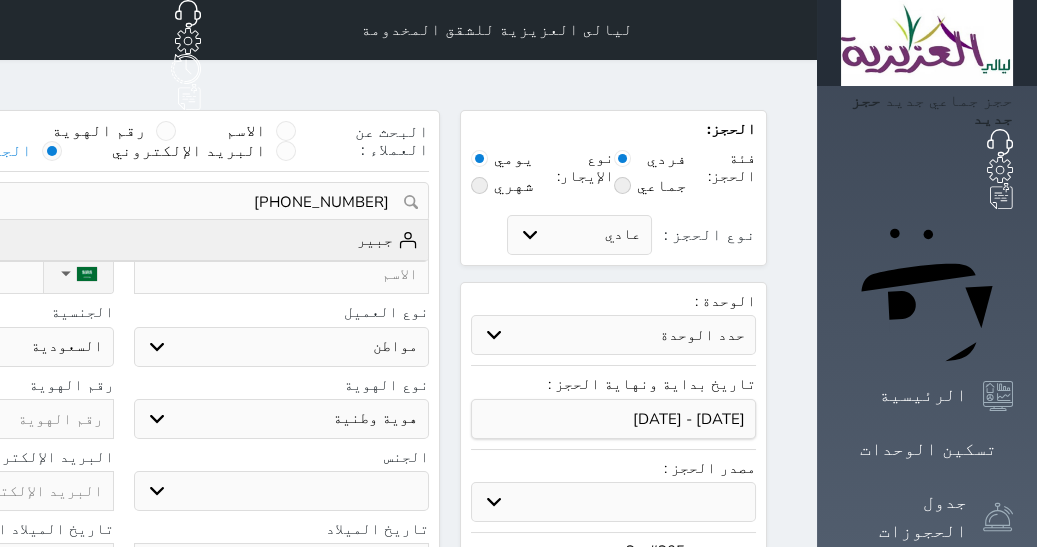 type on "+966559073129" 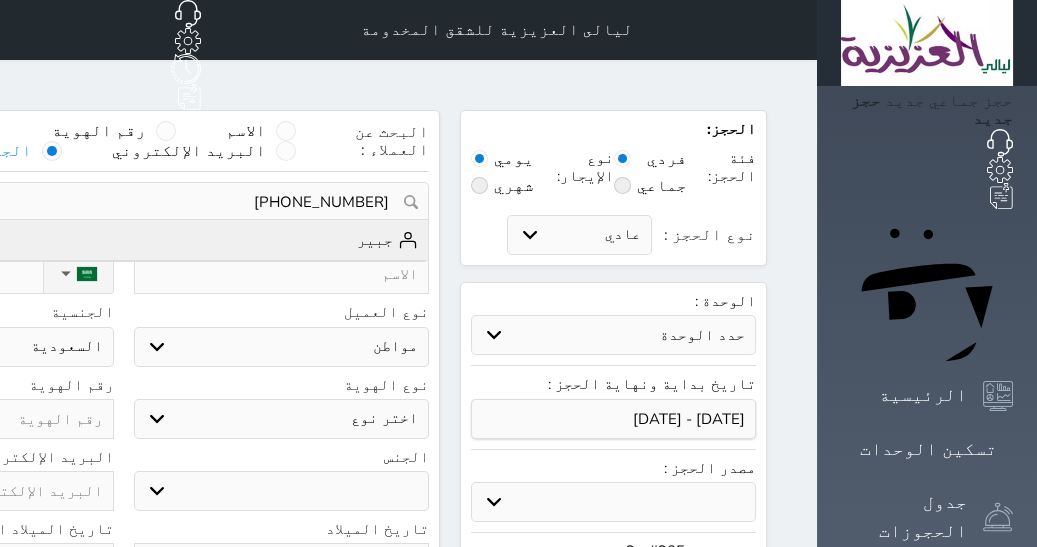 type on "جبير  ||  +966559073129" 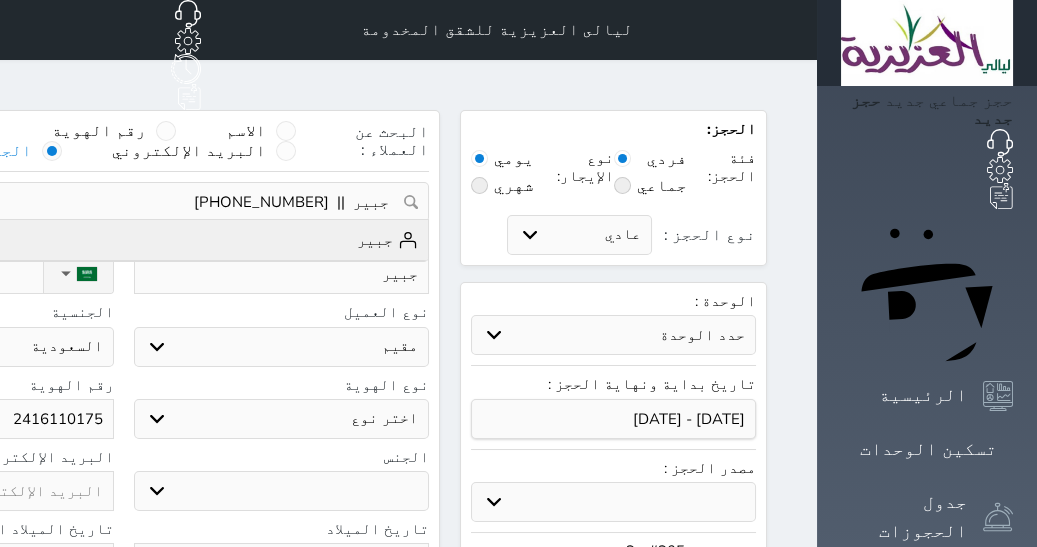 select on "321" 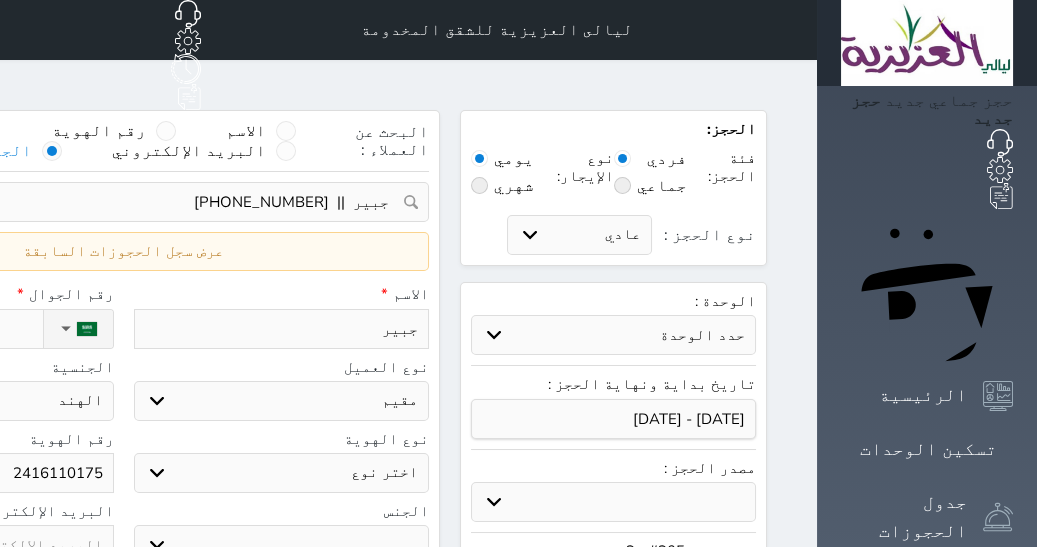 select 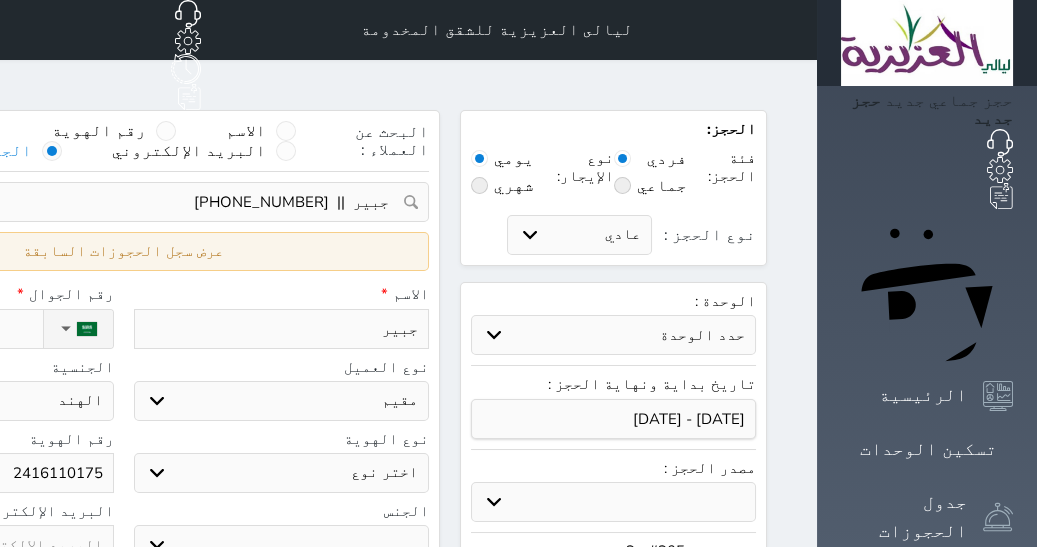 click on "عرض سجل الحجوزات السابقة" at bounding box center [123, 251] 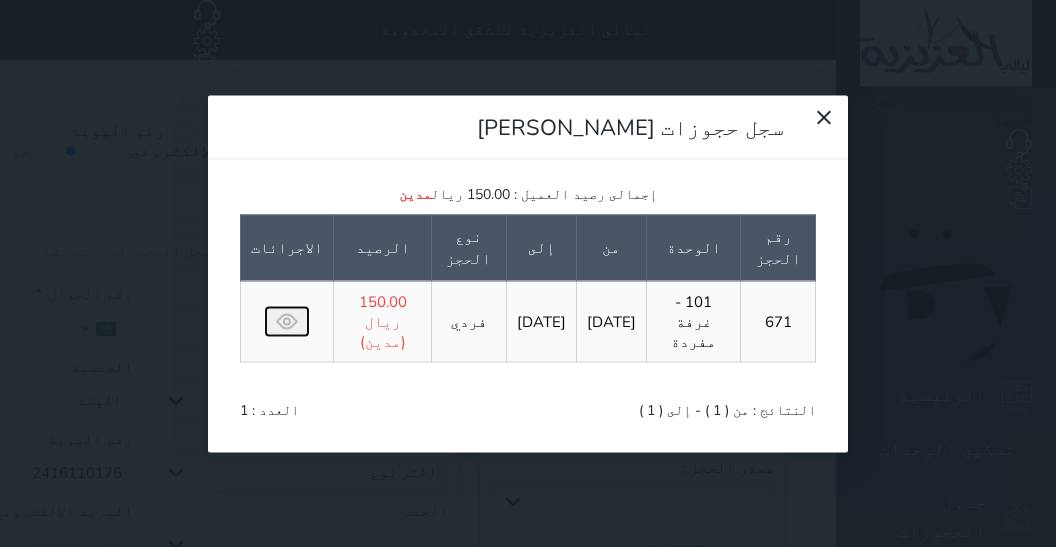 click 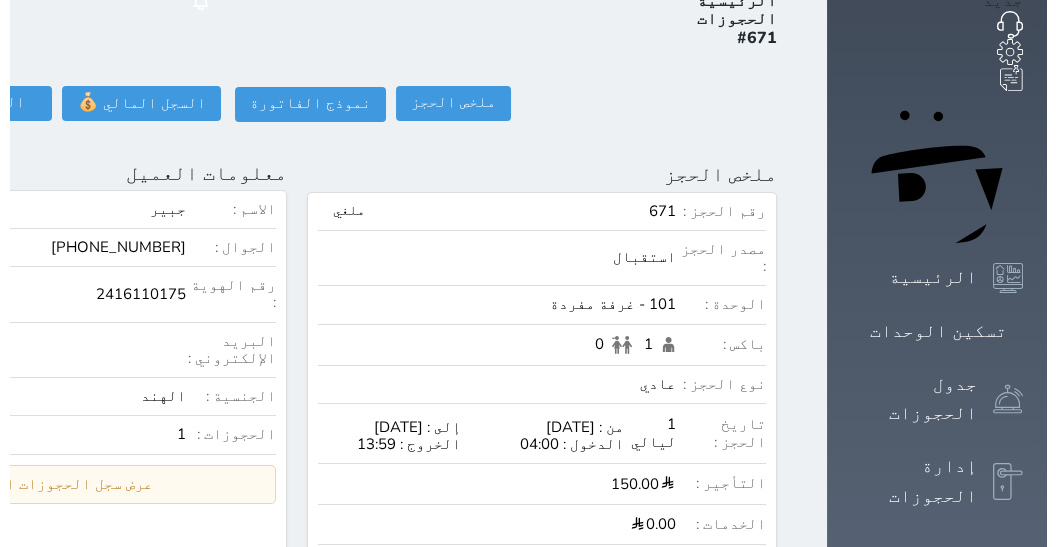 scroll, scrollTop: 0, scrollLeft: 0, axis: both 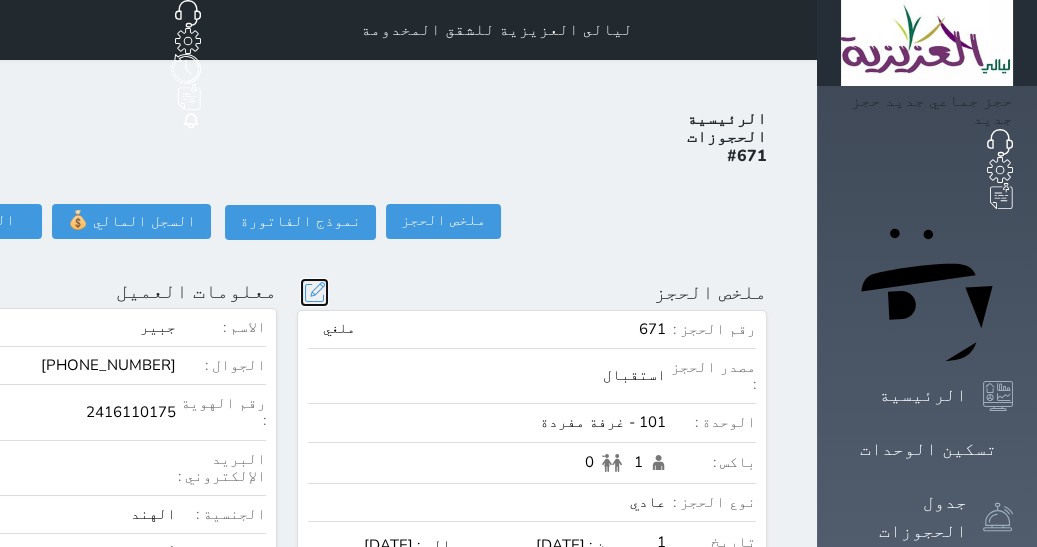 click at bounding box center [314, 292] 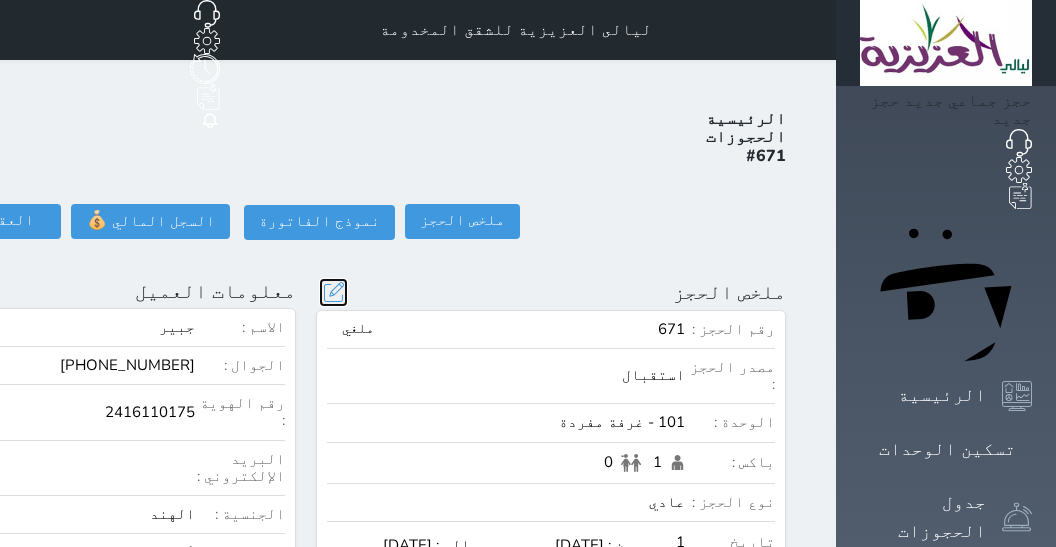 scroll, scrollTop: 46, scrollLeft: 0, axis: vertical 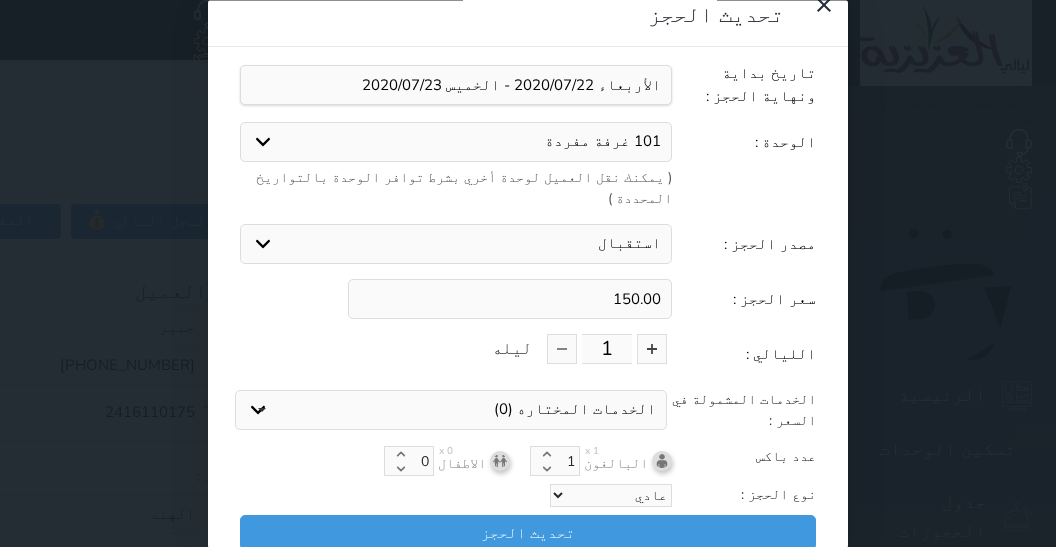 click on "150.00" at bounding box center (510, 300) 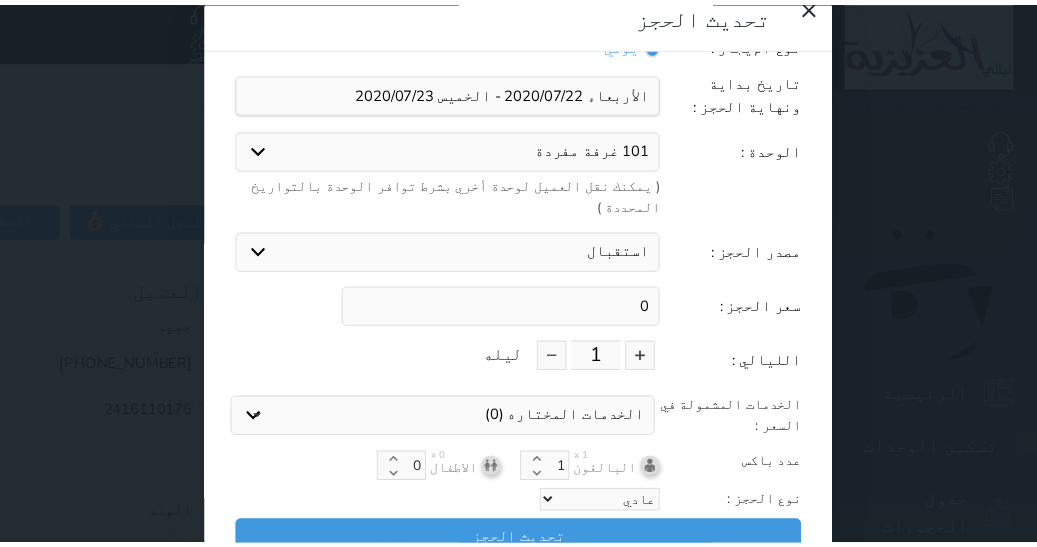 scroll, scrollTop: 47, scrollLeft: 0, axis: vertical 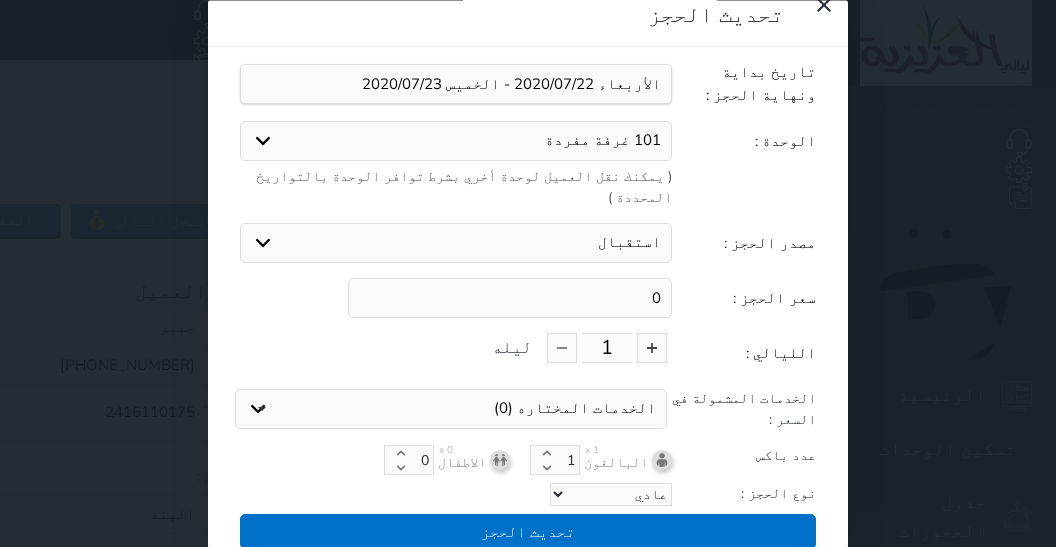 type on "0" 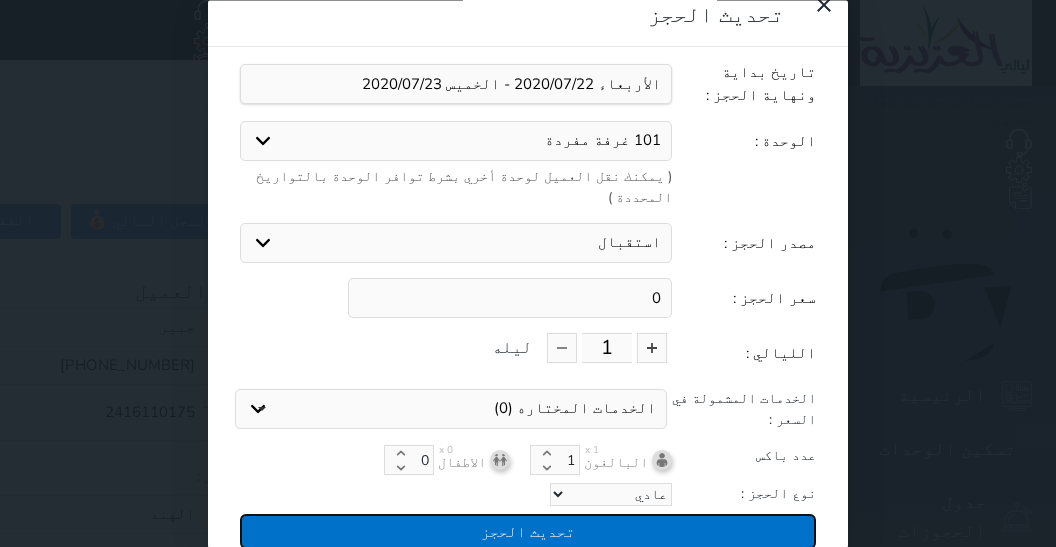 click on "تحديث الحجز" at bounding box center (528, 532) 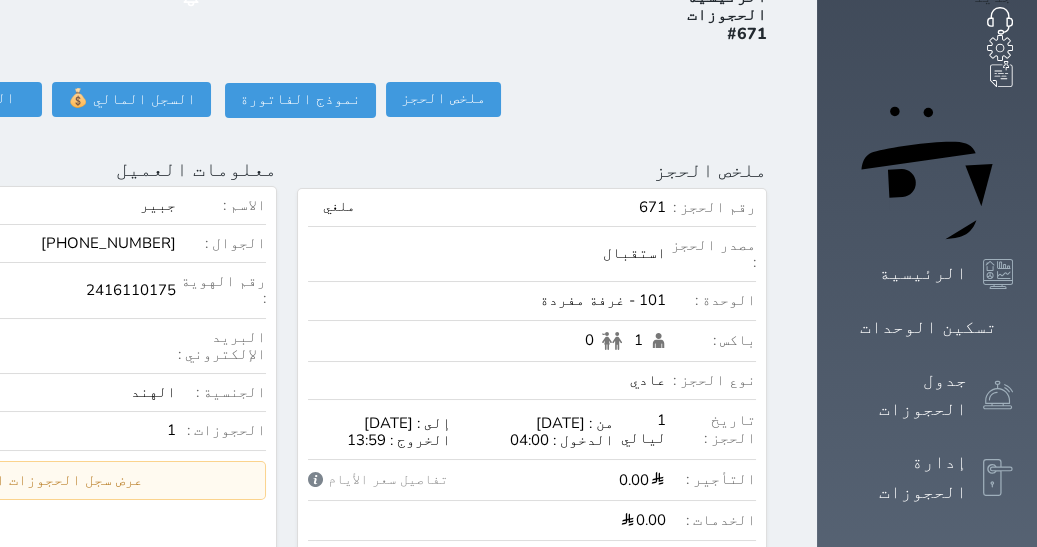 scroll, scrollTop: 0, scrollLeft: 0, axis: both 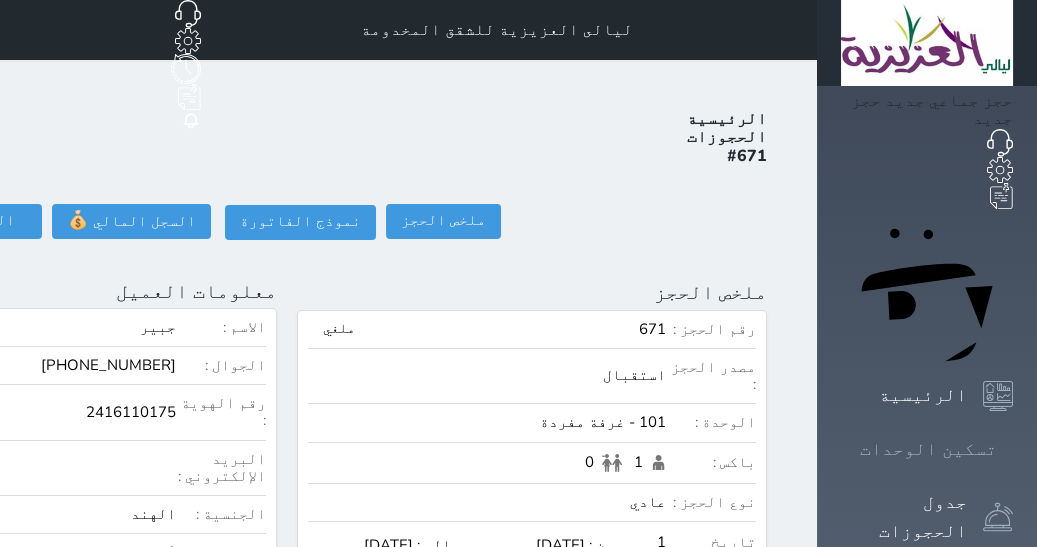 click 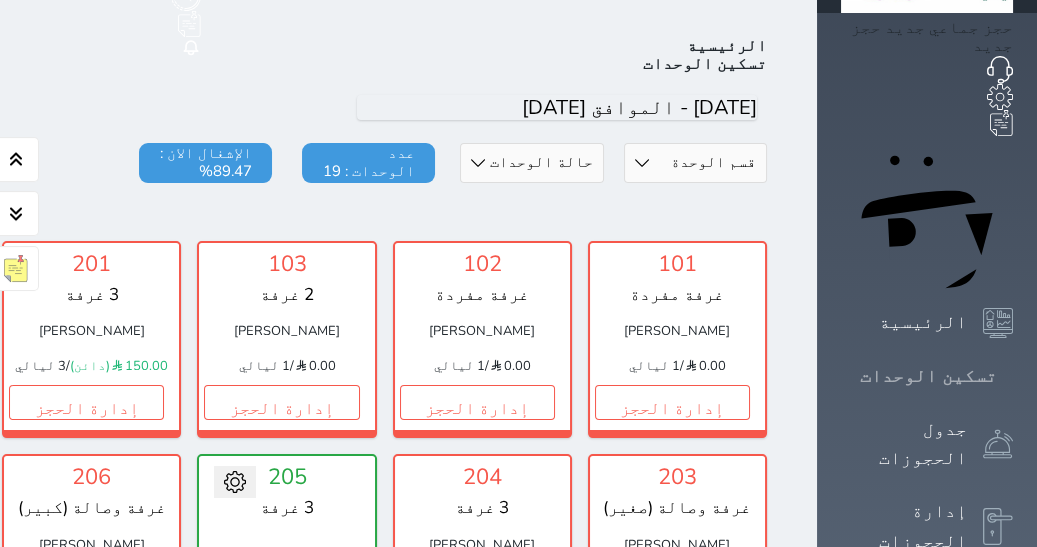 scroll, scrollTop: 77, scrollLeft: 0, axis: vertical 